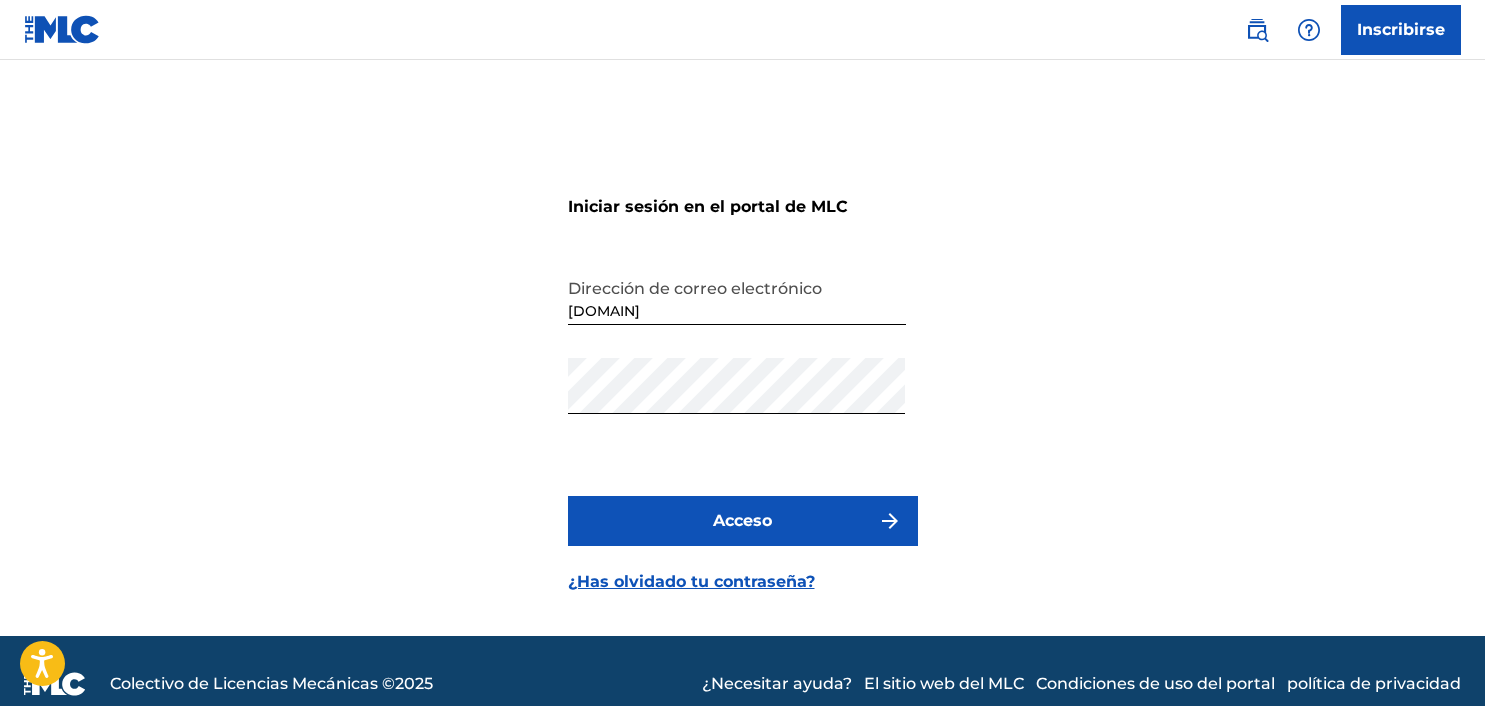scroll, scrollTop: 26, scrollLeft: 0, axis: vertical 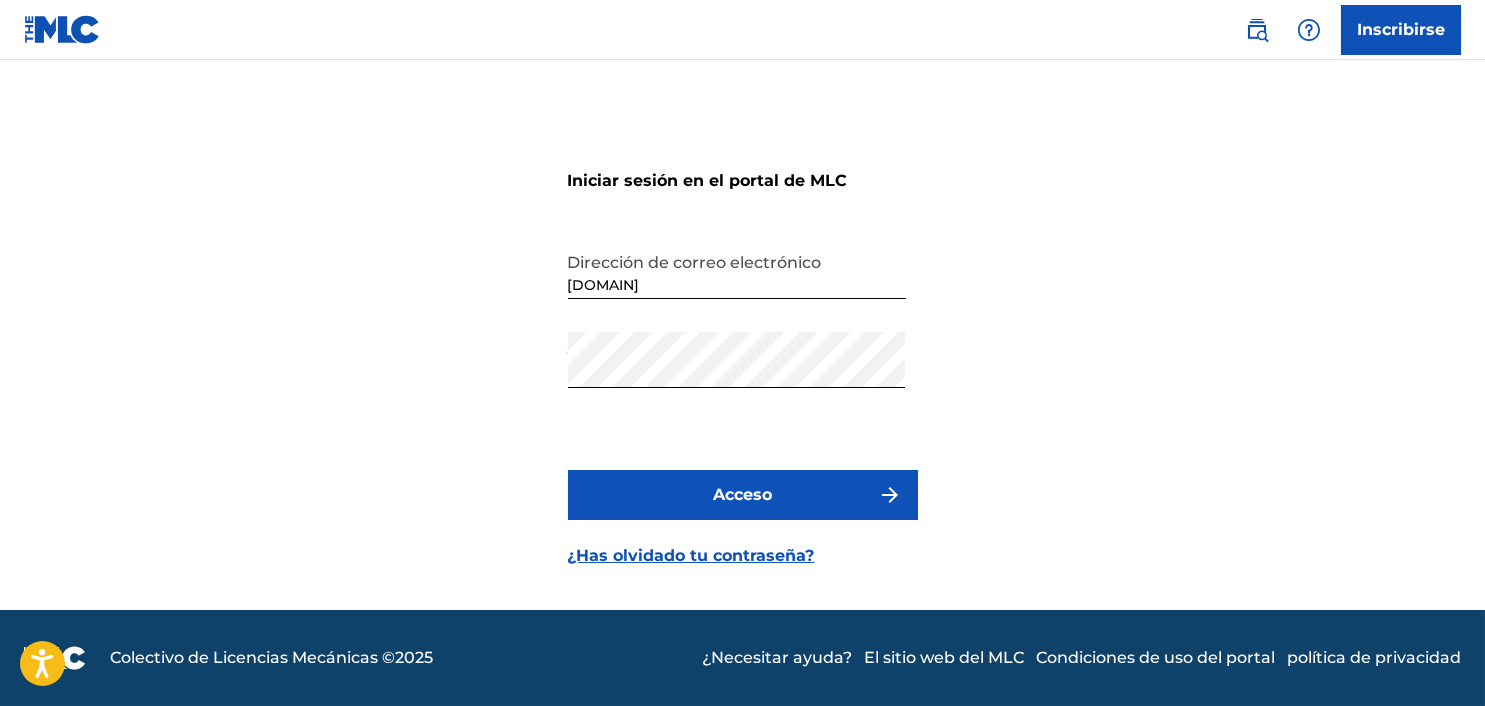 click on "Acceso" at bounding box center (742, 494) 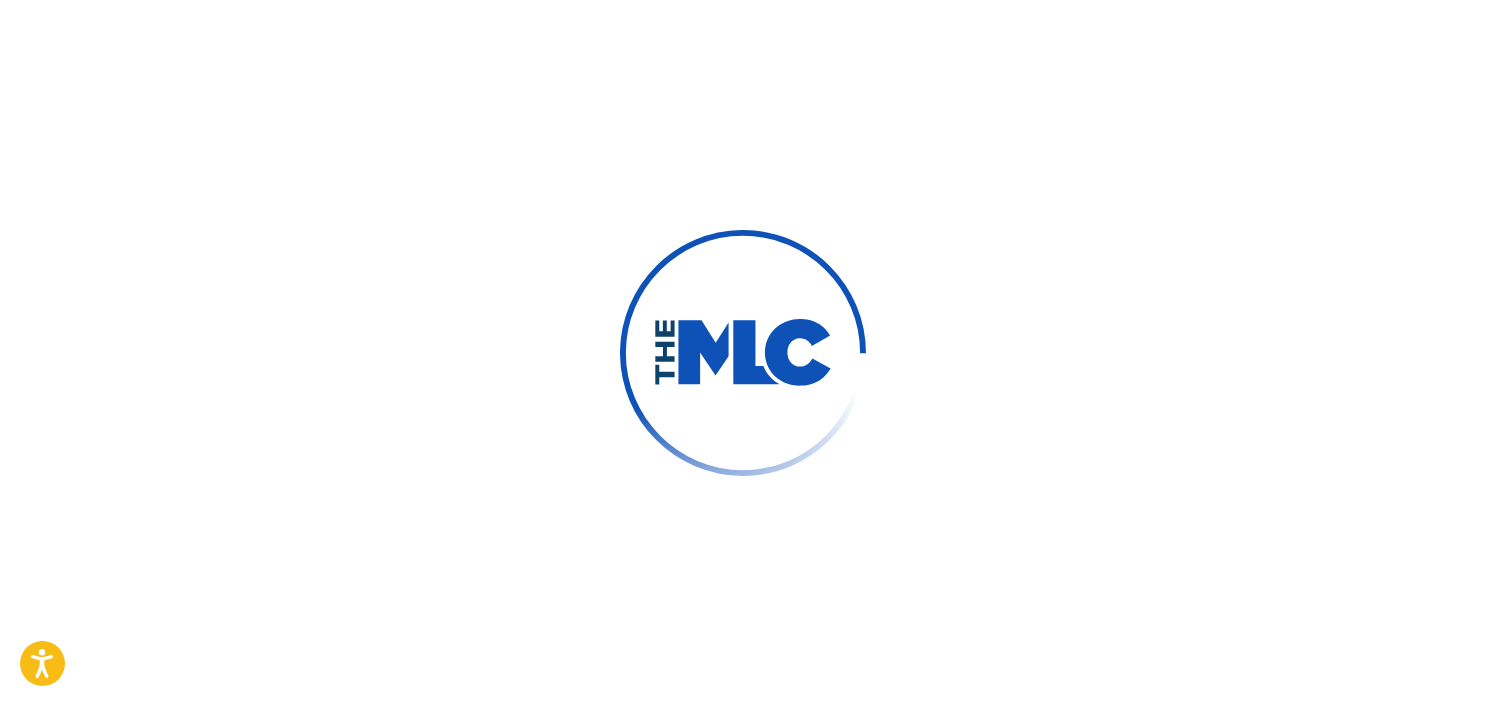 scroll, scrollTop: 0, scrollLeft: 0, axis: both 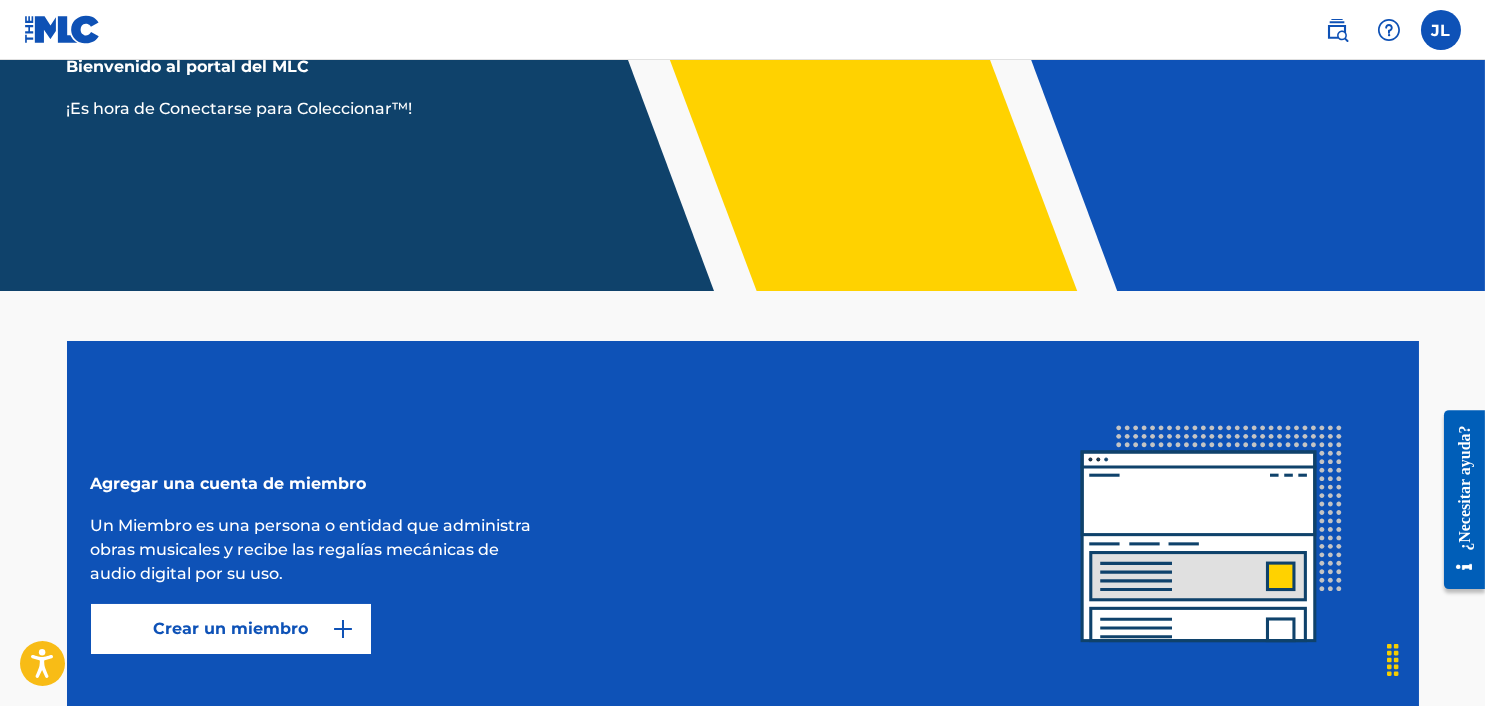 click on "Crear un miembro" at bounding box center [231, 629] 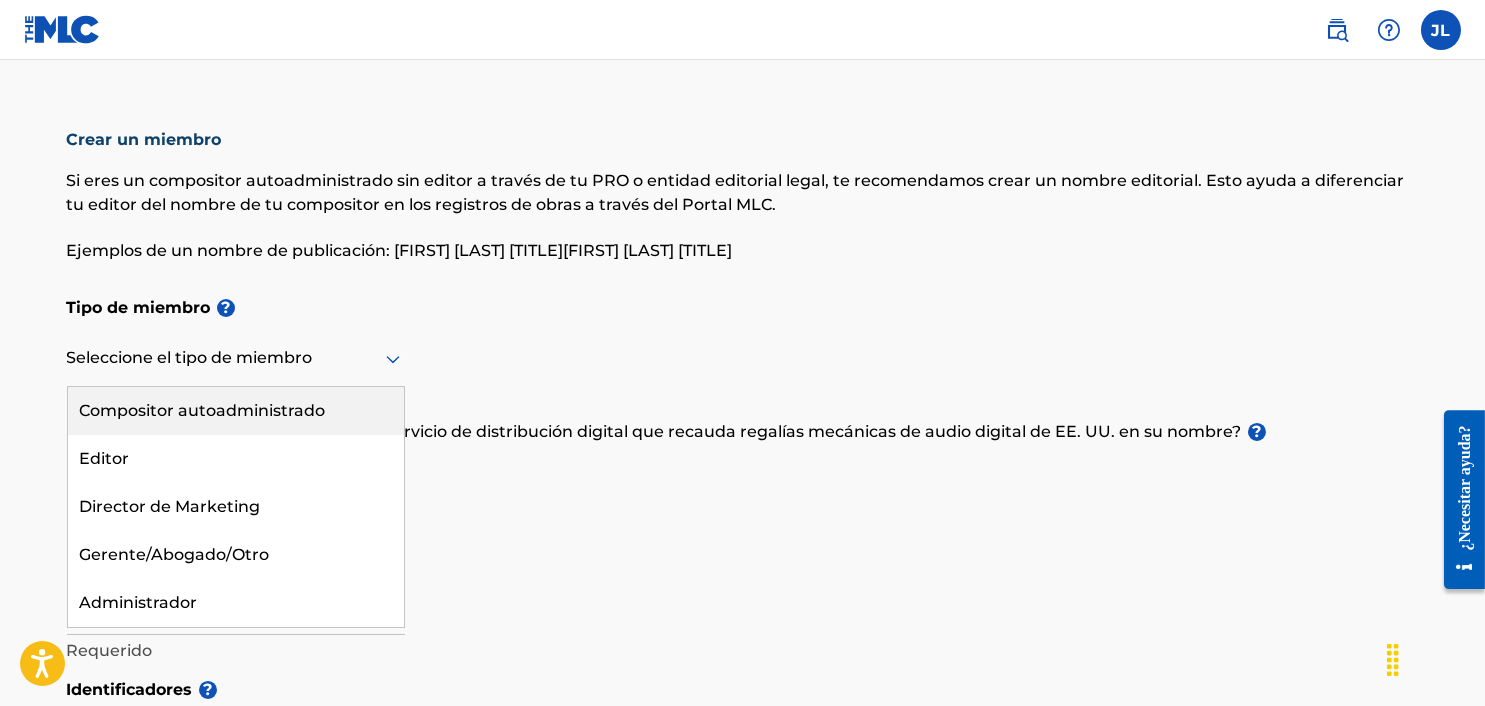 click on "Editor" at bounding box center (105, 458) 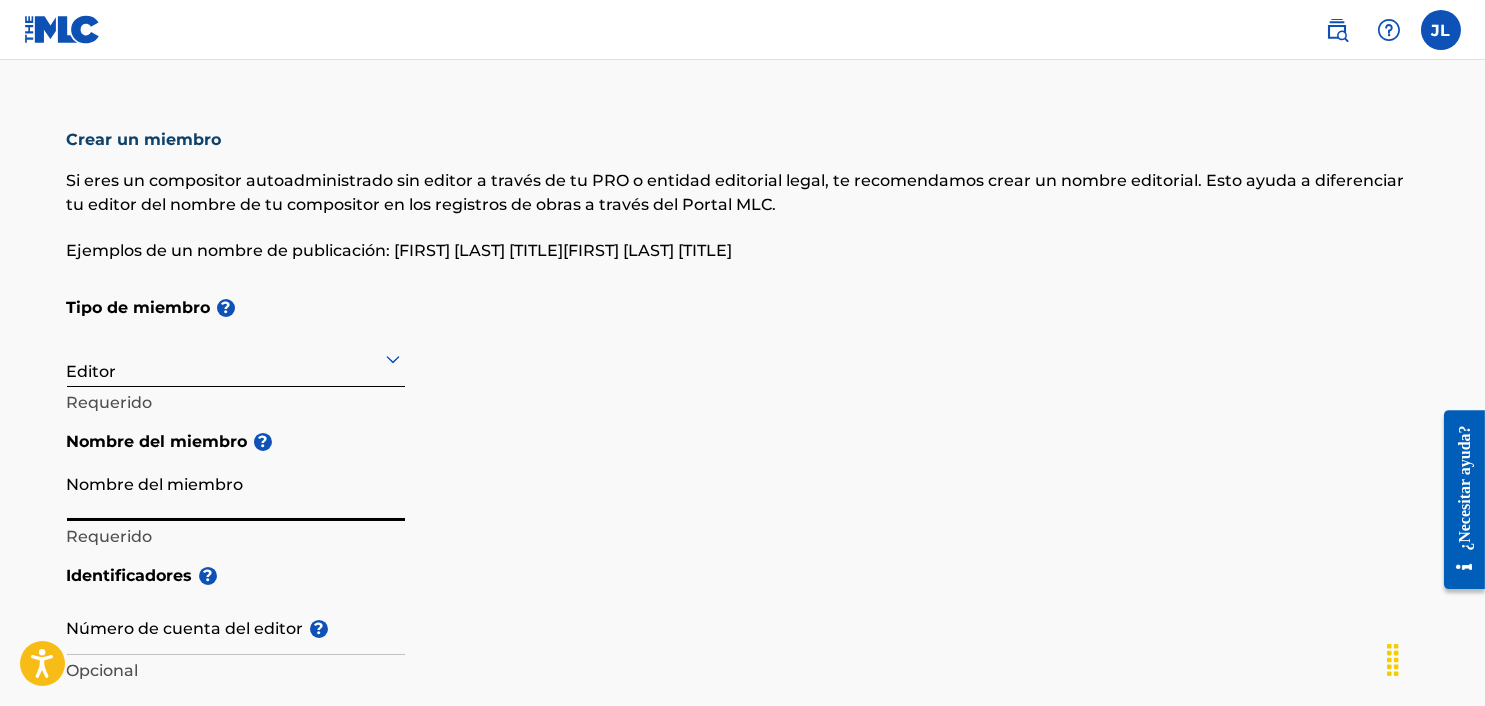 click on "Nombre del miembro" at bounding box center [236, 492] 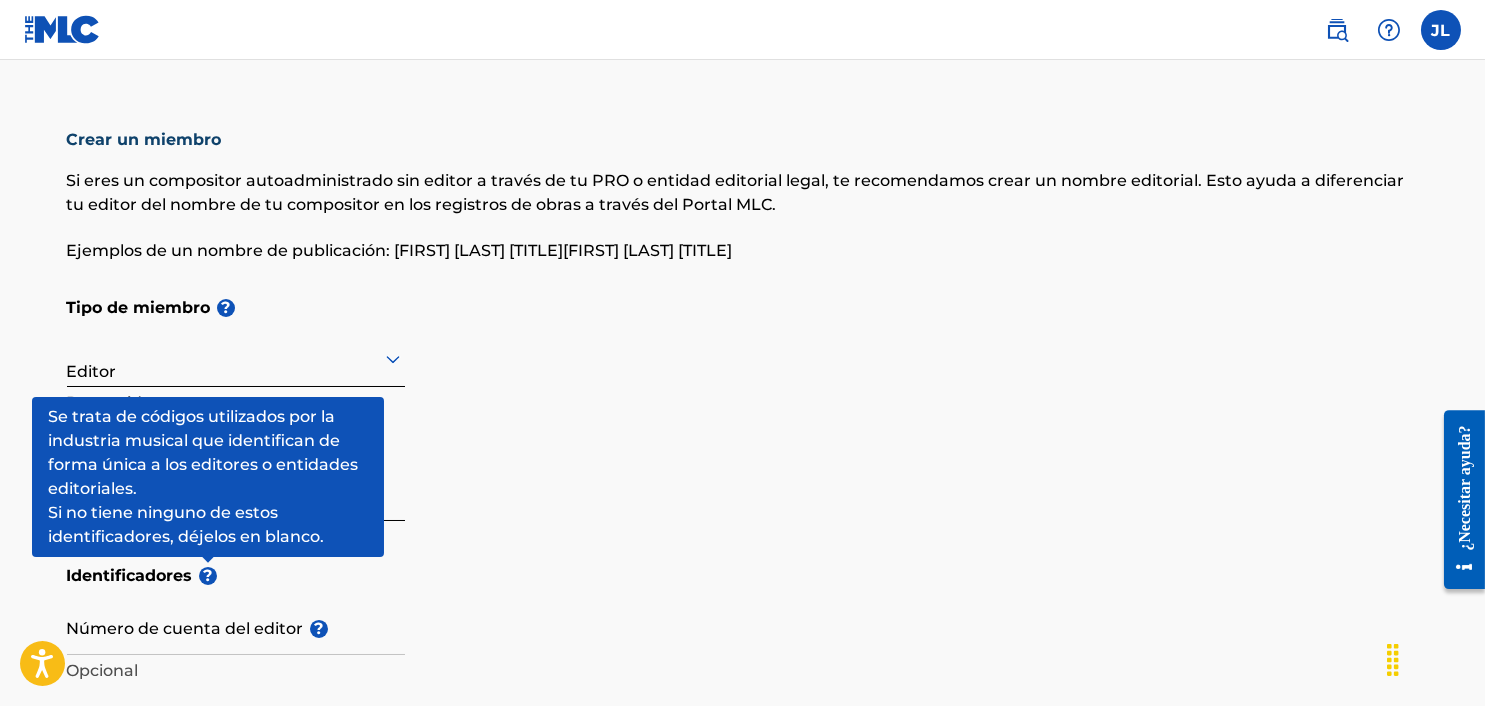 click on "Nombre del miembro ?" at bounding box center (743, 442) 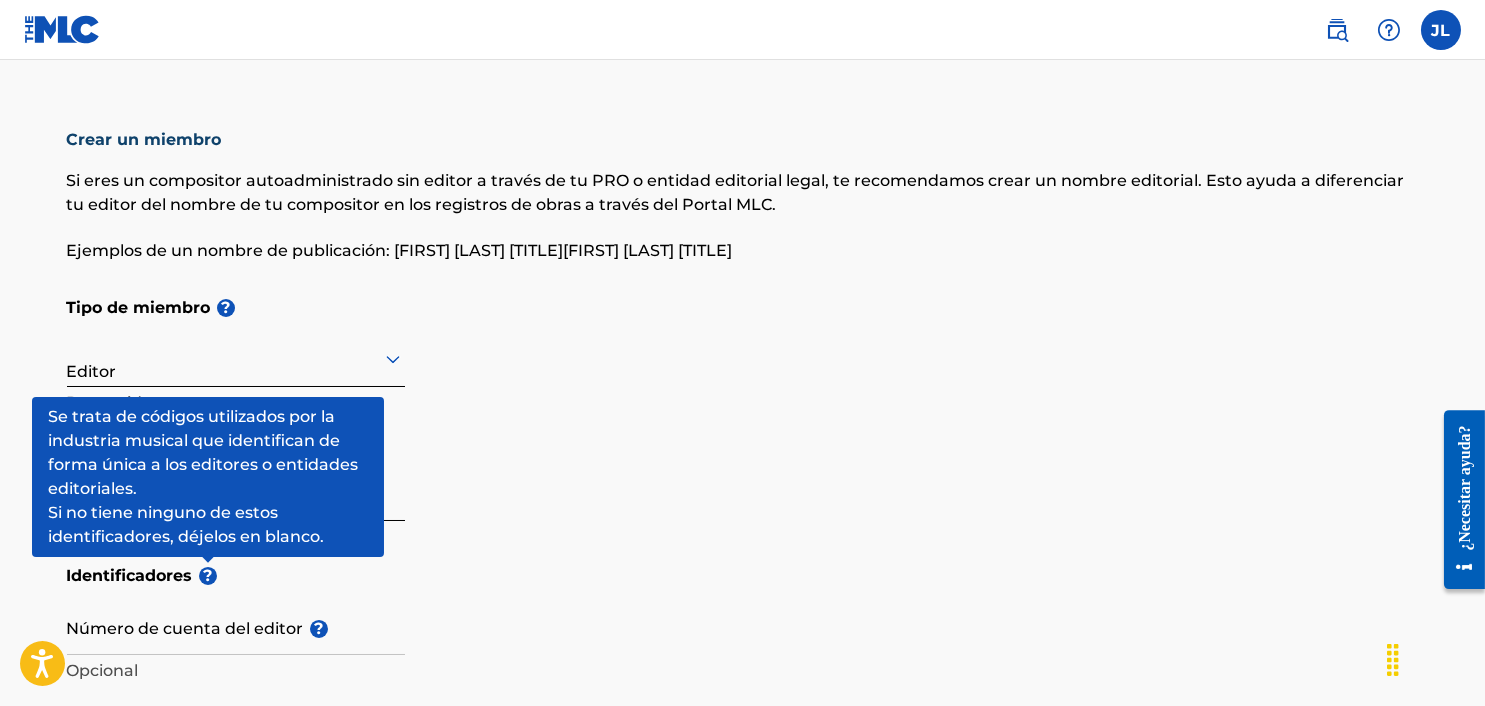click on "Identificadores ?" at bounding box center (743, 576) 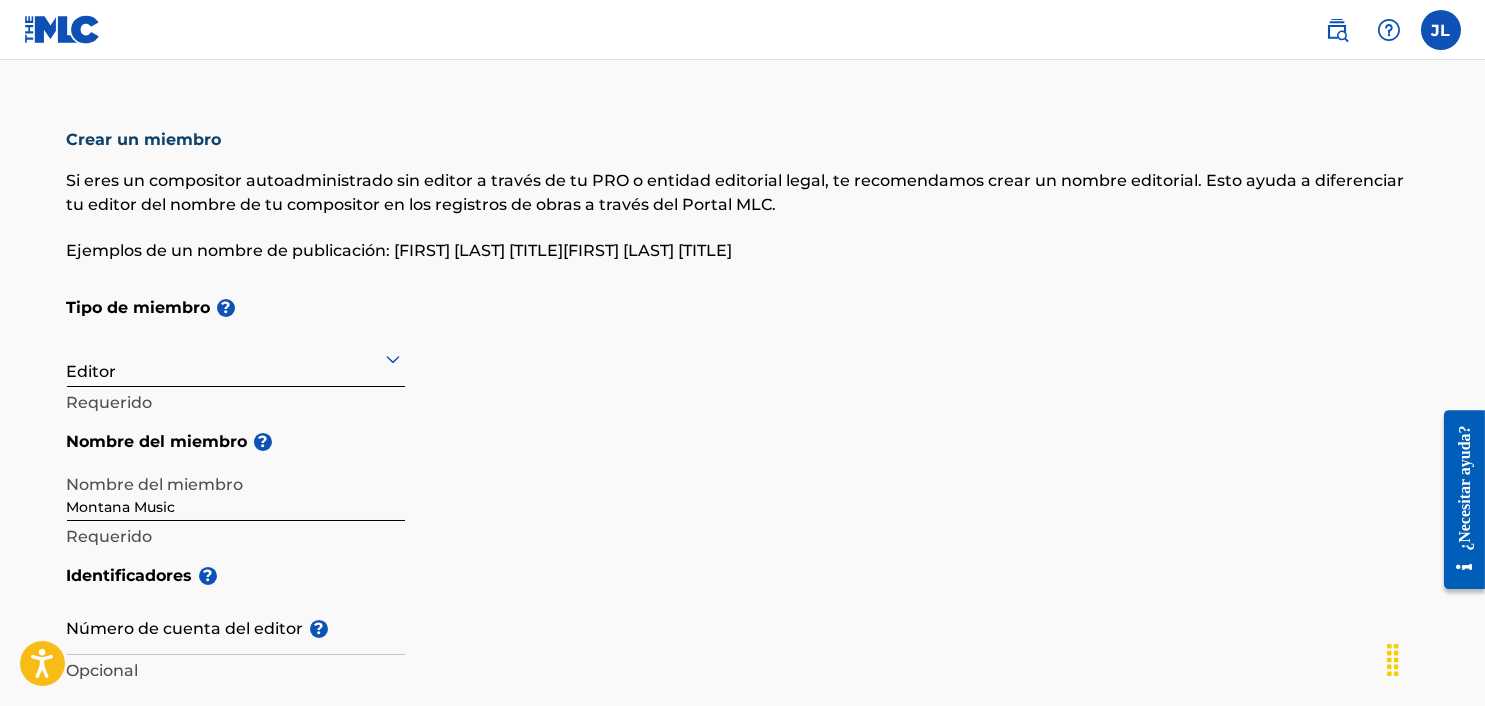 click on "Identificadores" at bounding box center [130, 575] 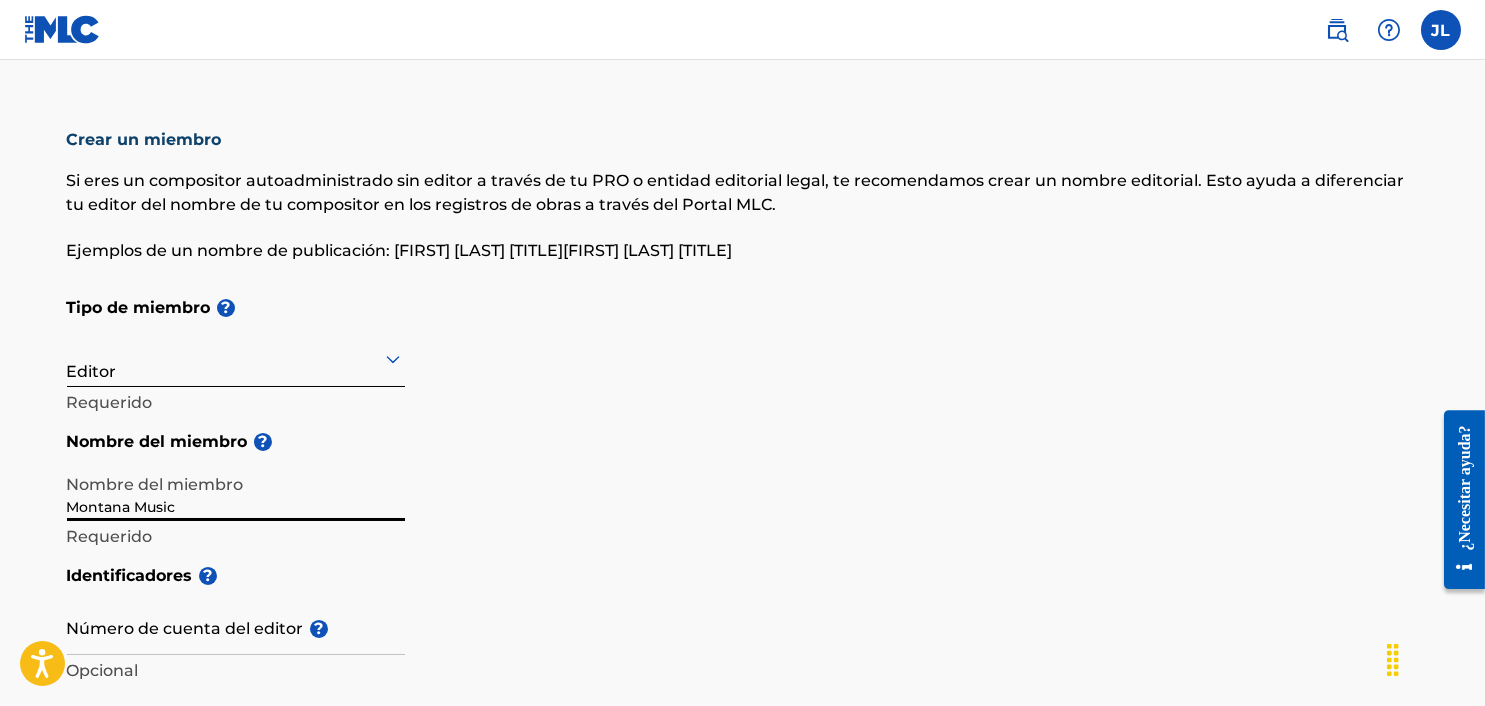 click on "Montana Music" at bounding box center (236, 492) 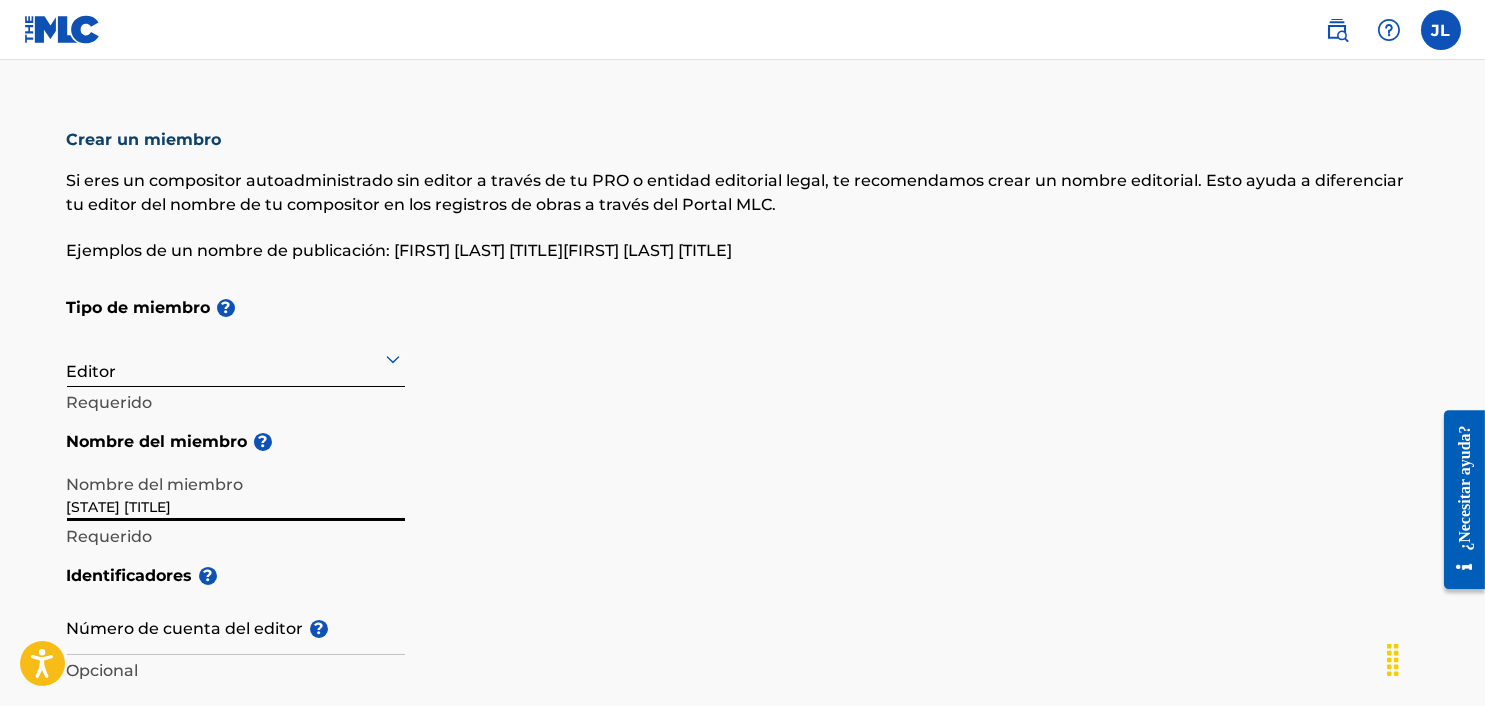 type on "[STATE] [TITLE]" 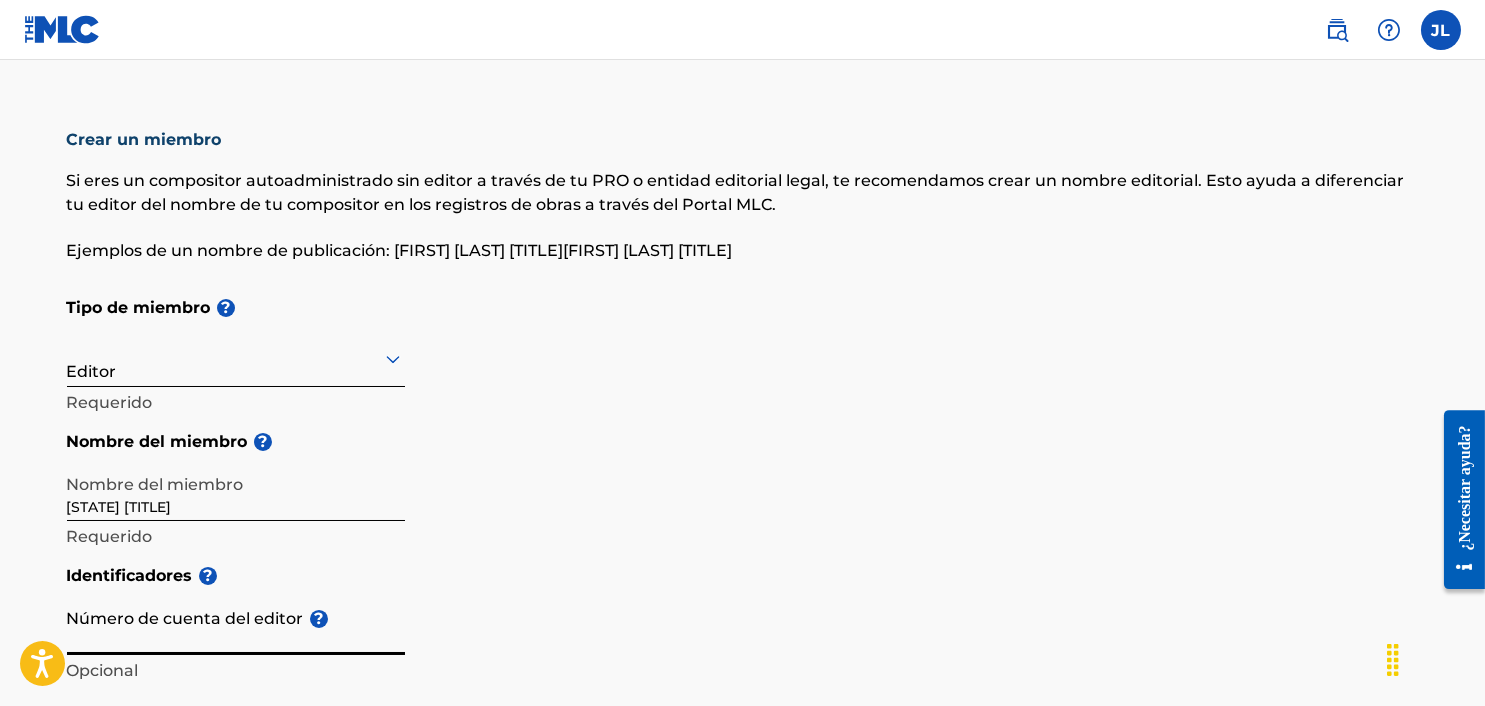 click on "Número de cuenta del editor ?" at bounding box center [236, 626] 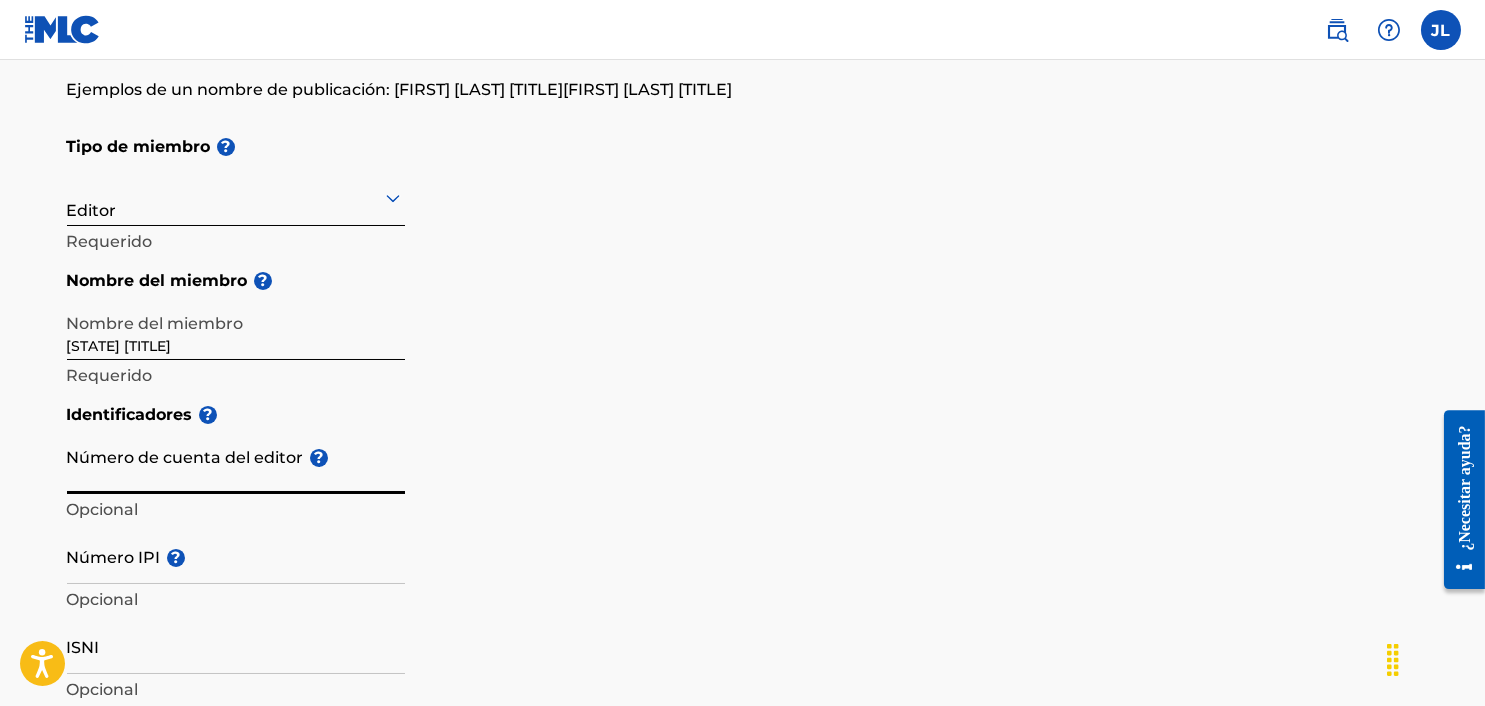 scroll, scrollTop: 173, scrollLeft: 0, axis: vertical 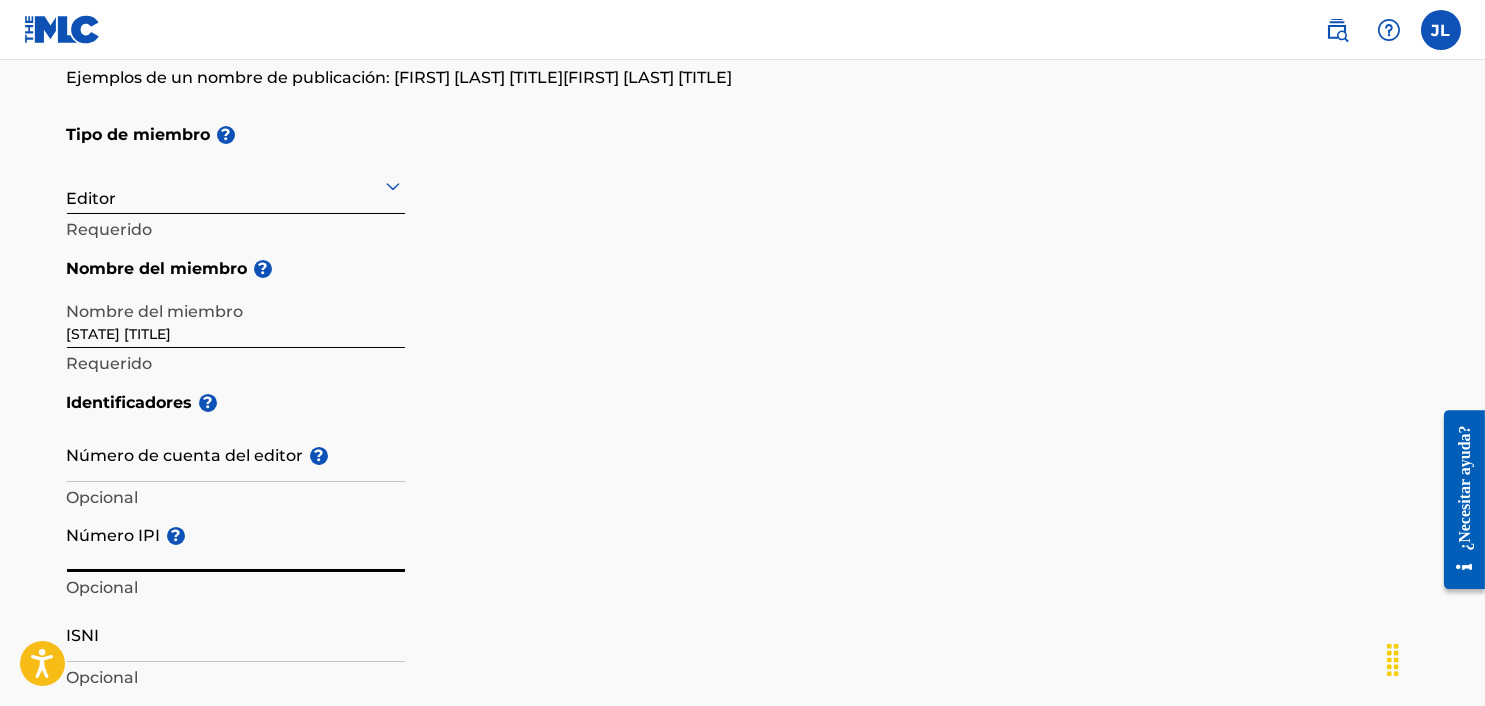 click on "Número IPI ?" at bounding box center [236, 543] 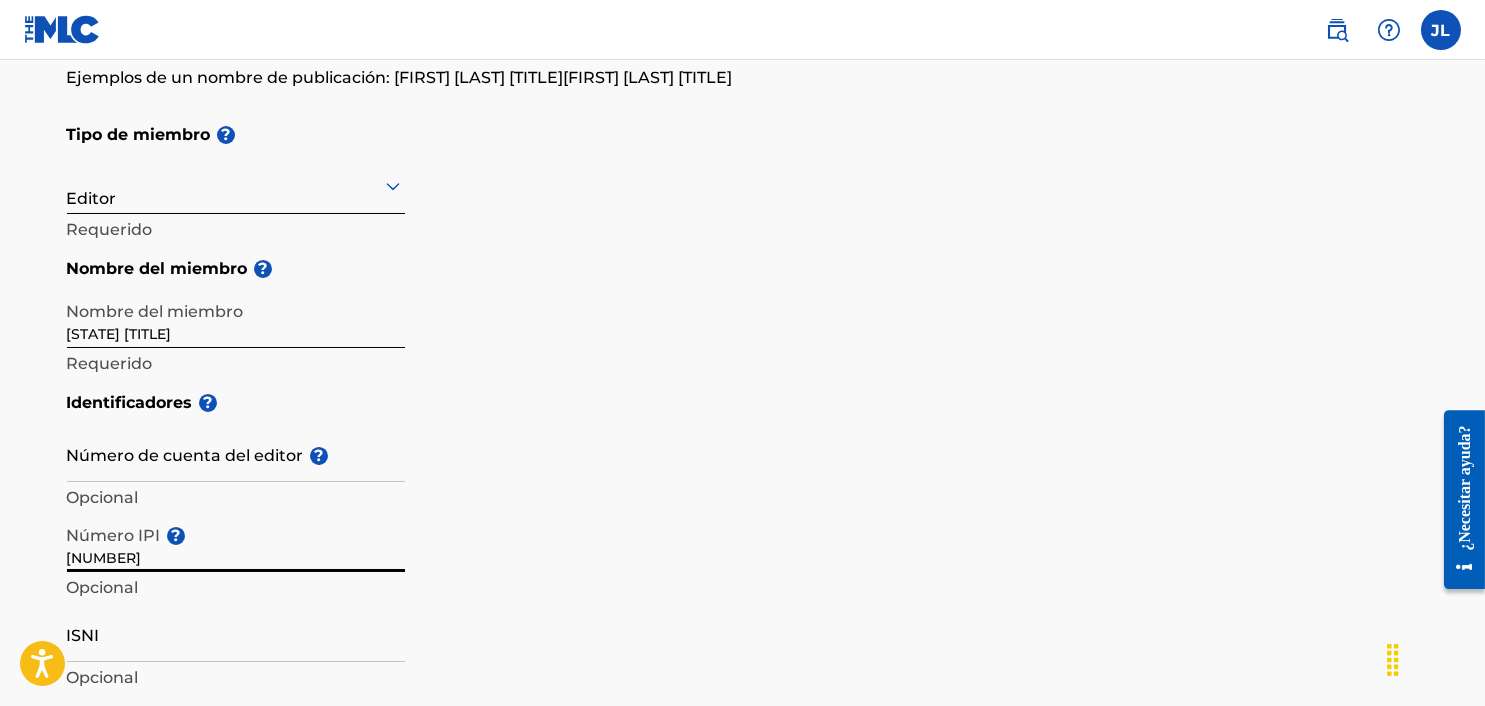 type on "[NUMBER]" 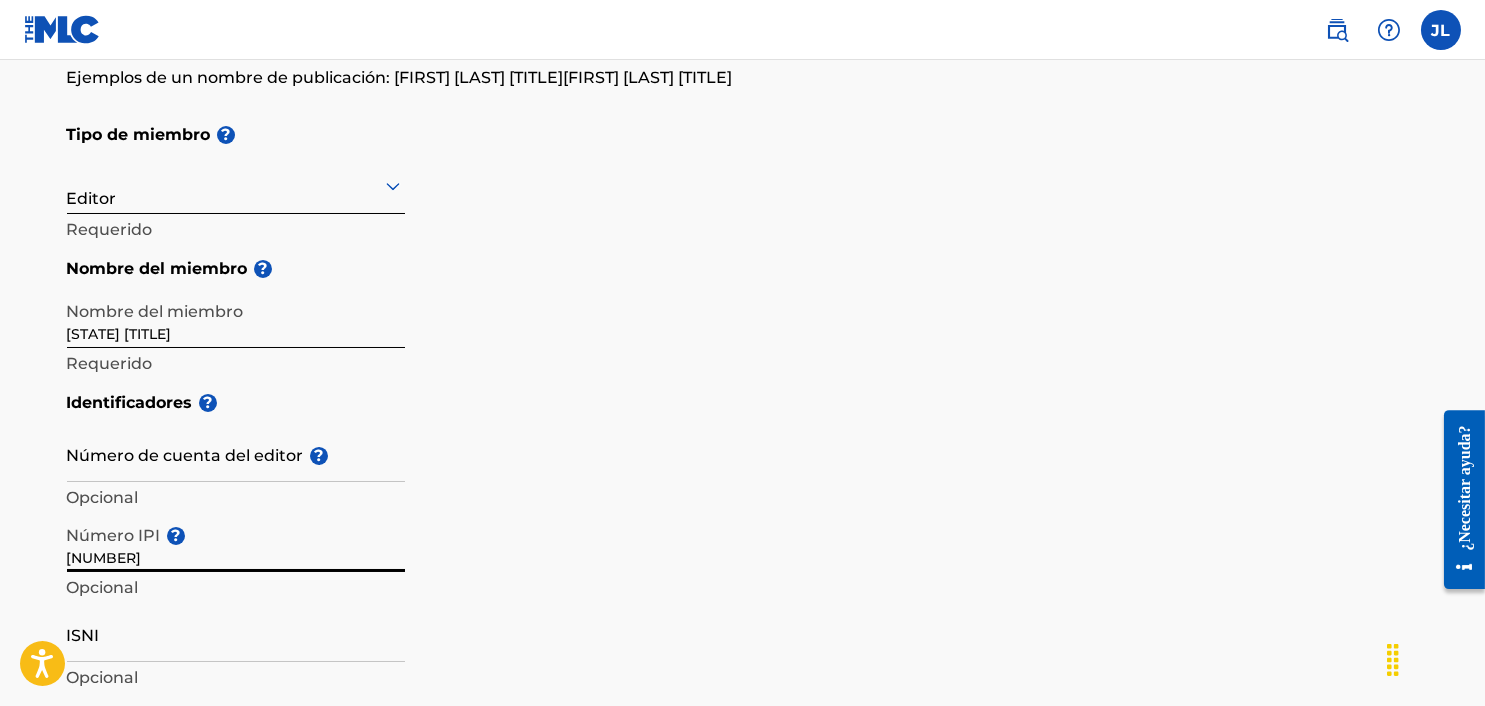 click on "Número de cuenta del editor ?" at bounding box center (236, 453) 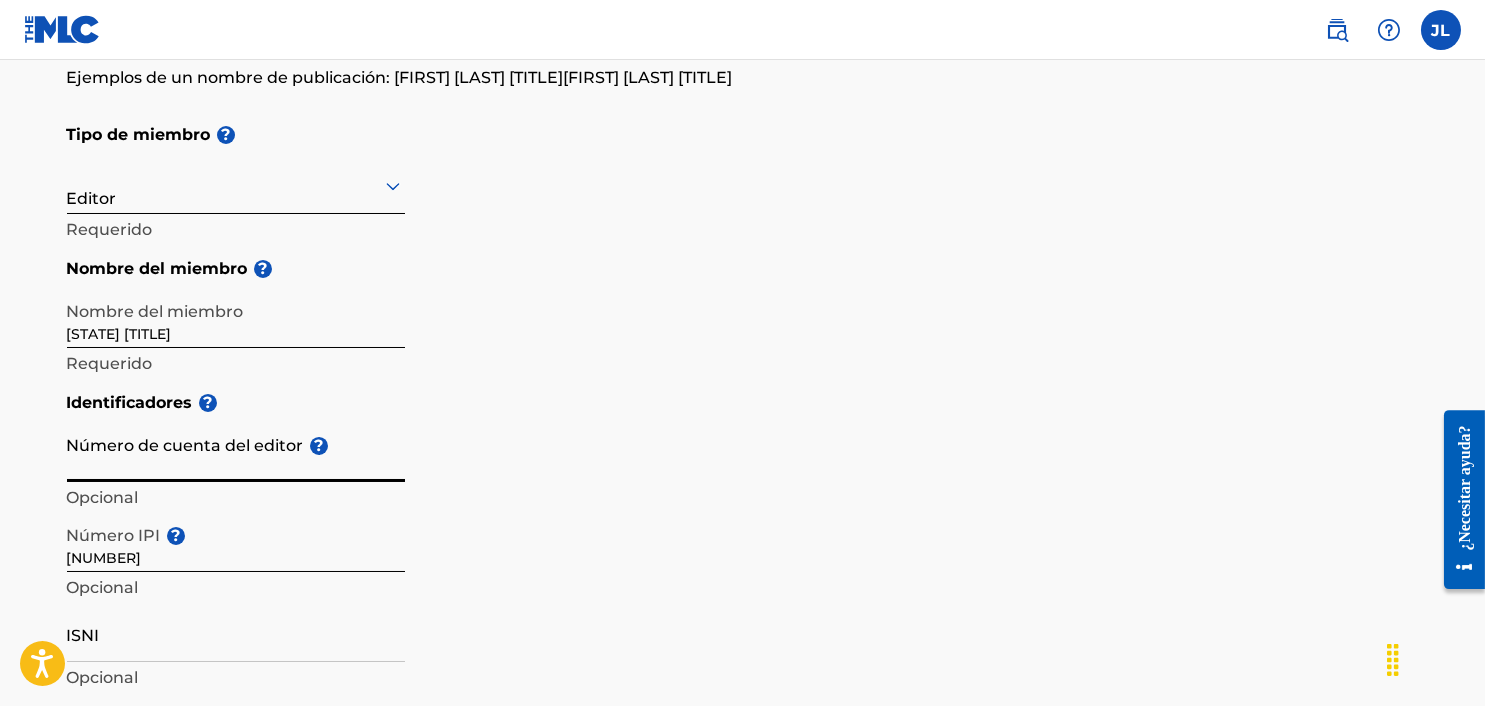 paste on "[NUMBER]" 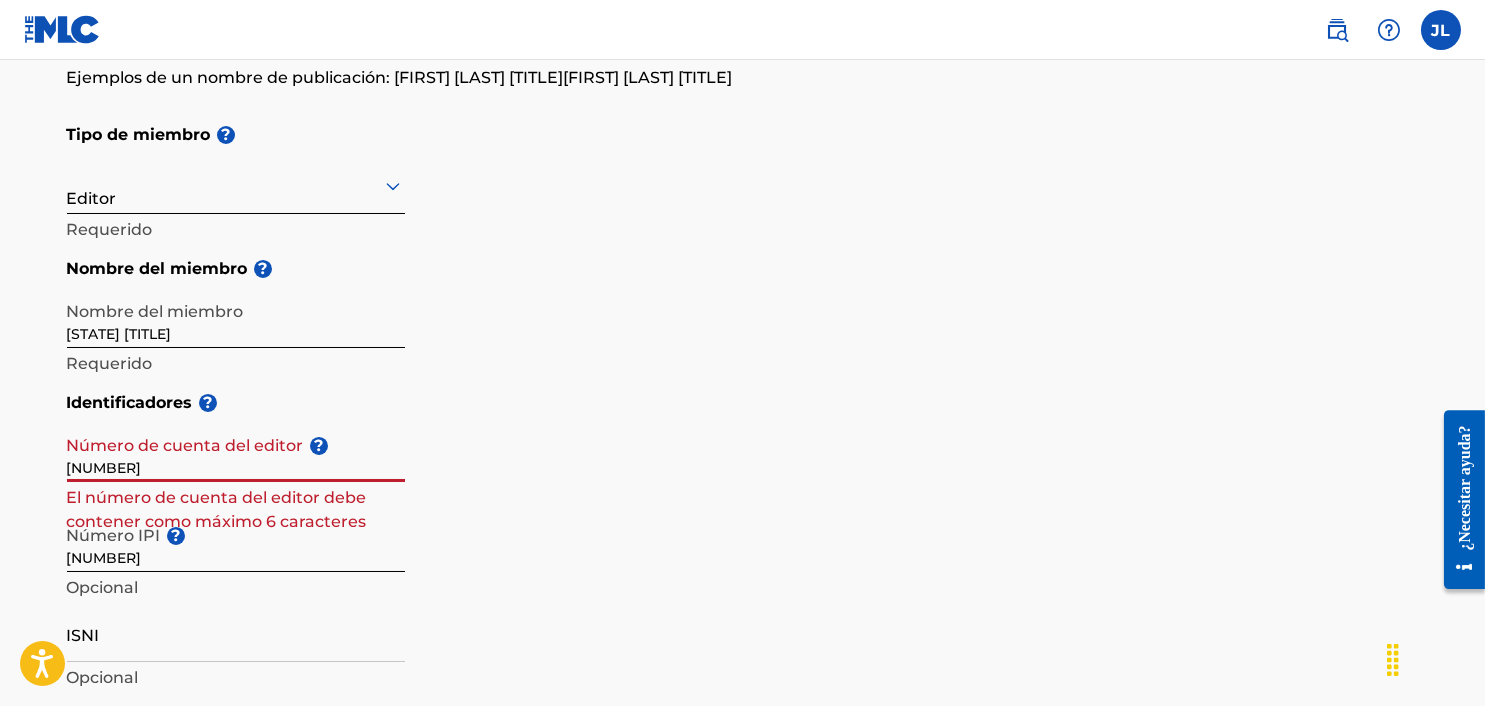 click on "Identificadores ? Número de cuenta del editor ? [NUMBER] El número de cuenta del editor debe contener como máximo 6 caracteres Número IPI ? [NUMBER] Opcional ISNI Opcional" at bounding box center (743, 538) 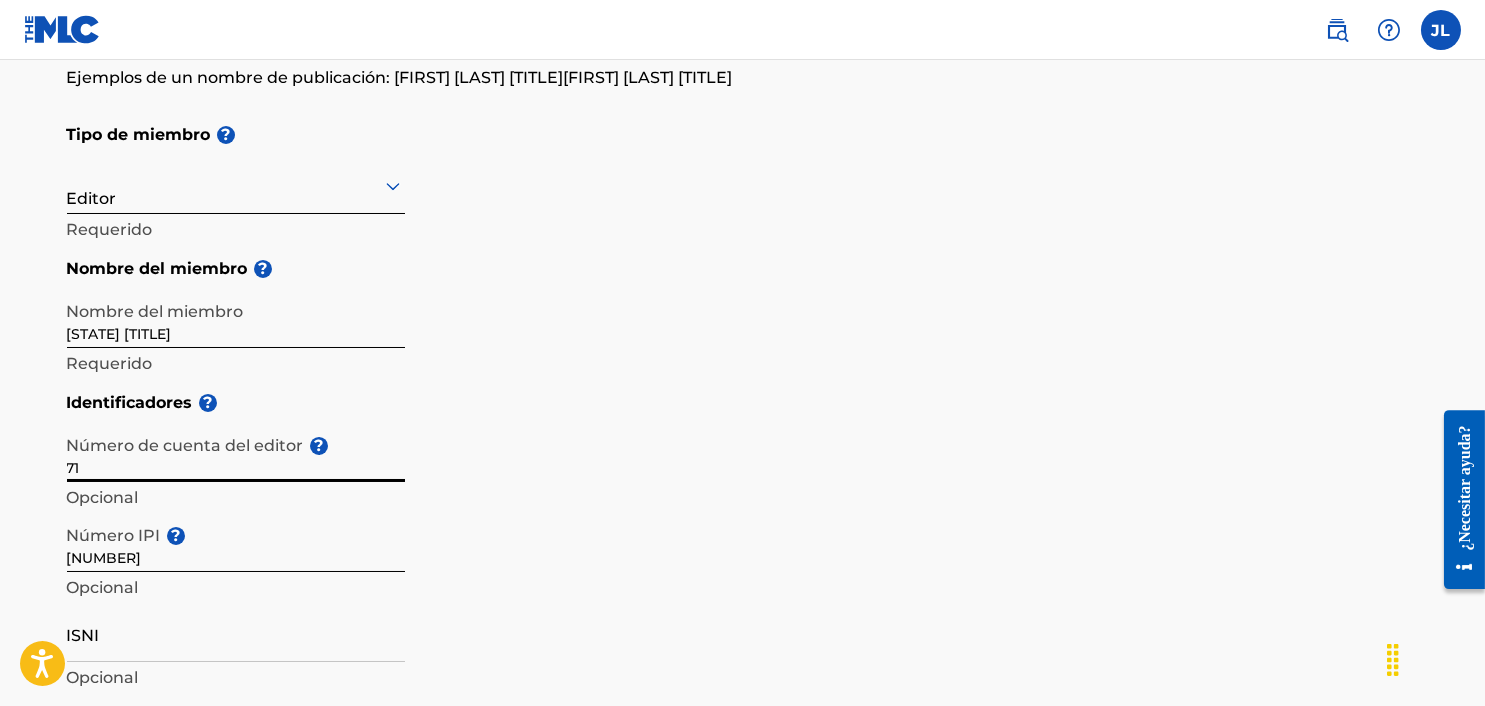 type on "7" 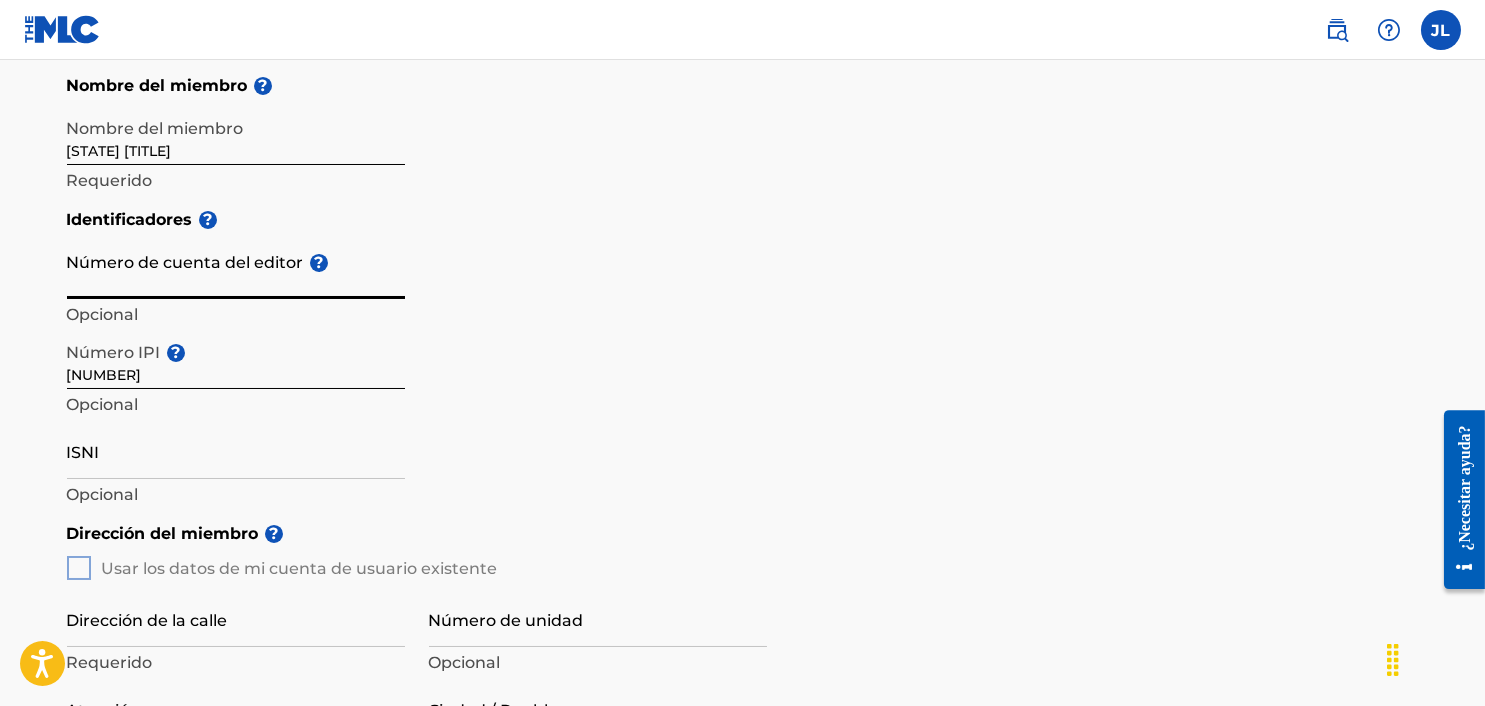 scroll, scrollTop: 462, scrollLeft: 0, axis: vertical 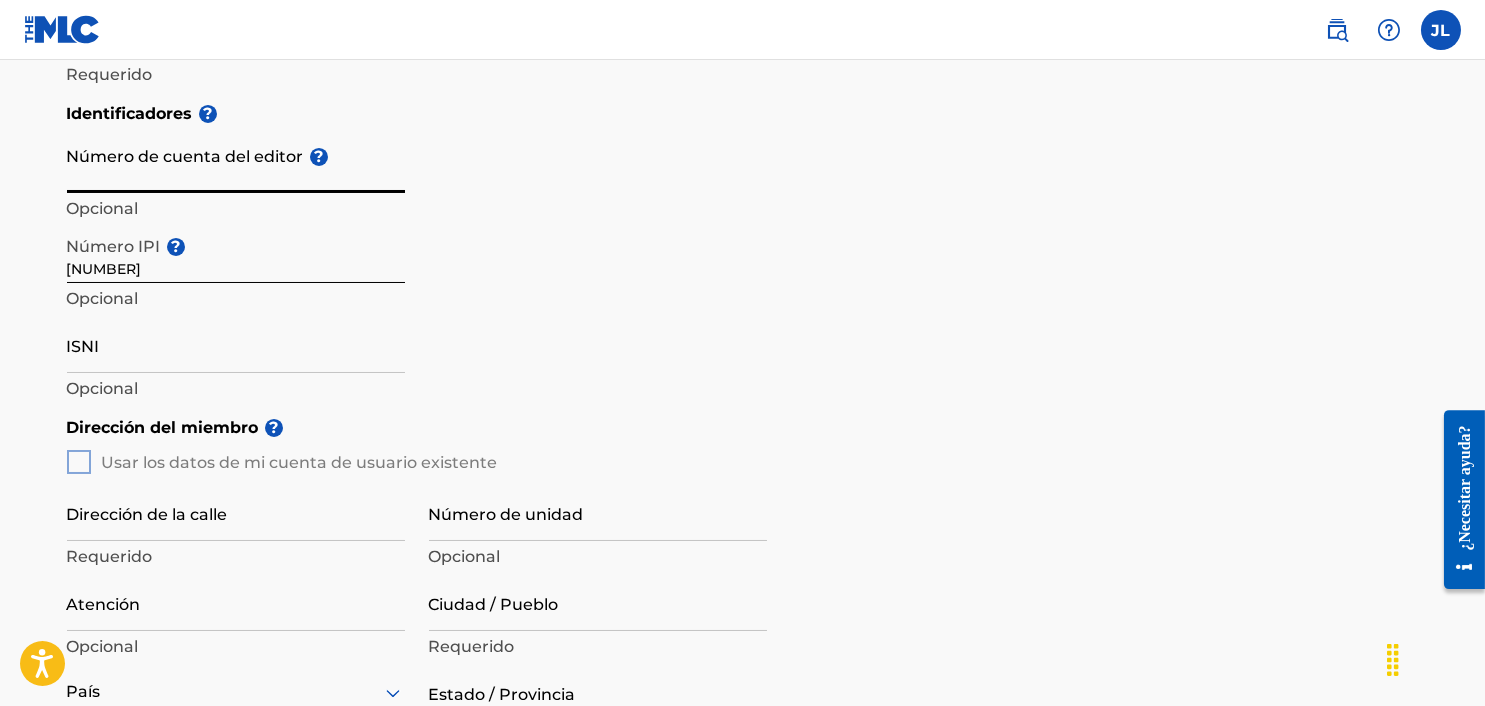type 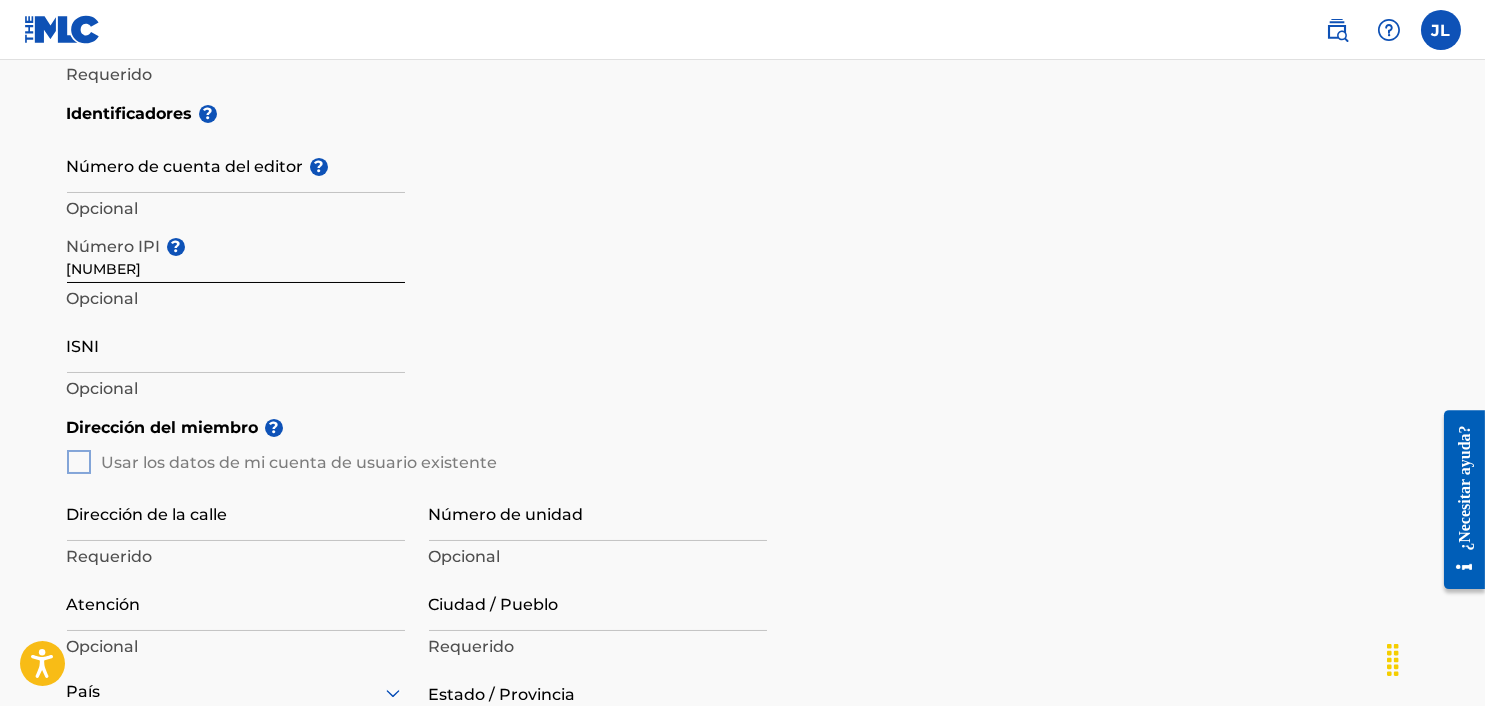 click on "Dirección del miembro ? Usar los datos de mi cuenta de usuario existente Dirección de la calle Requerido Número de unidad Opcional Atención Opcional Ciudad / Pueblo Requerido País Requerido Estado / Provincia Opcional Código postal Opcional" at bounding box center (743, 635) 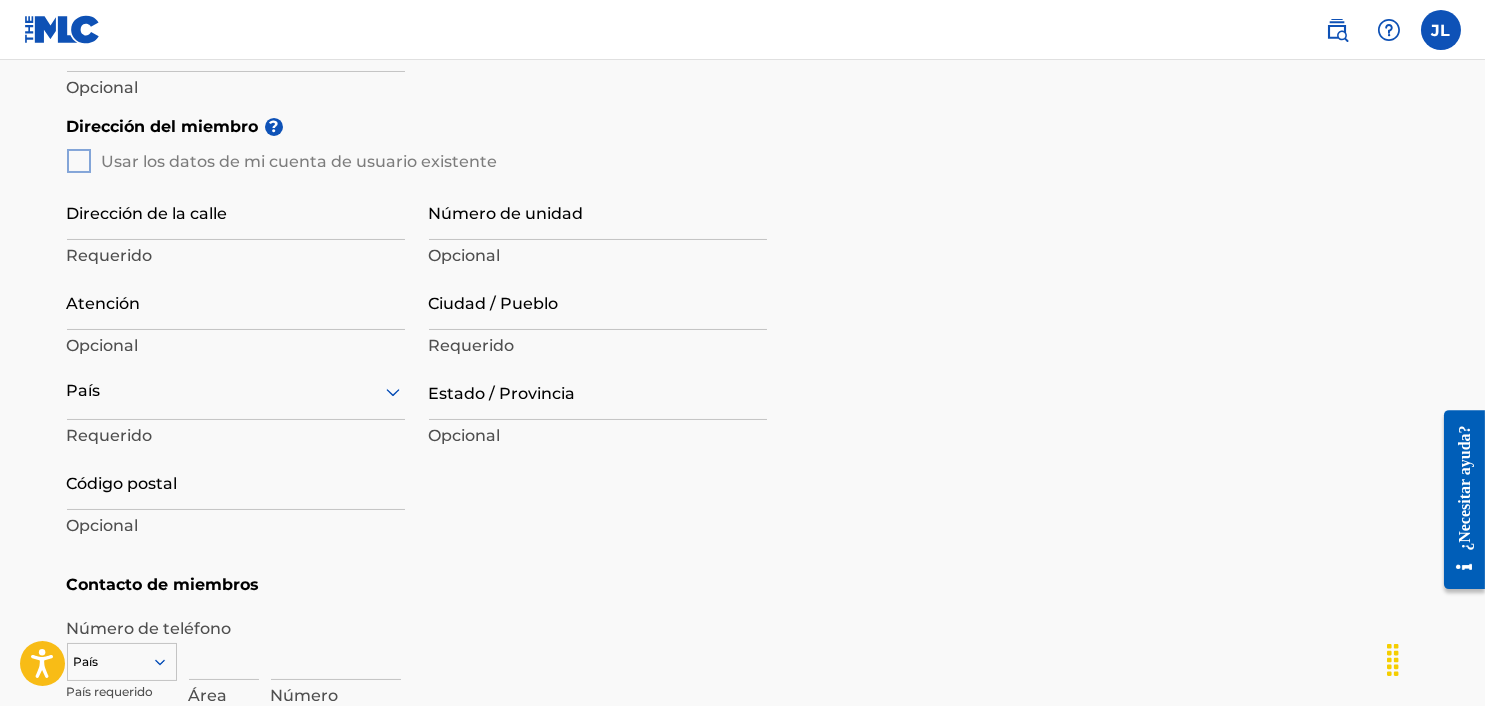 scroll, scrollTop: 767, scrollLeft: 0, axis: vertical 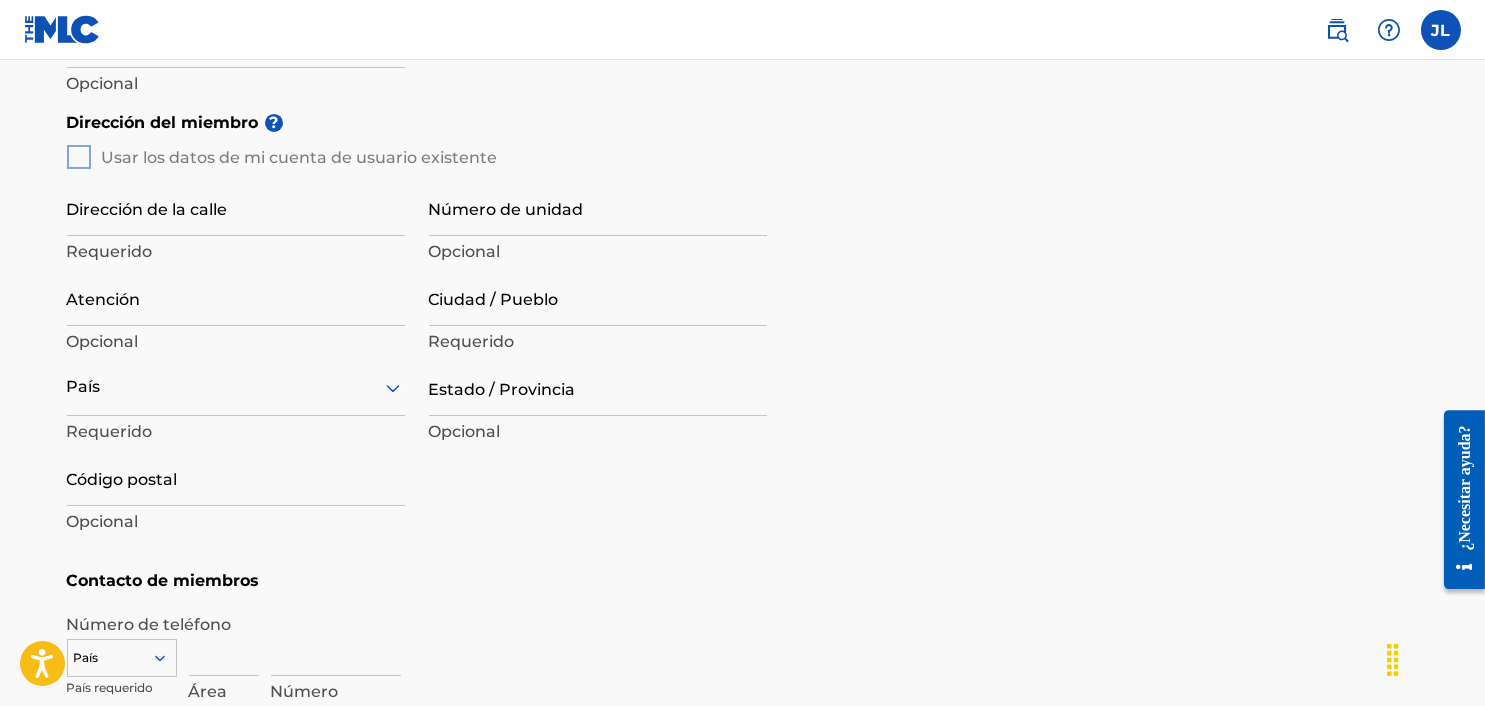 click on "Dirección del miembro ?" at bounding box center [743, 123] 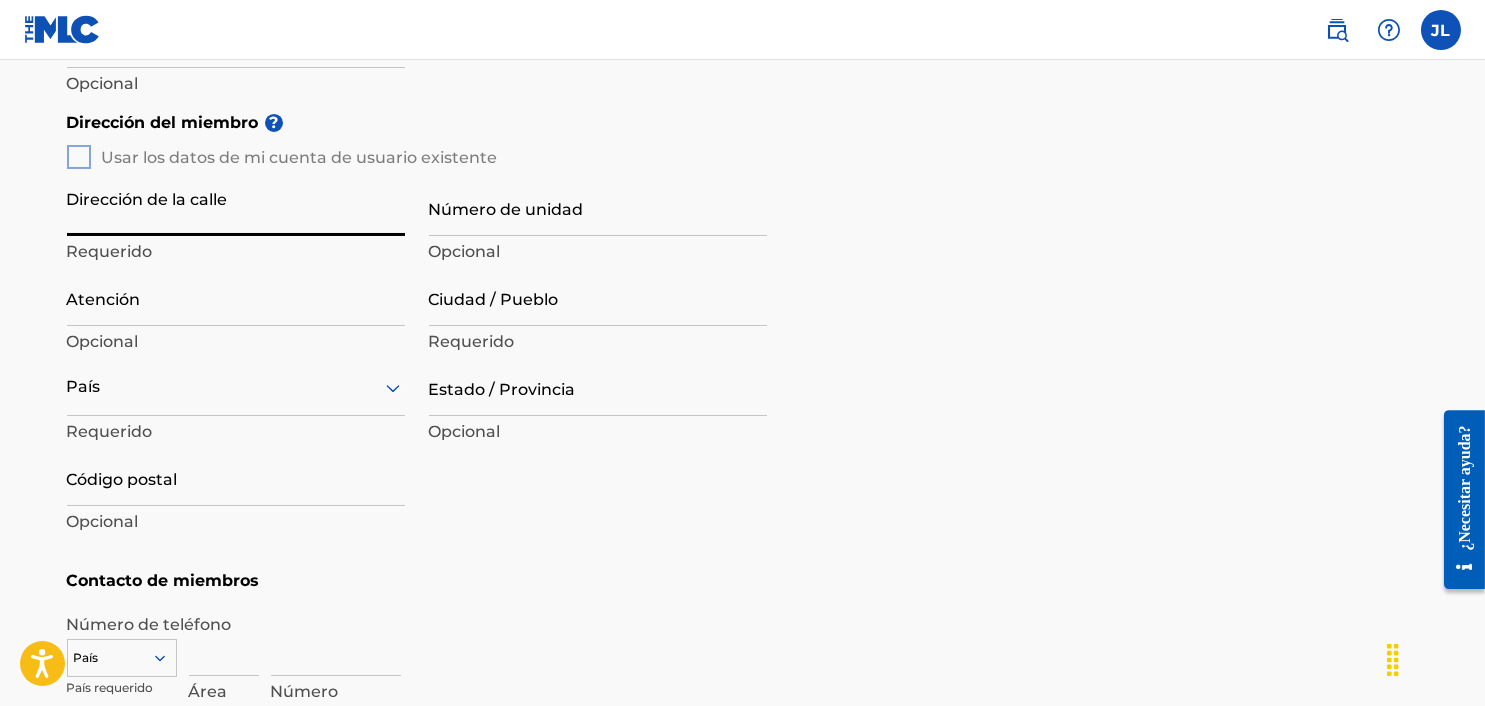 click on "Dirección de la calle" at bounding box center (236, 207) 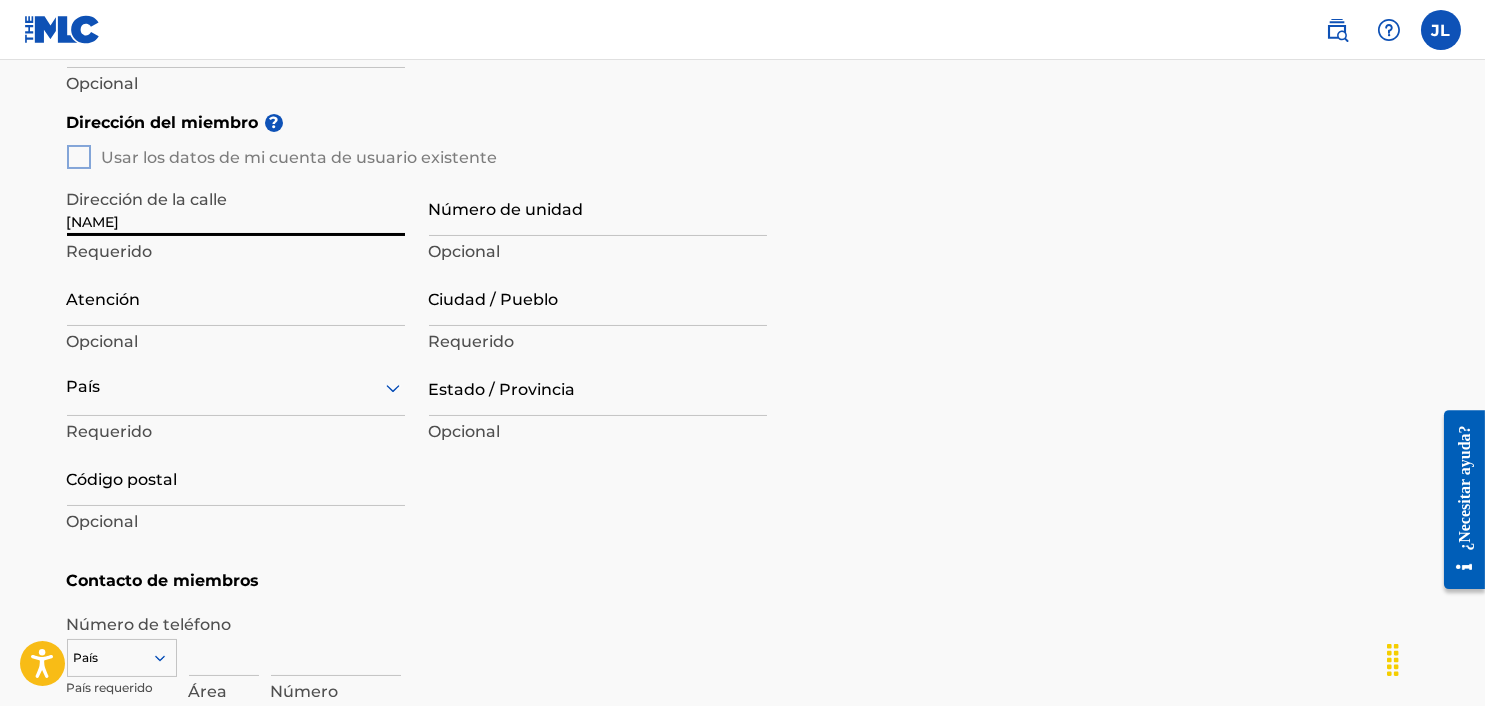 type on "[NAME]" 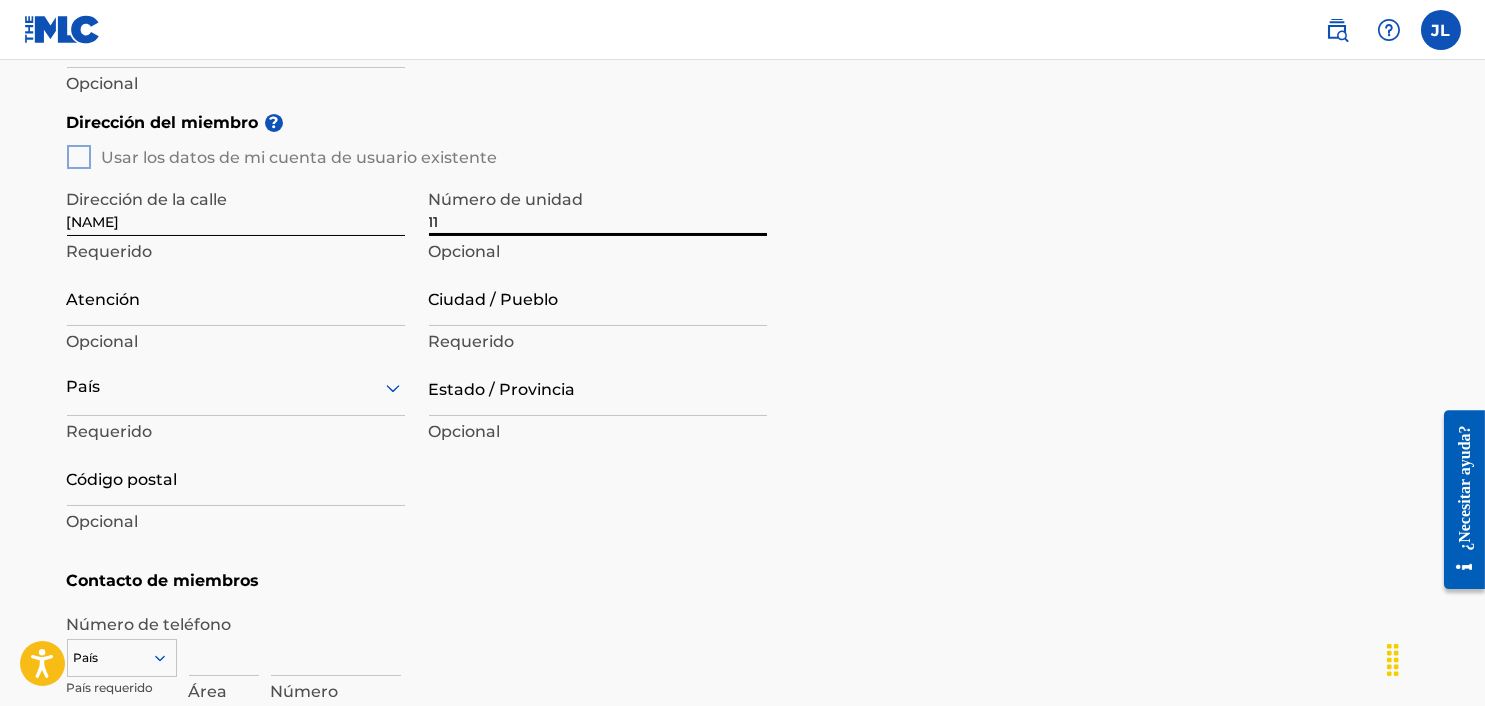 type on "11" 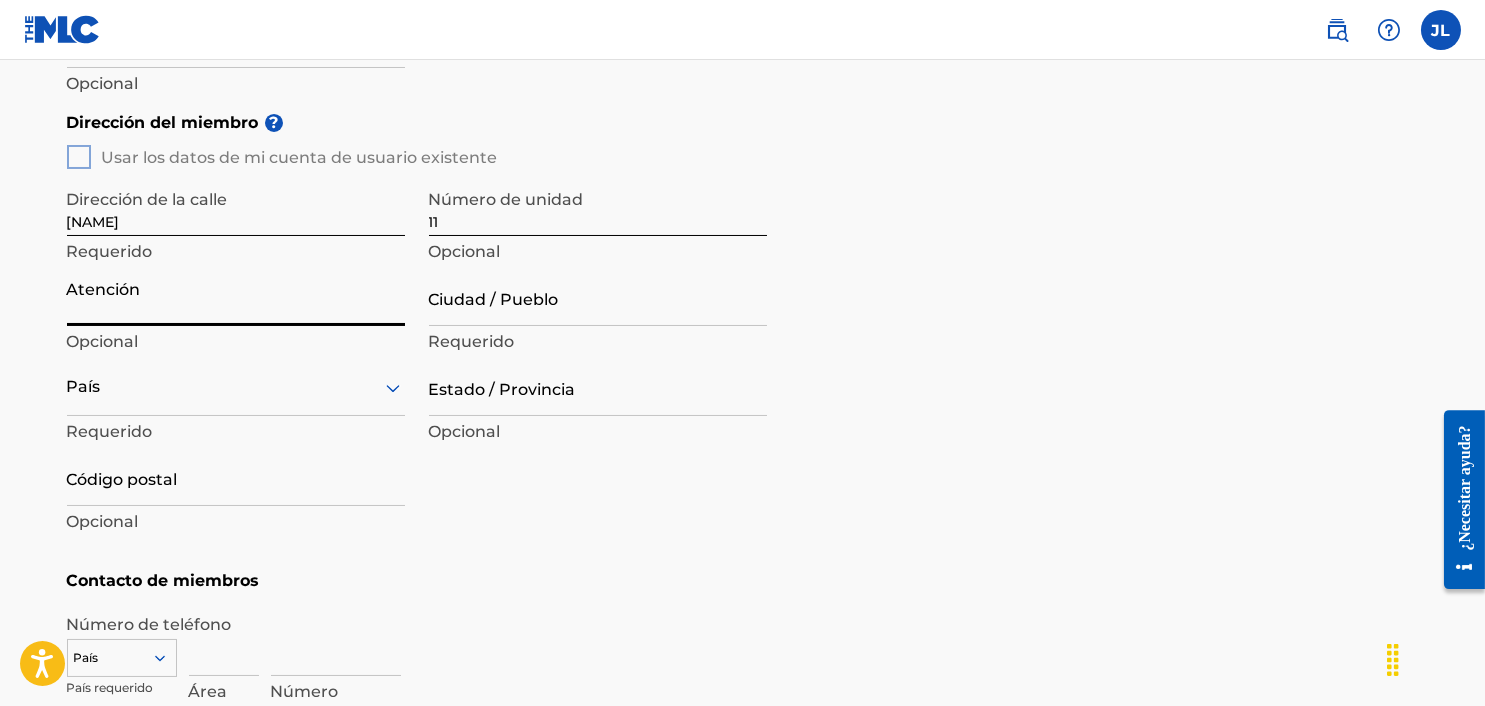 click on "Atención" at bounding box center (236, 297) 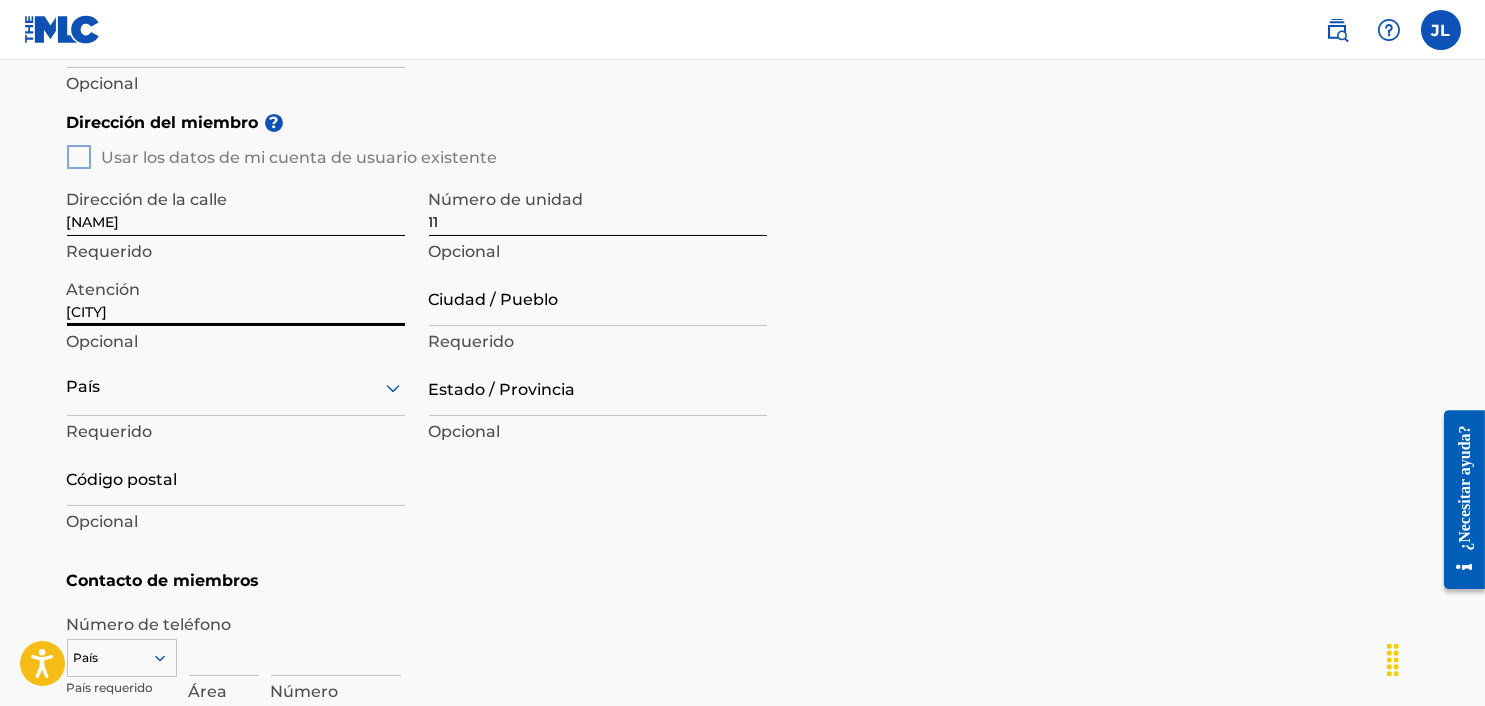 type on "[CITY]" 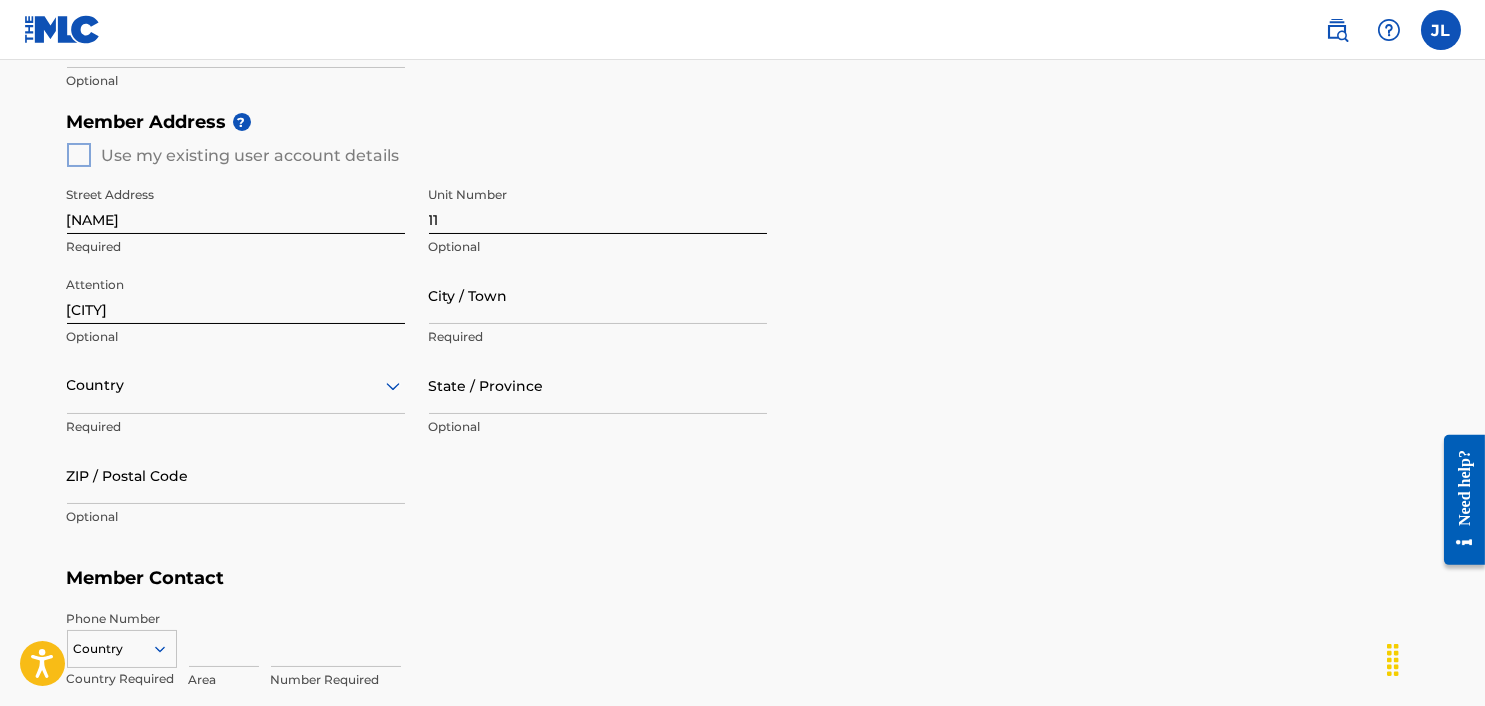 scroll, scrollTop: 767, scrollLeft: 0, axis: vertical 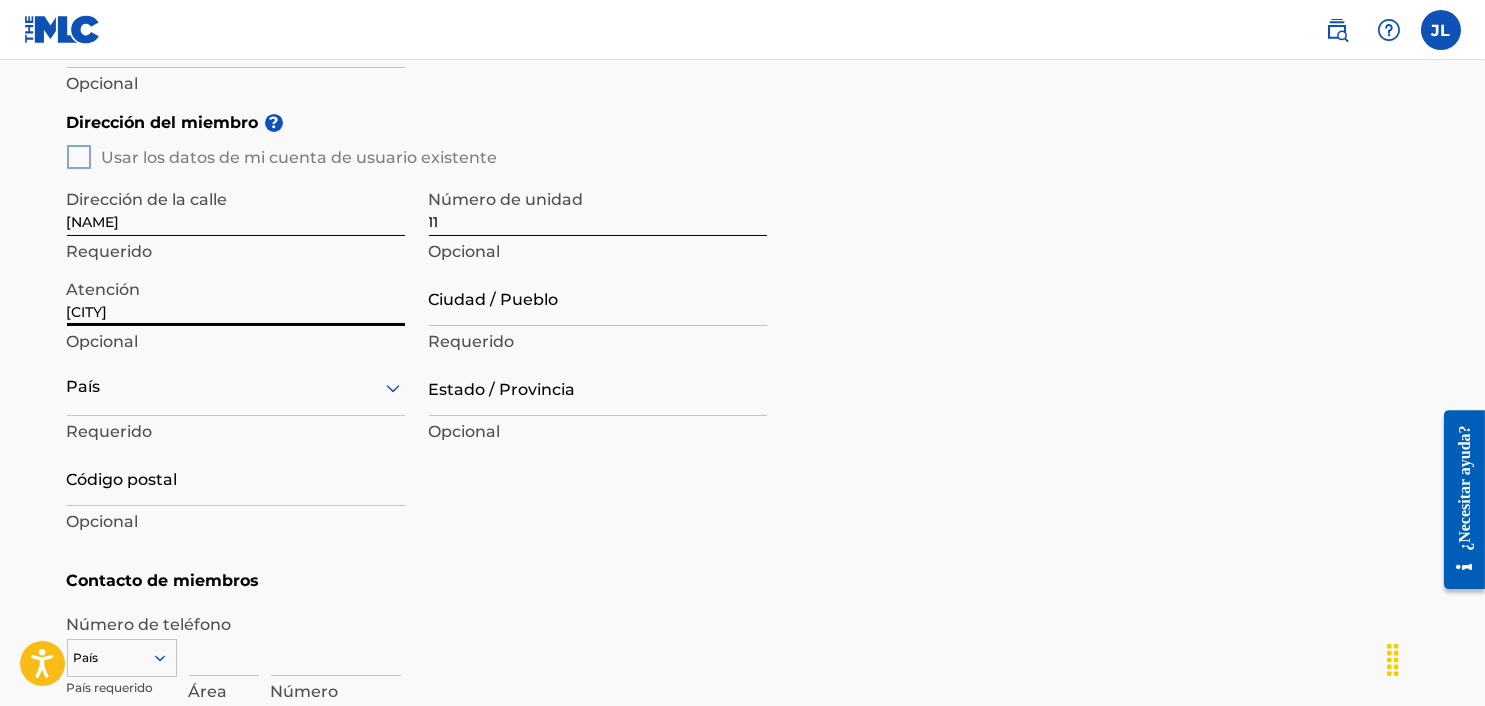 drag, startPoint x: 231, startPoint y: 302, endPoint x: 0, endPoint y: 307, distance: 231.05411 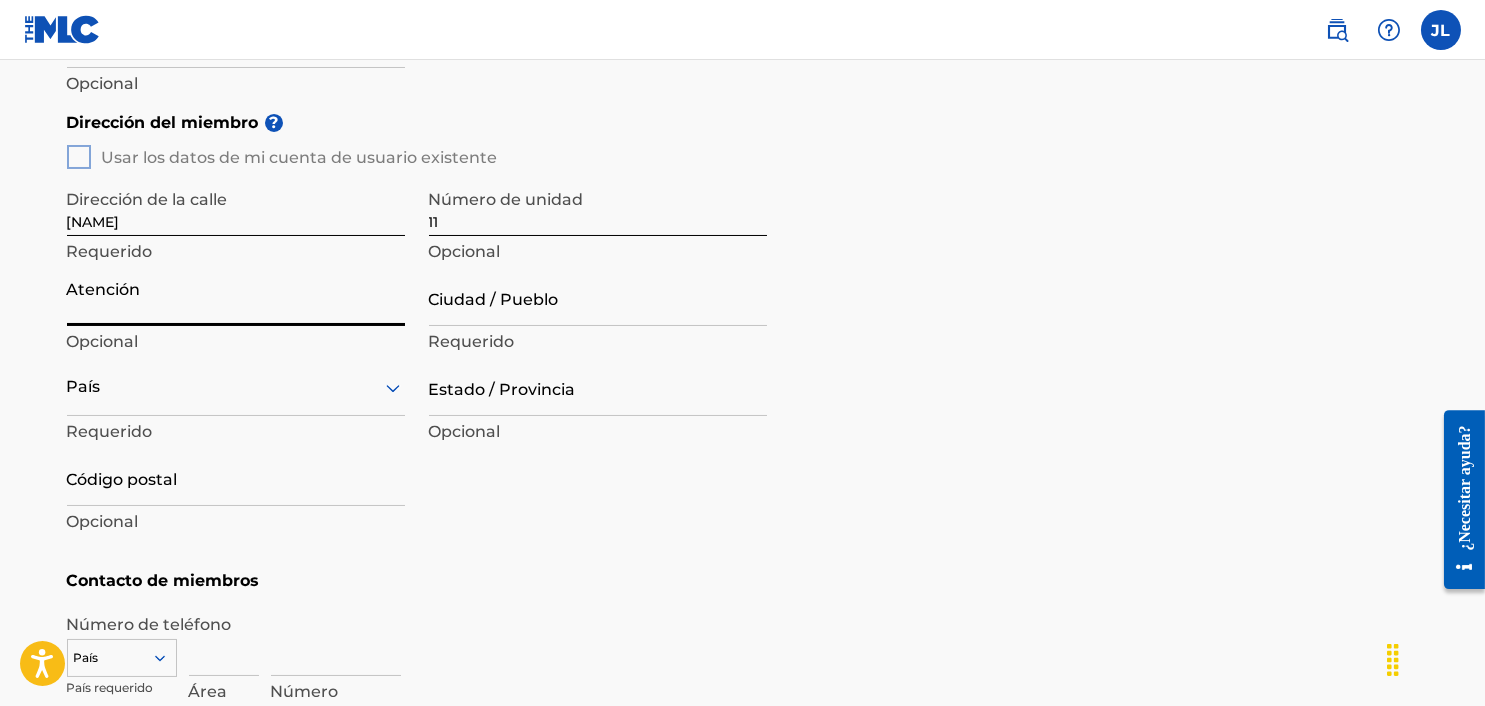 type 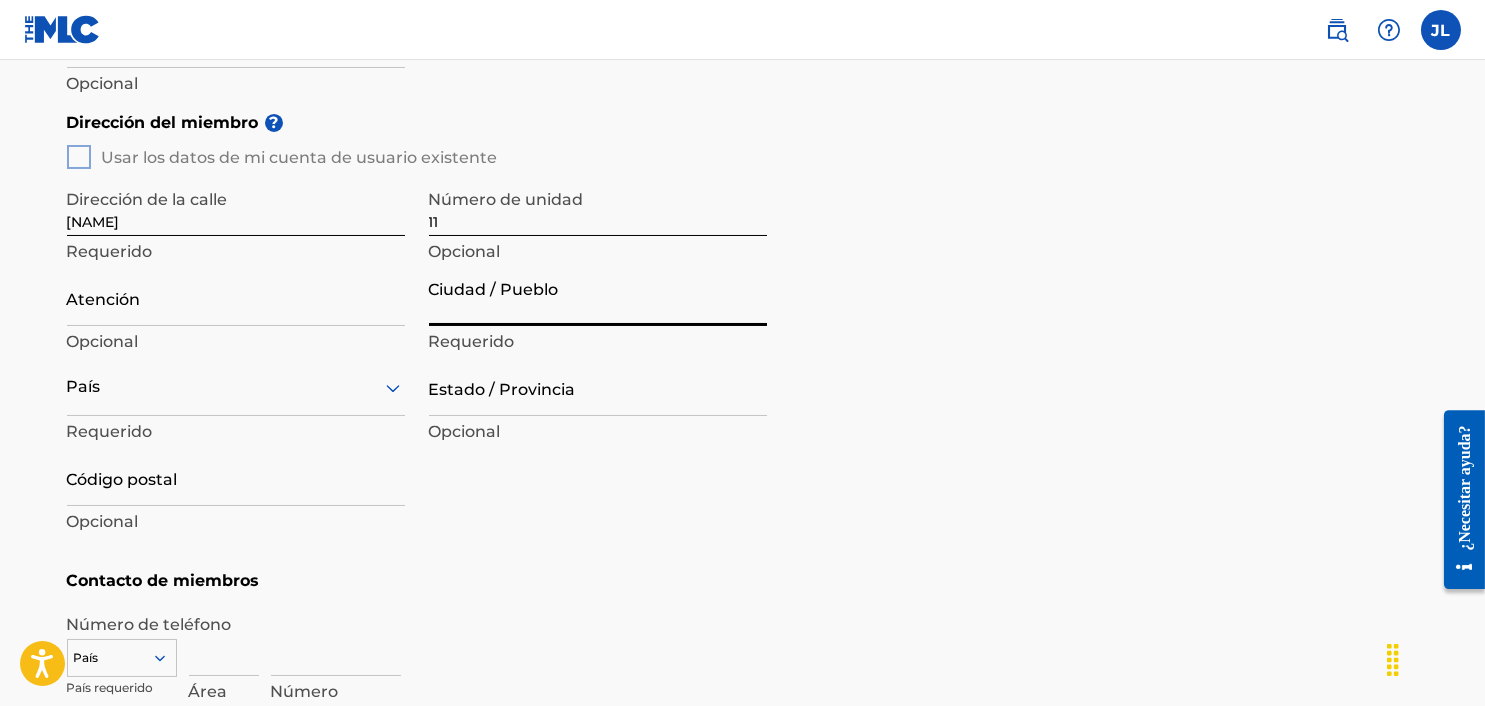 click on "Ciudad / Pueblo" at bounding box center (598, 297) 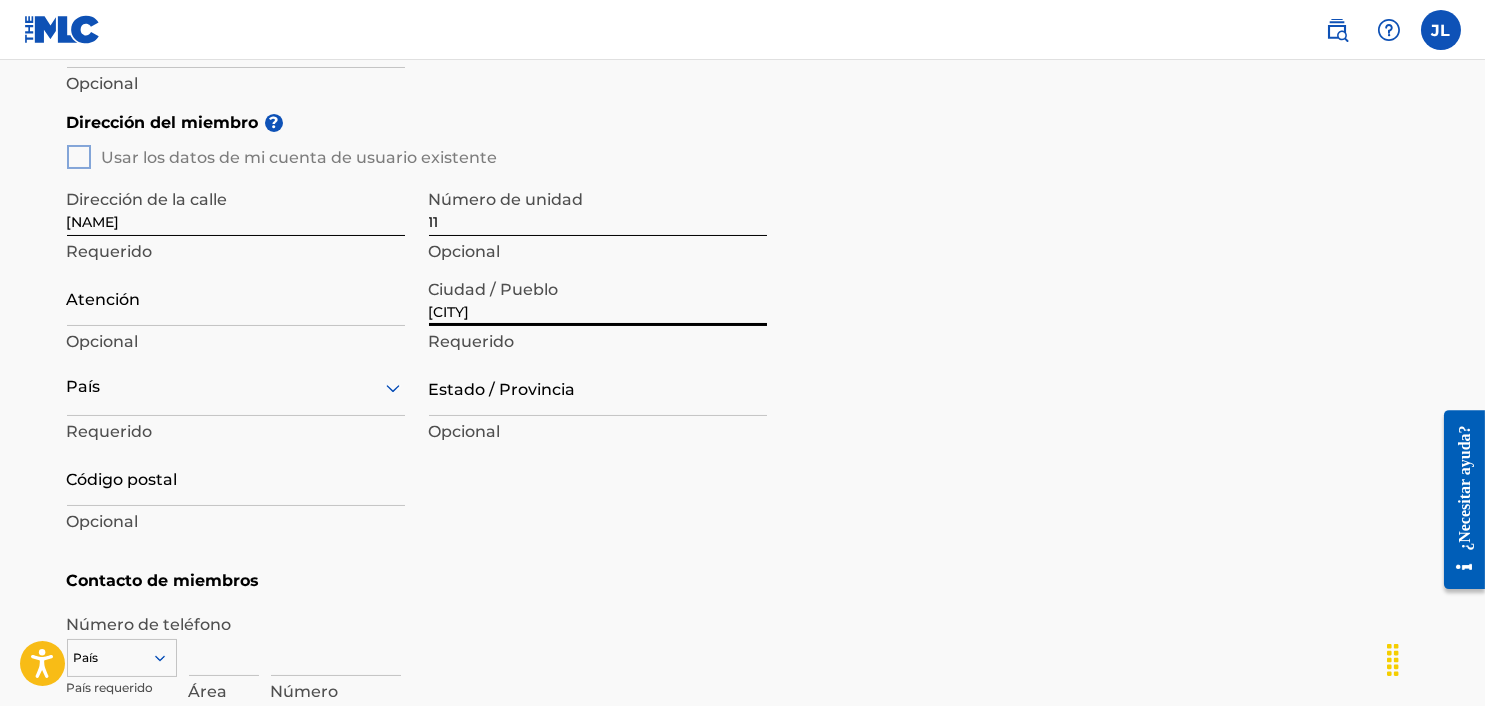 type on "[CITY]" 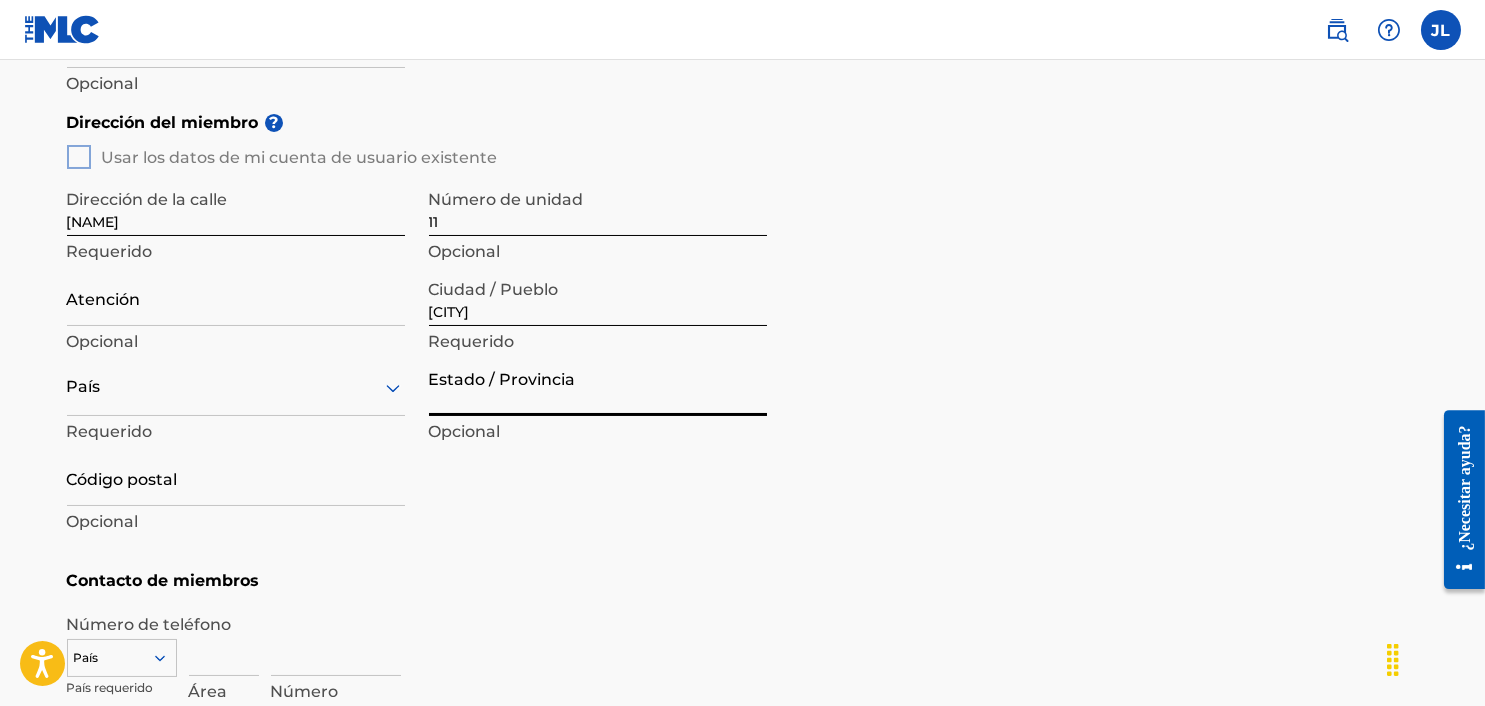 click on "Estado / Provincia" at bounding box center [598, 387] 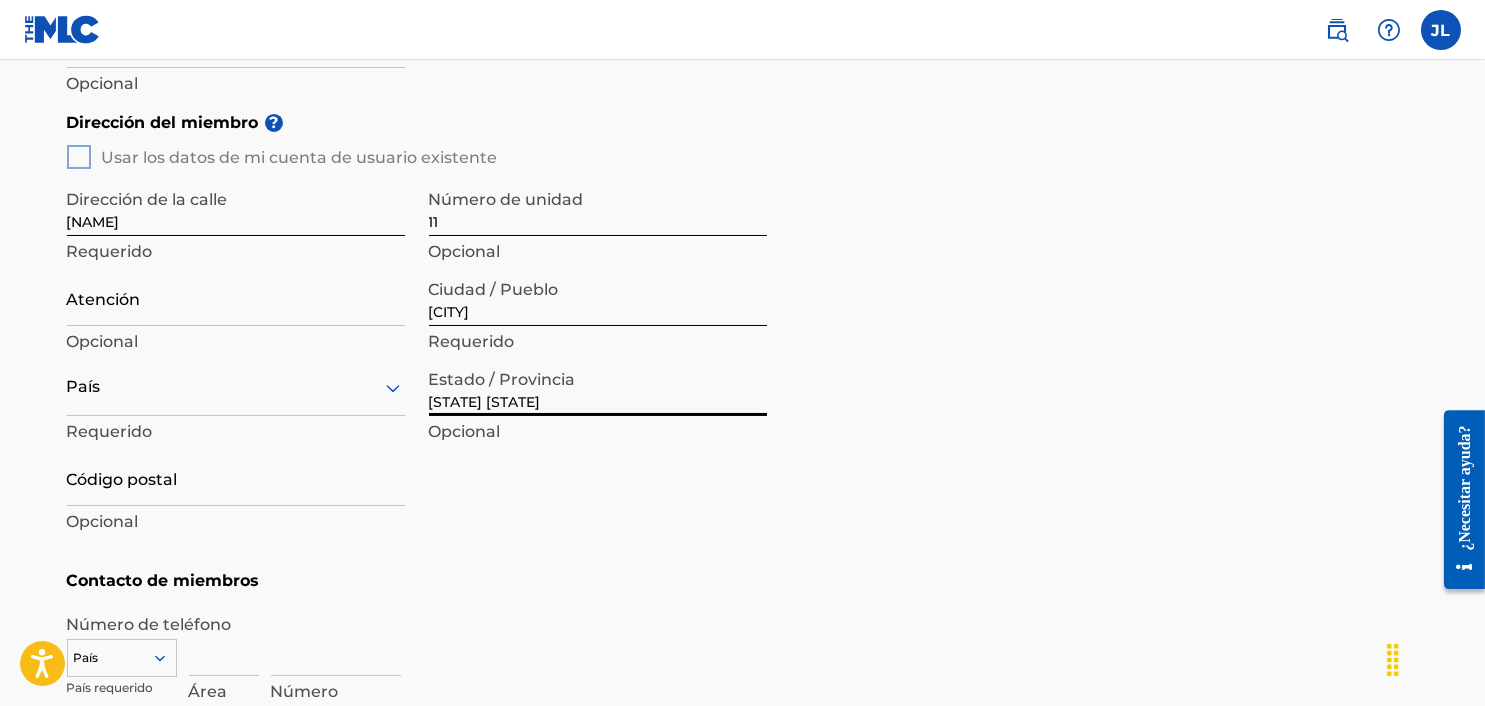 type on "[STATE] [STATE]" 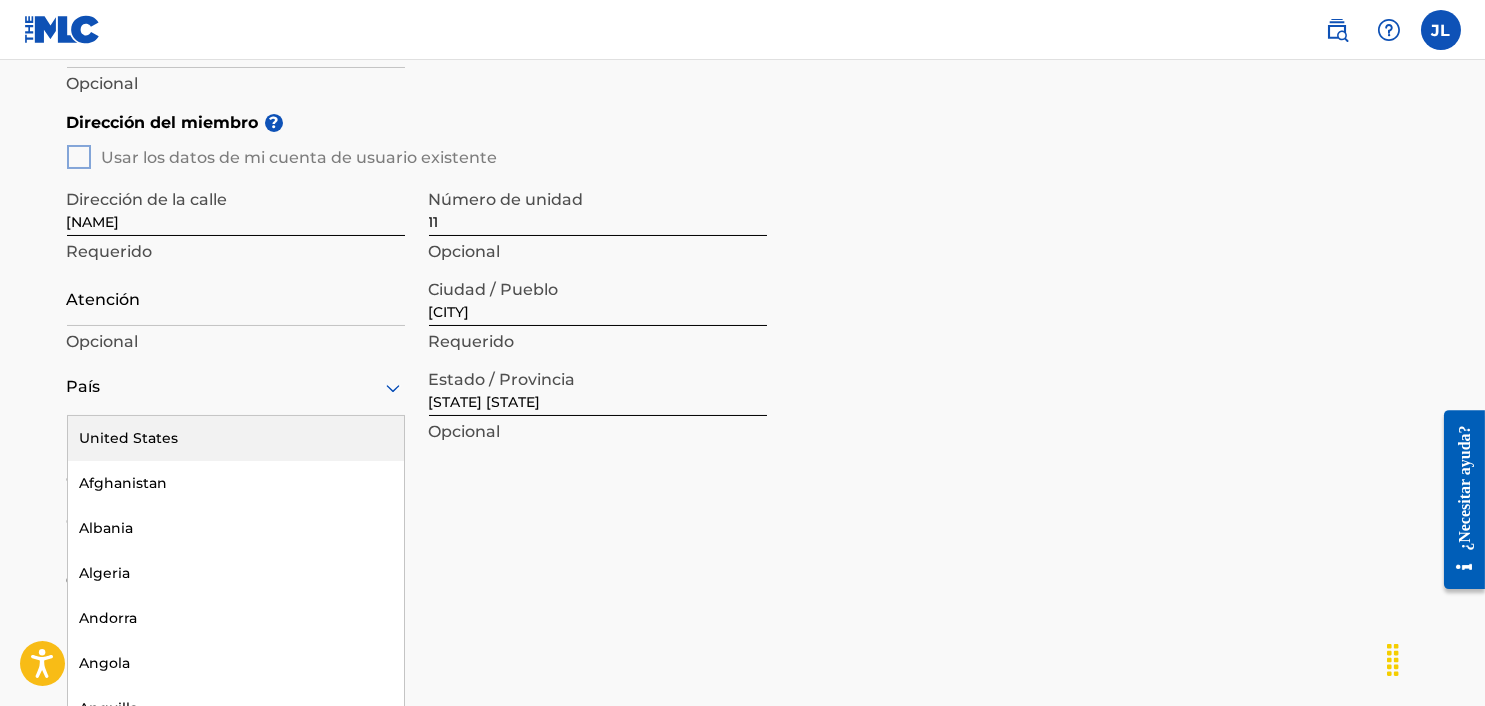 scroll, scrollTop: 777, scrollLeft: 0, axis: vertical 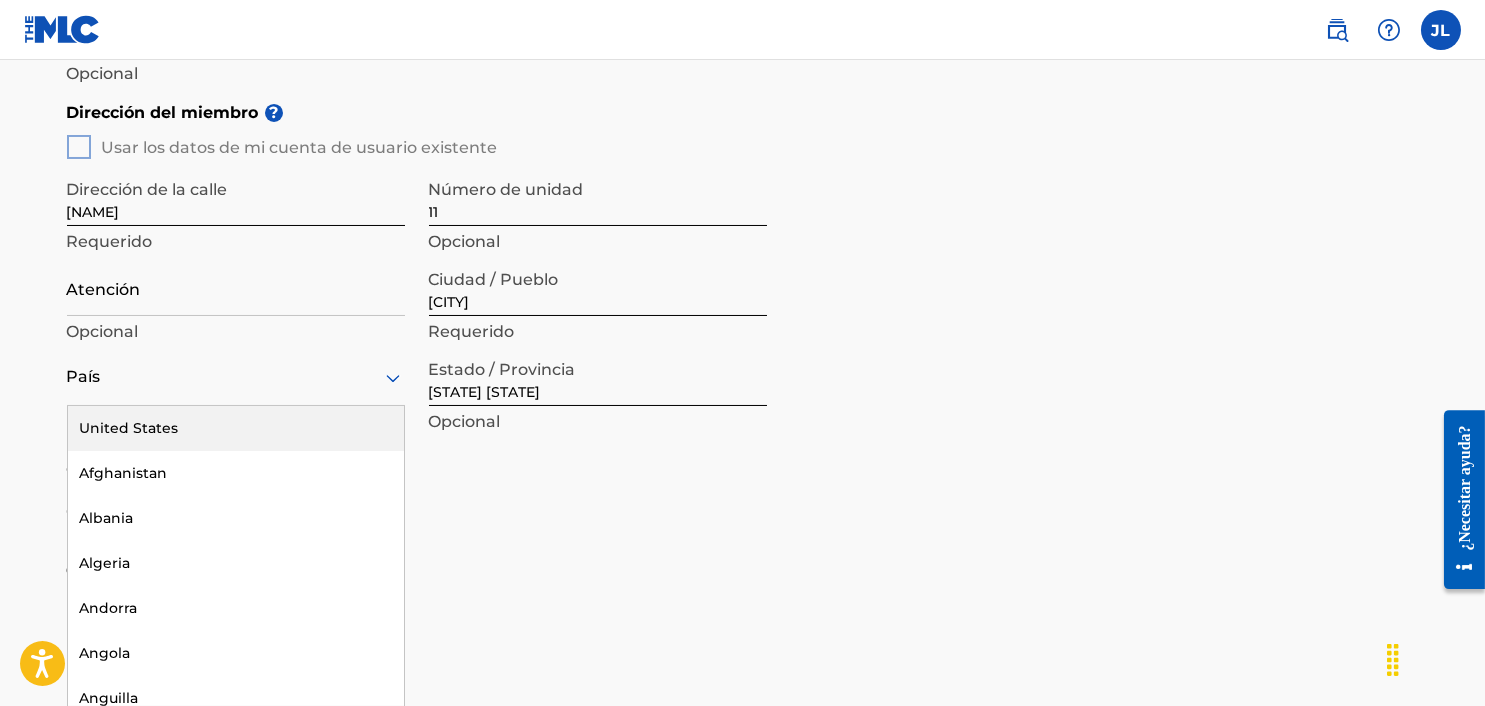 click on "País" at bounding box center (236, 377) 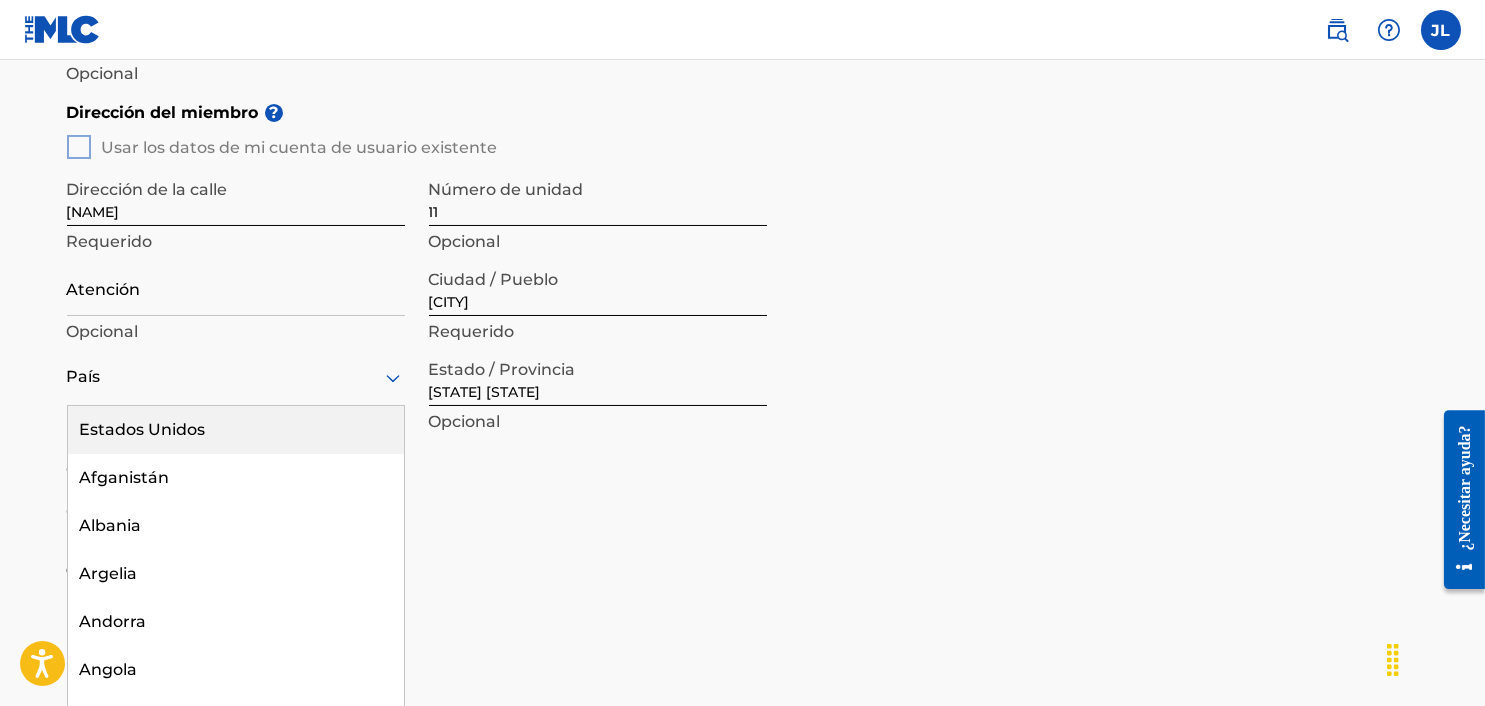 type on "r" 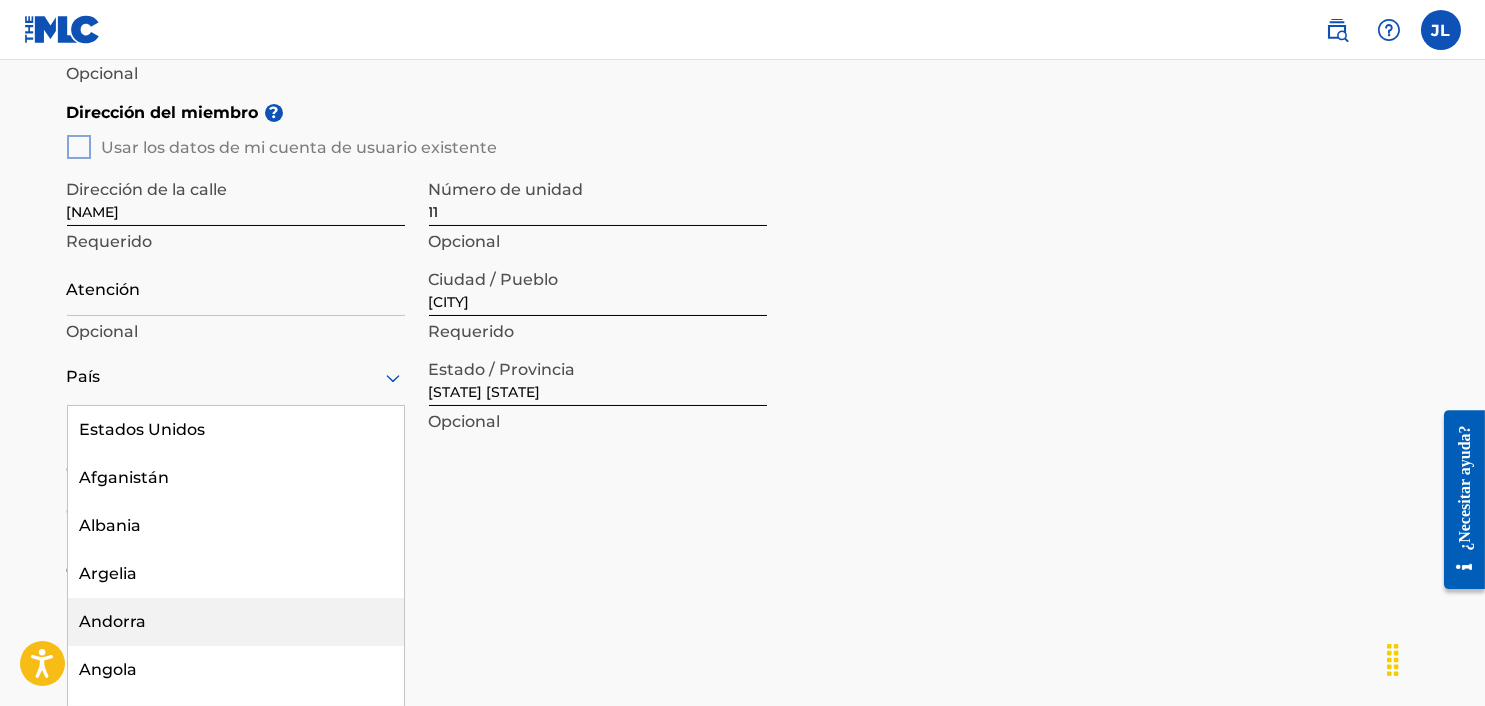 type on "d" 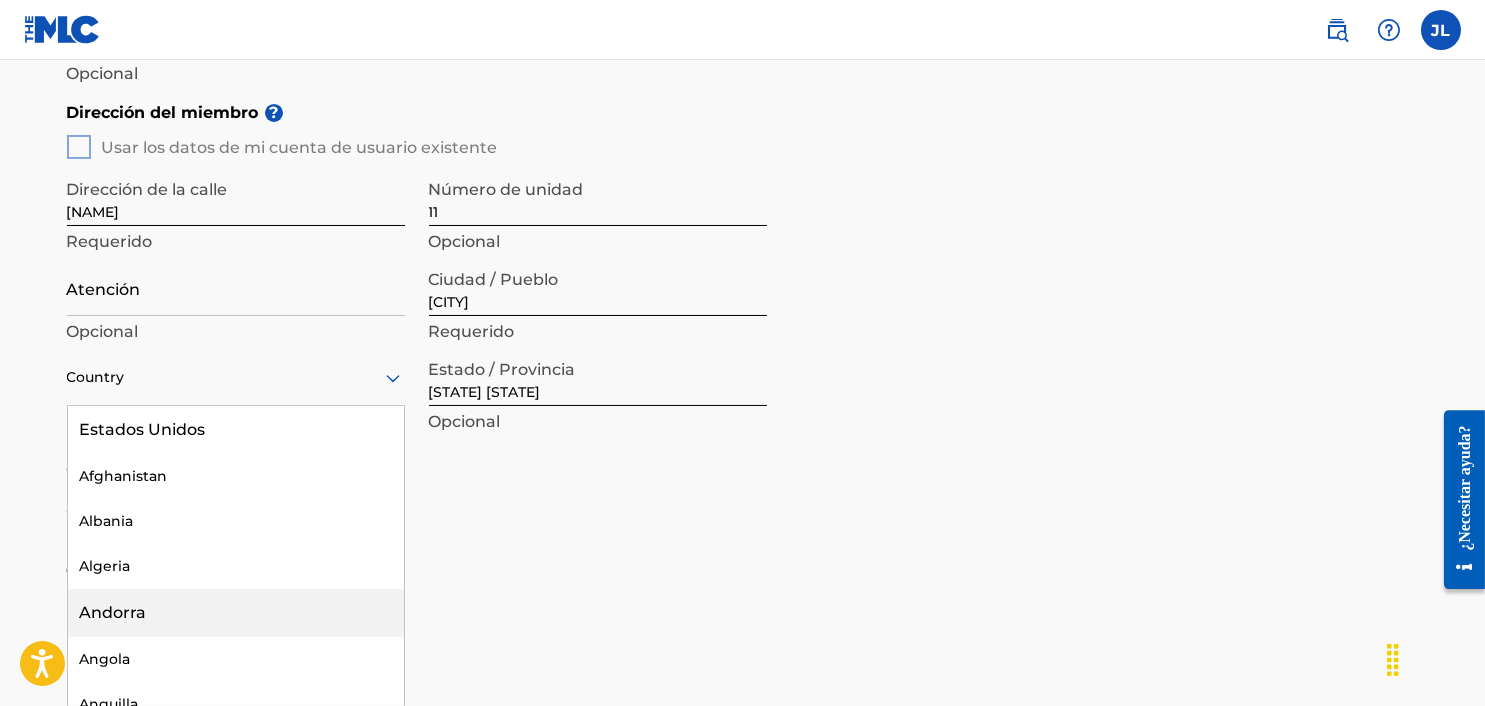 type on "r" 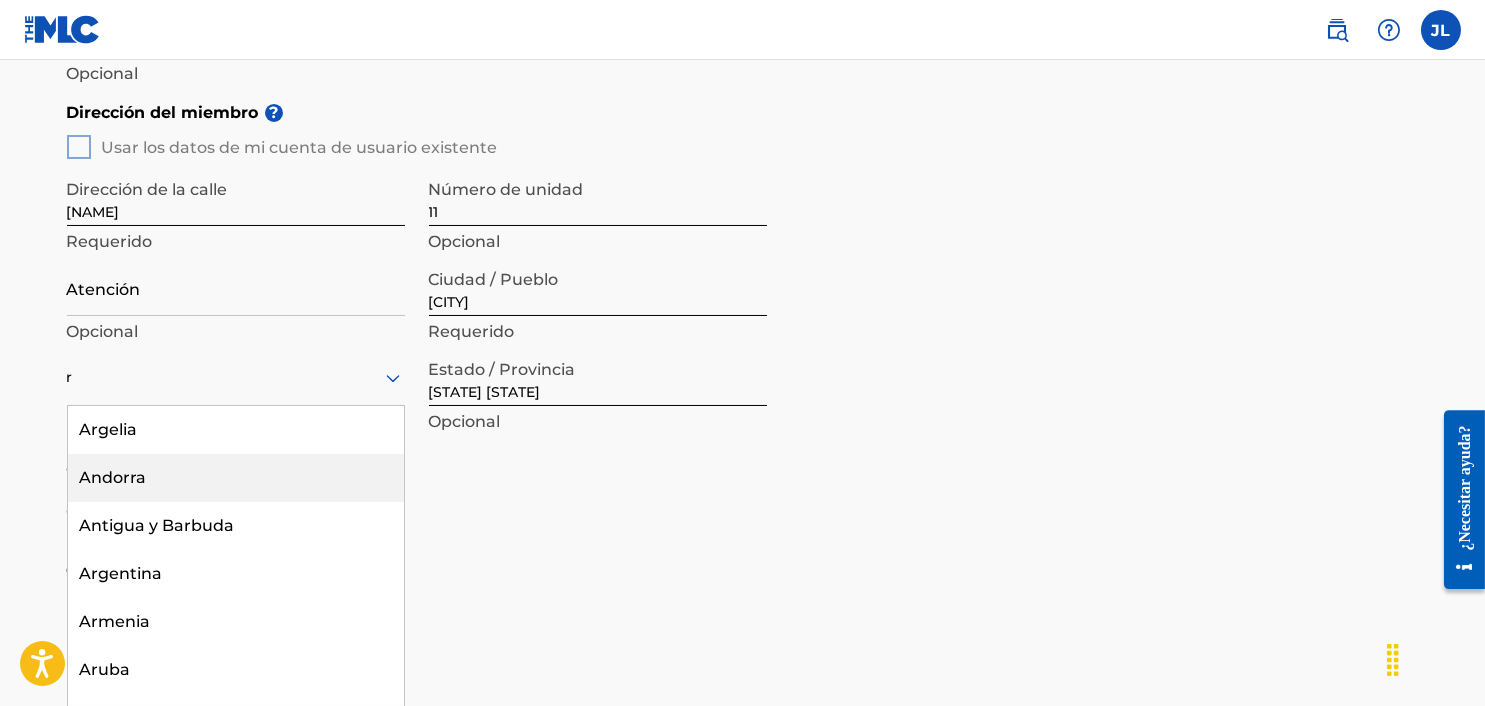 type 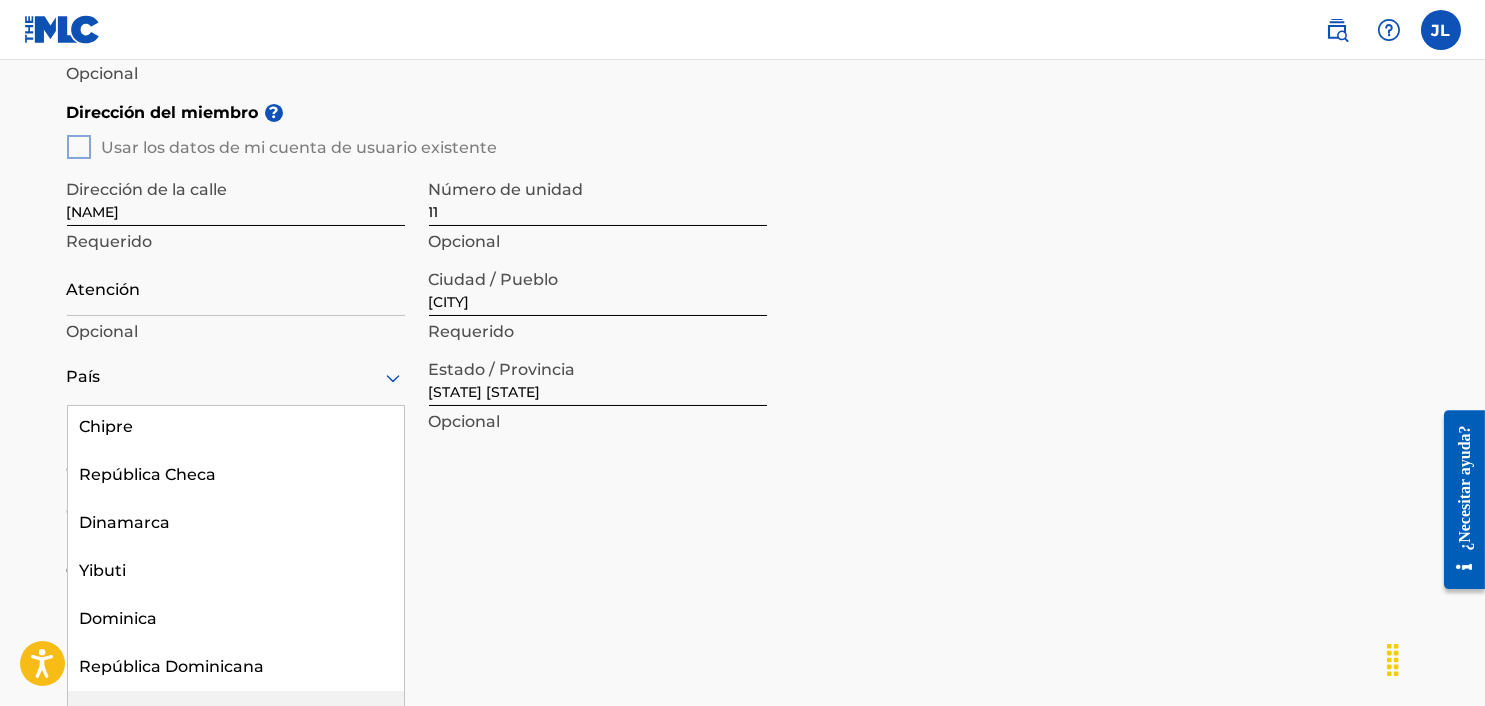 scroll, scrollTop: 2452, scrollLeft: 0, axis: vertical 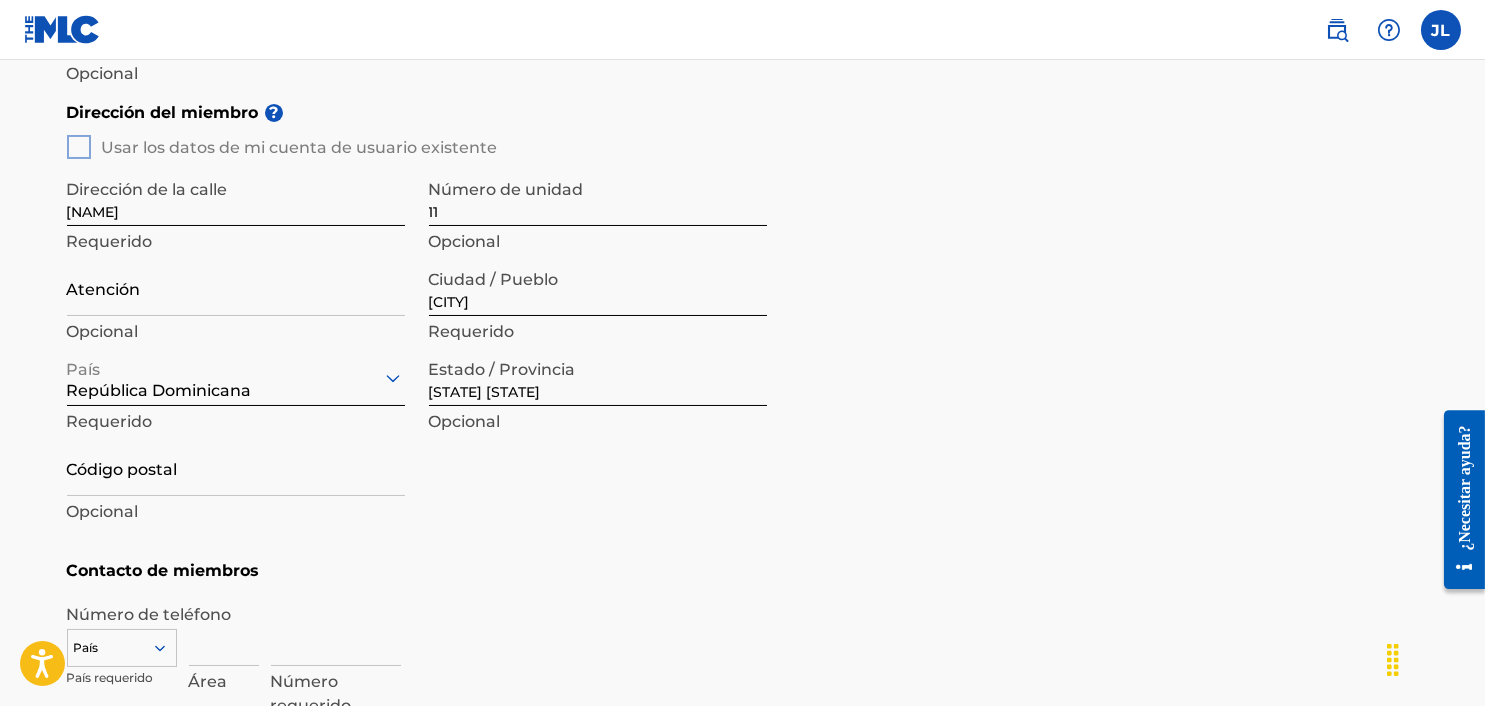 click on "Código postal" at bounding box center [236, 467] 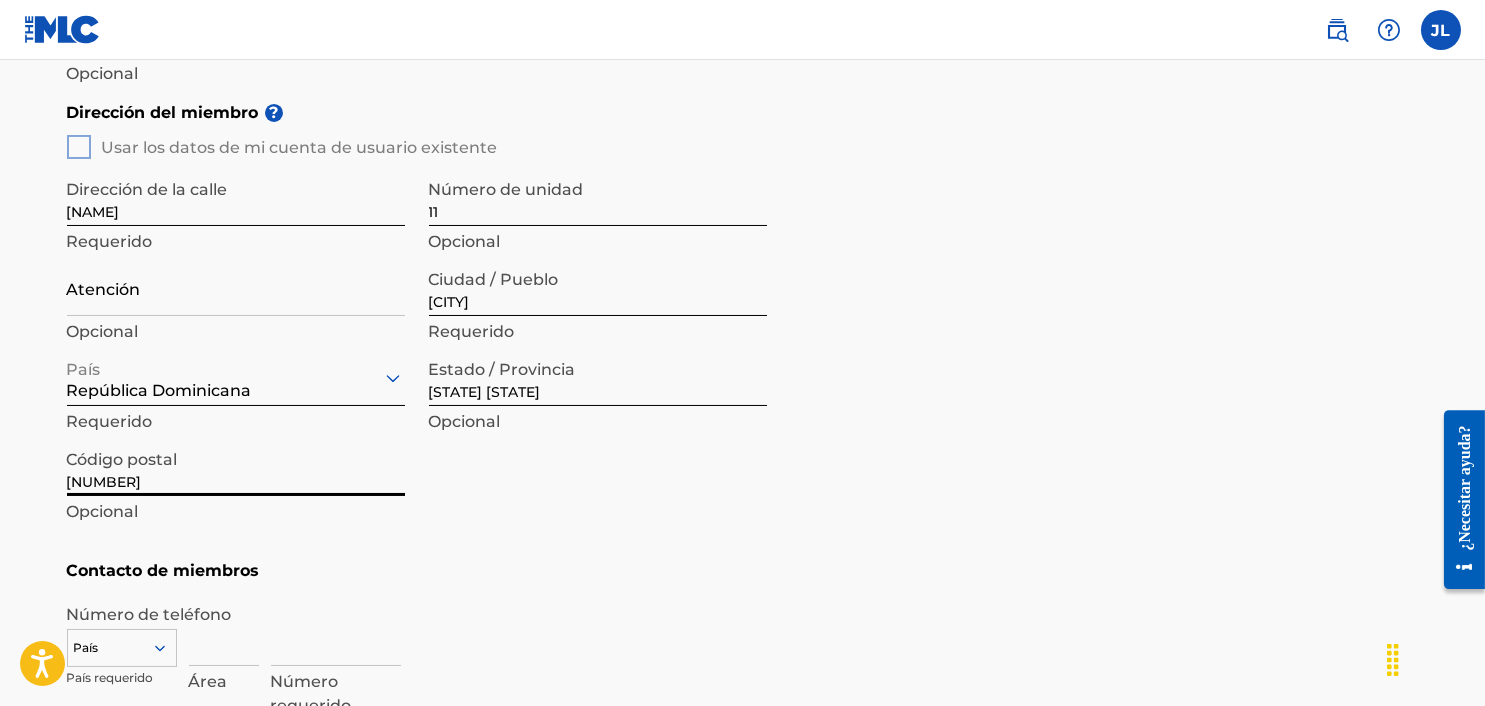 type on "[NUMBER]" 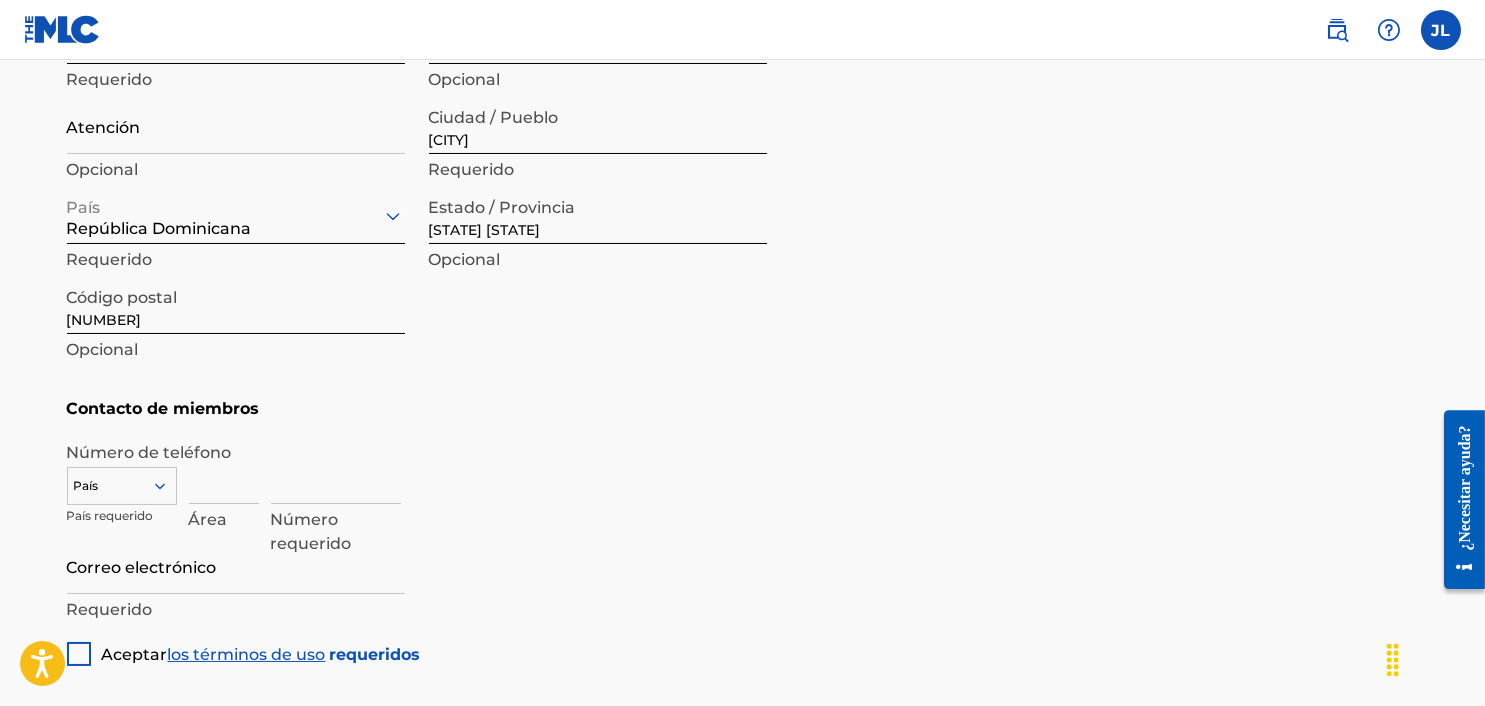 scroll, scrollTop: 979, scrollLeft: 0, axis: vertical 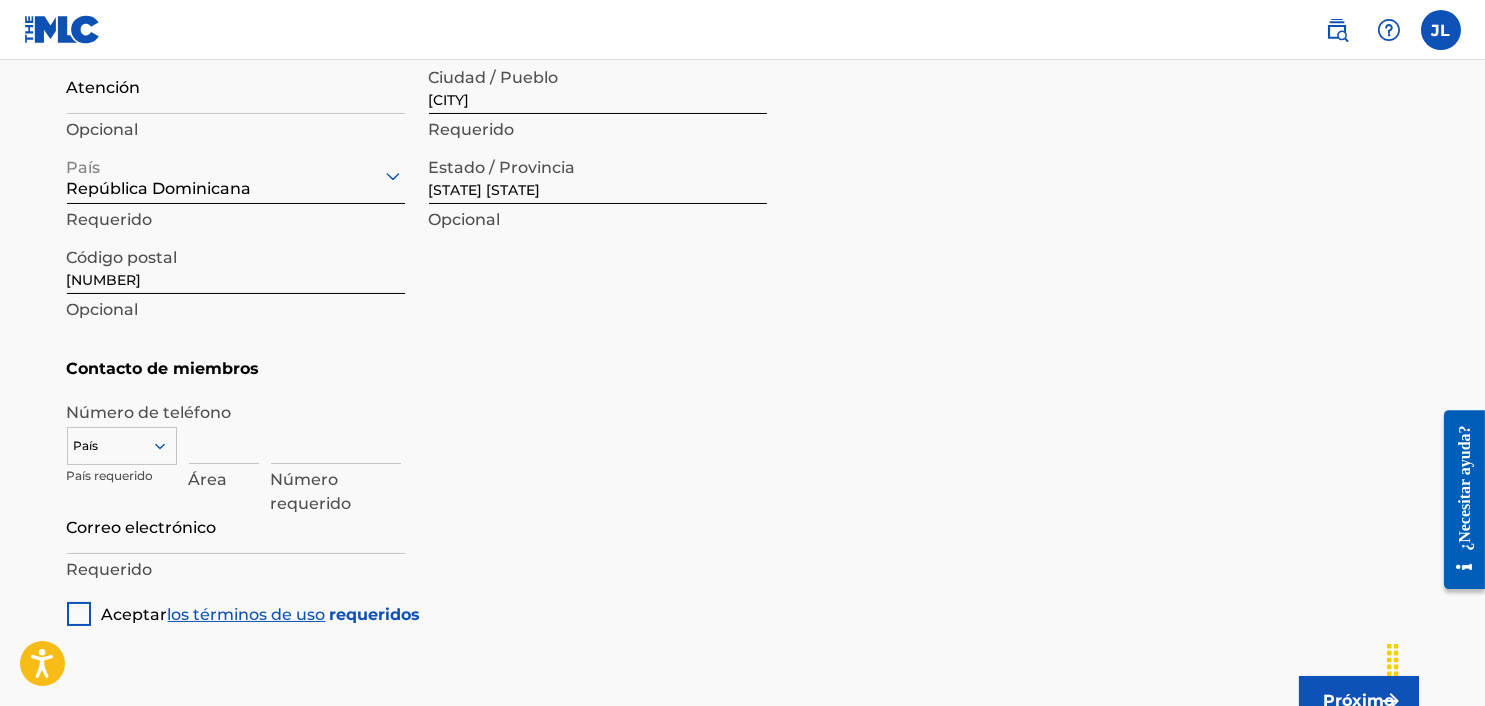 click on "País" at bounding box center (122, 442) 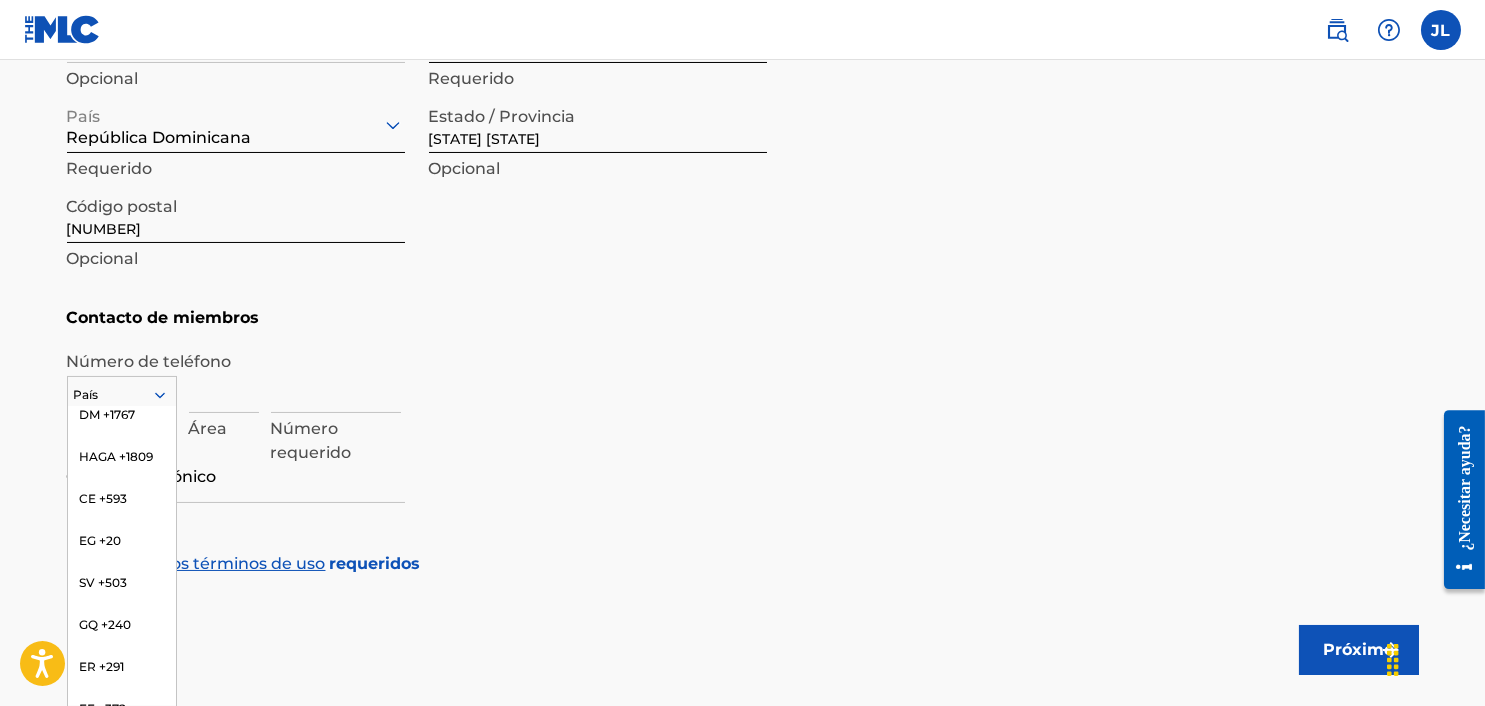 scroll, scrollTop: 2245, scrollLeft: 0, axis: vertical 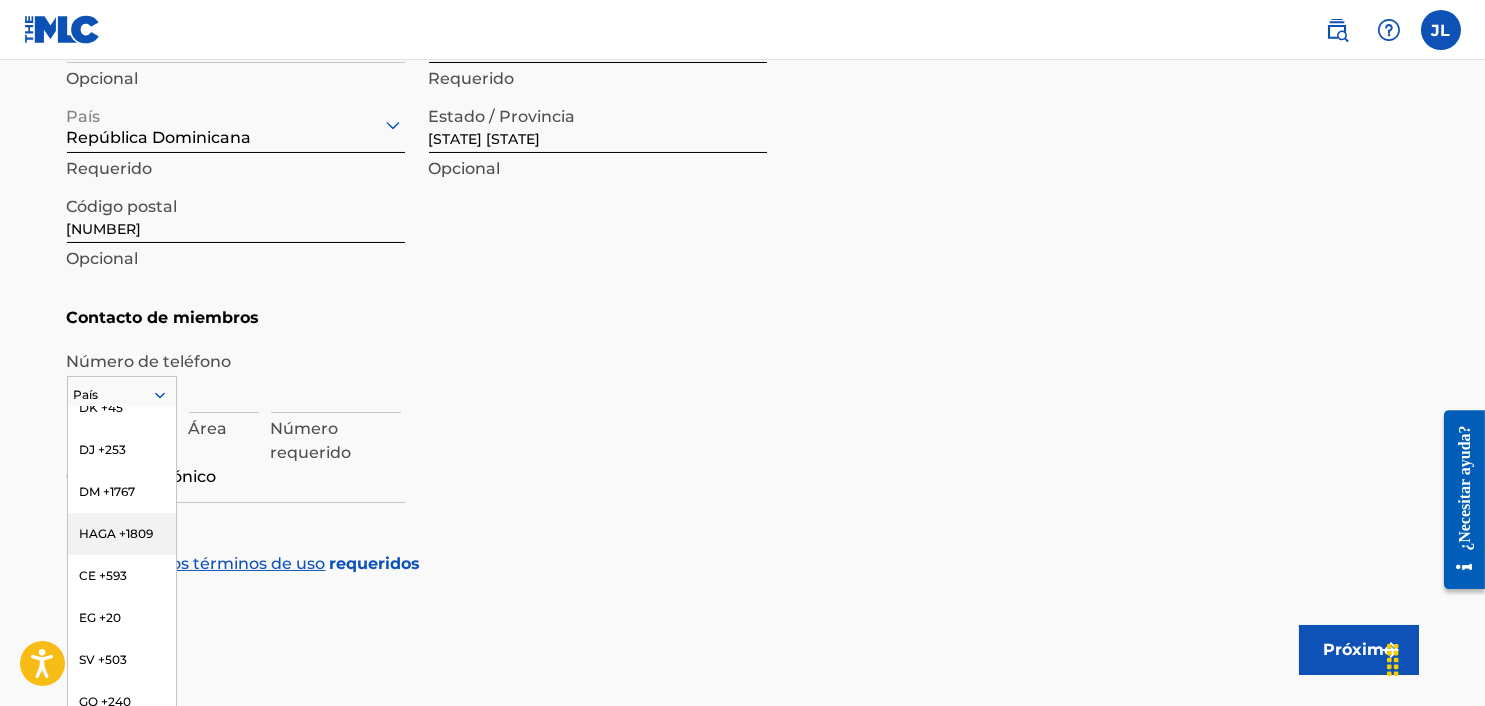 click on "HAGA +1809" at bounding box center (117, 533) 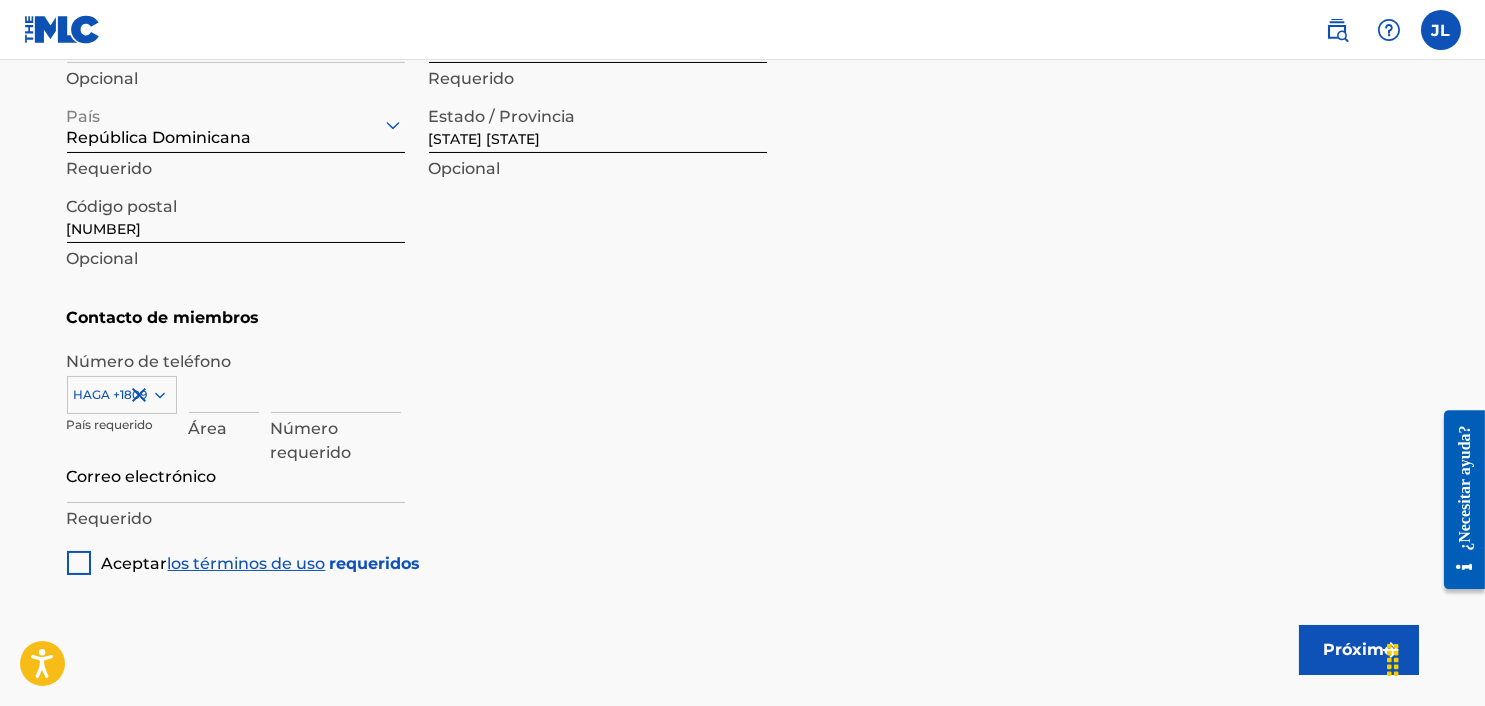 click at bounding box center [224, 384] 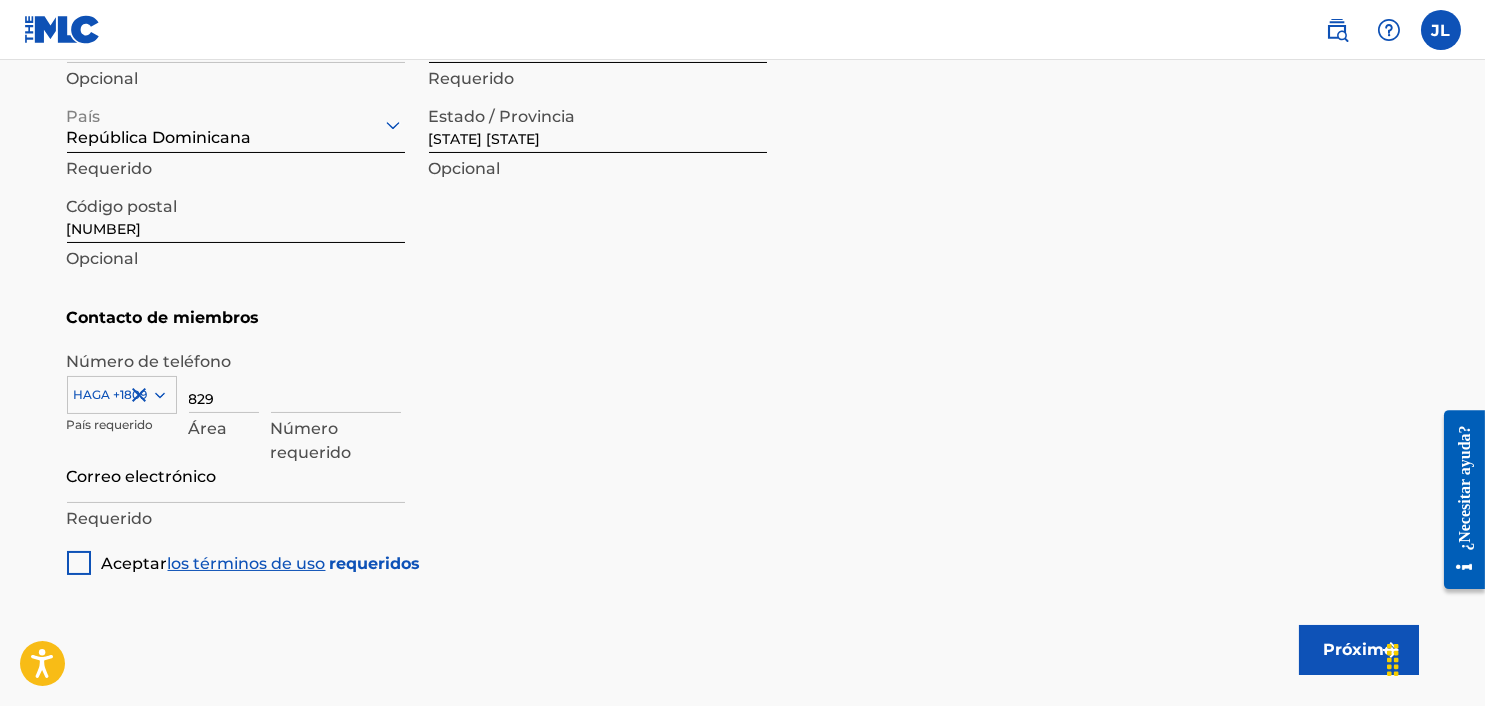 type on "829" 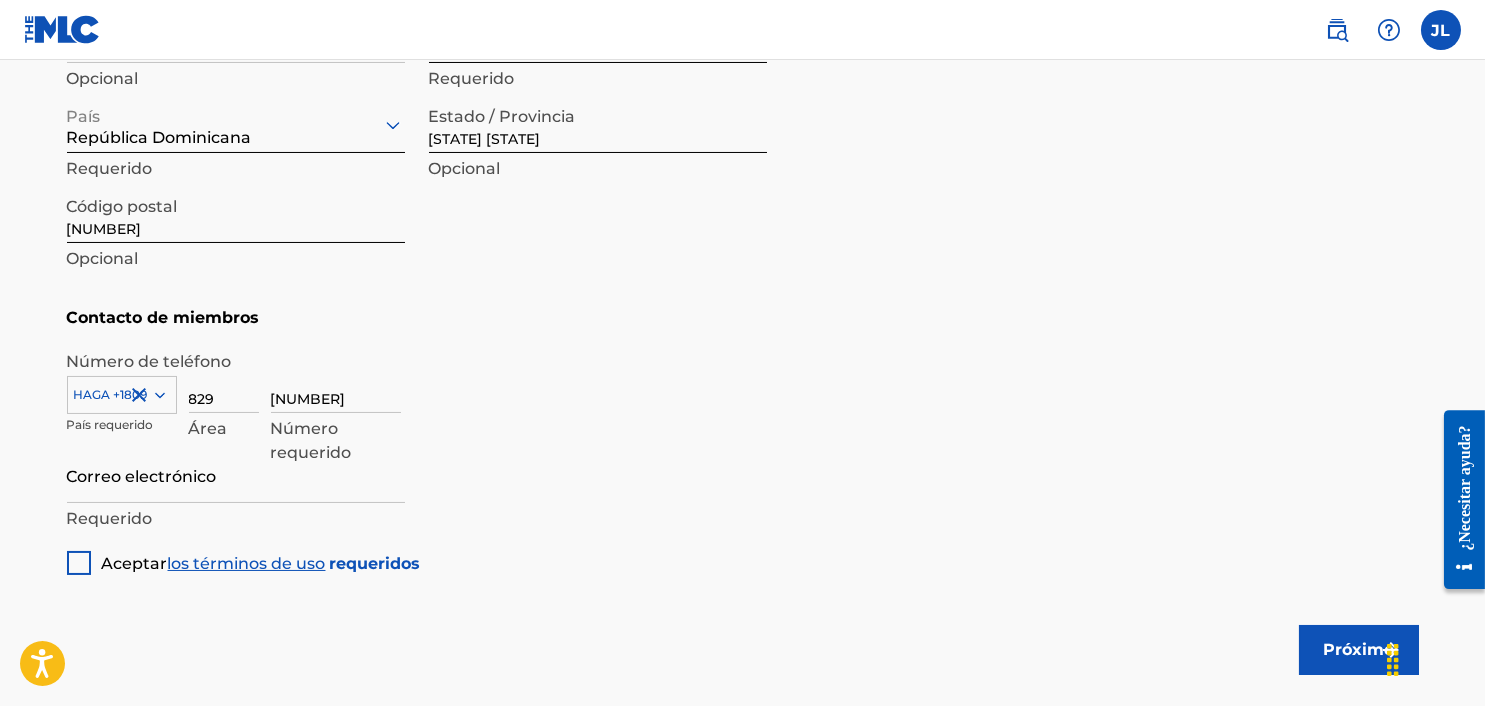 type on "[NUMBER]" 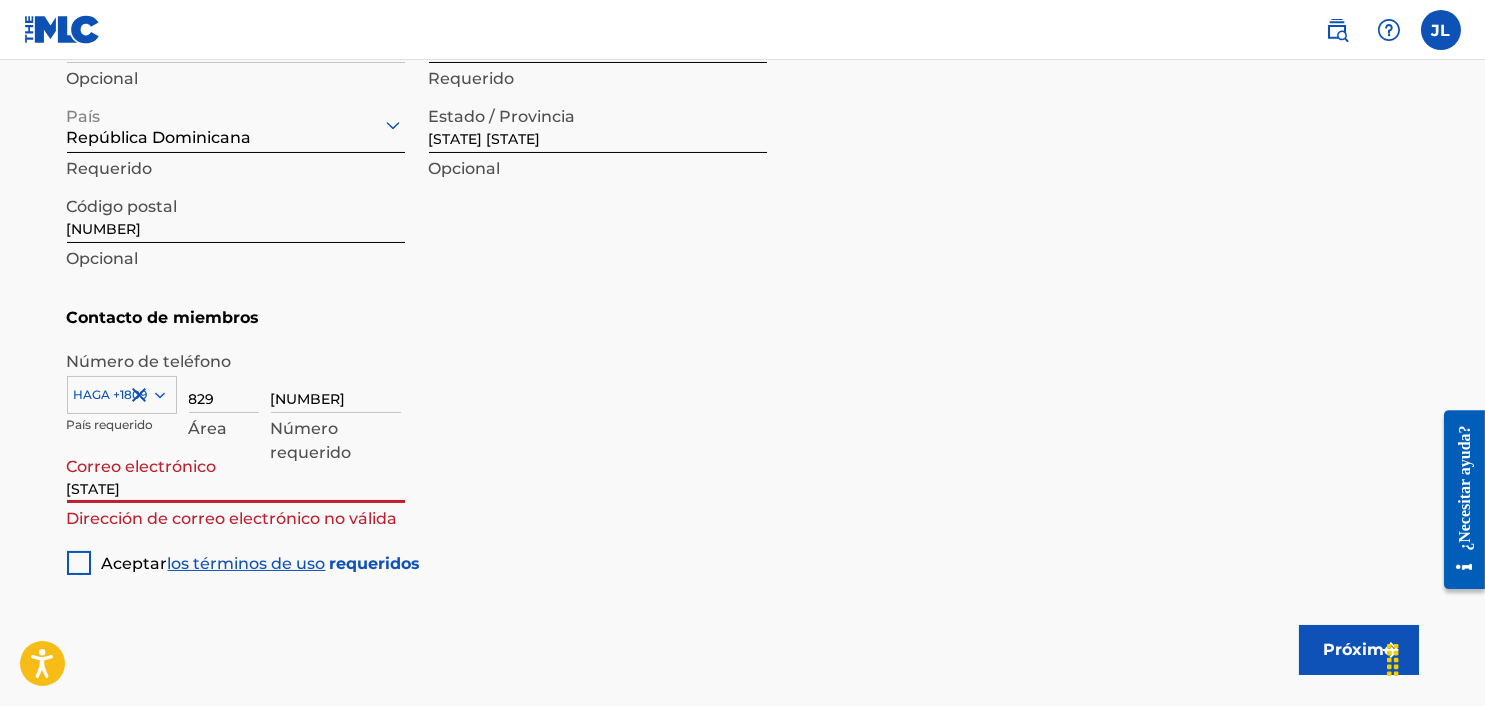 type on "[DOMAIN]" 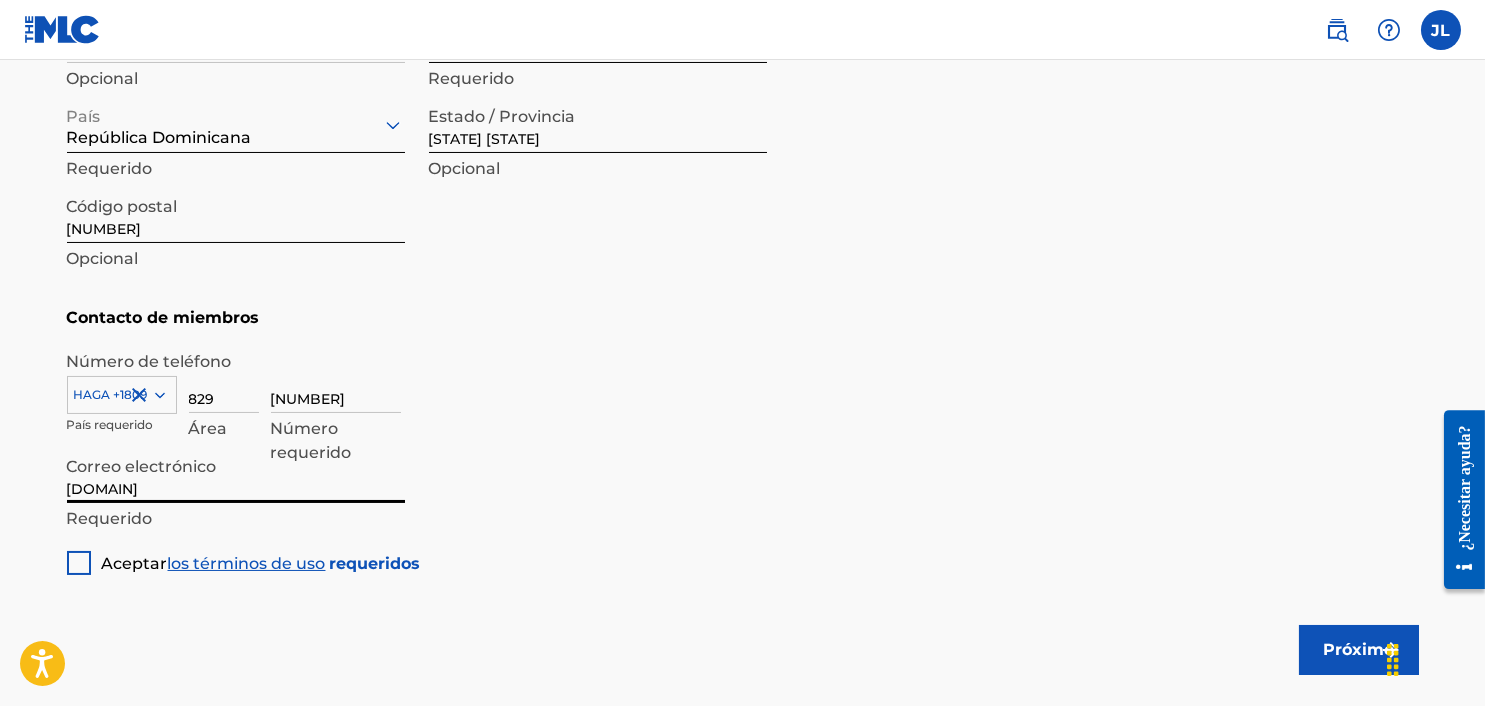 click at bounding box center (79, 563) 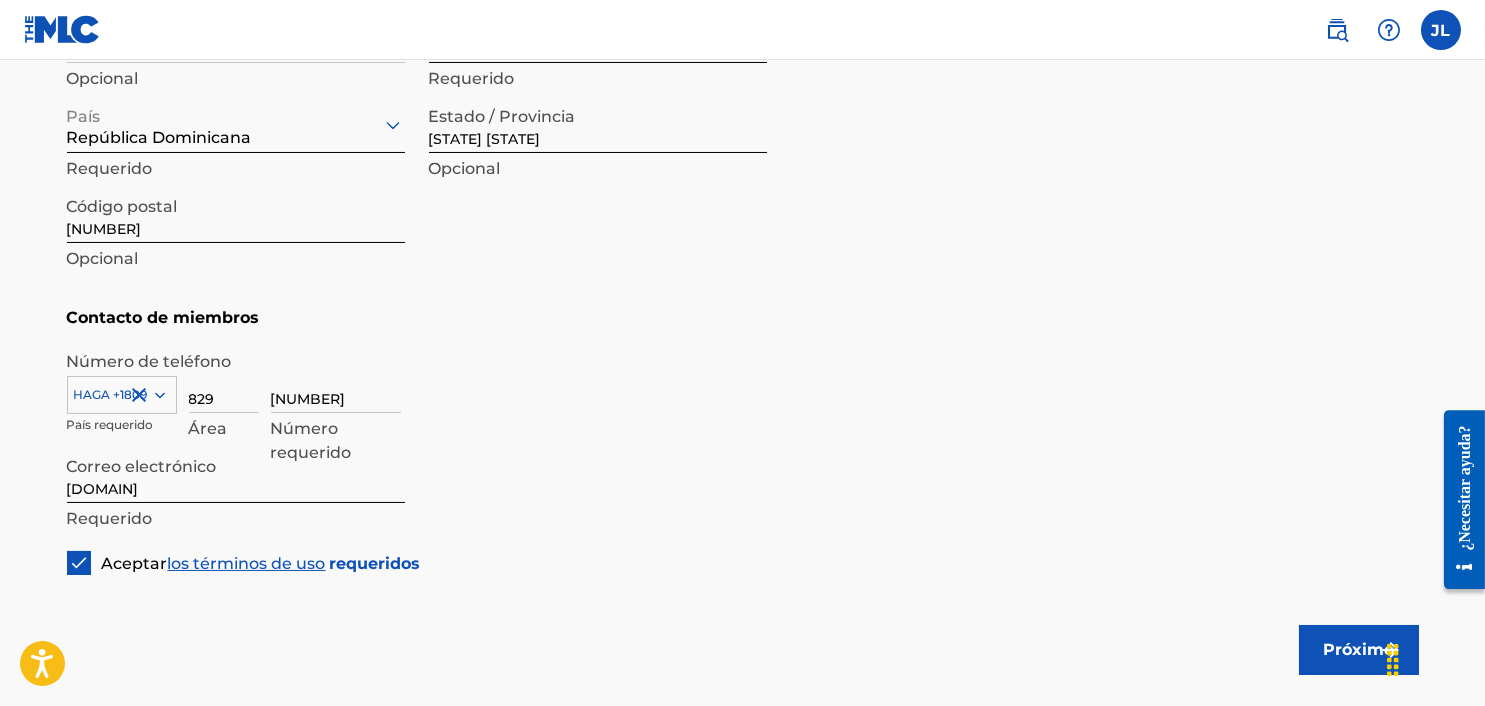 click on "Próximo" at bounding box center (1359, 650) 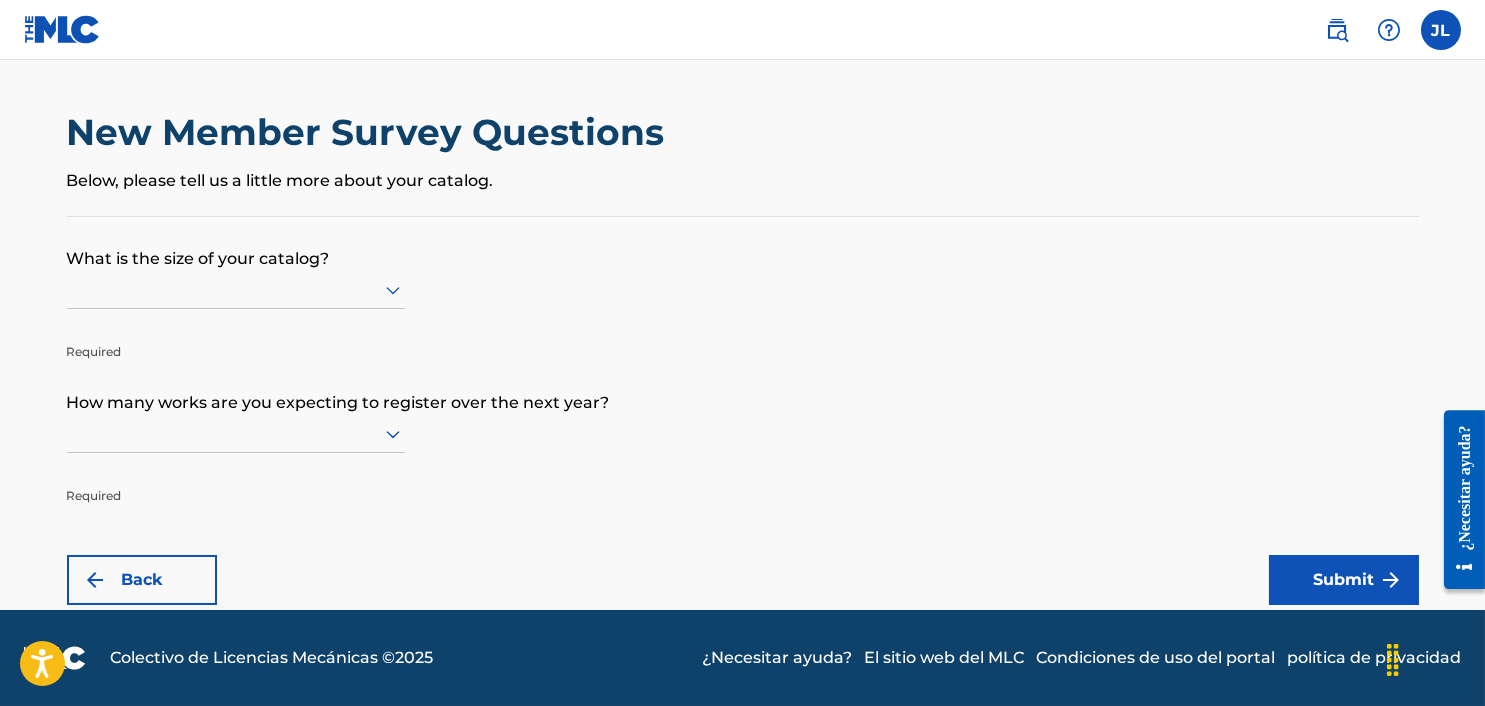 scroll, scrollTop: 0, scrollLeft: 0, axis: both 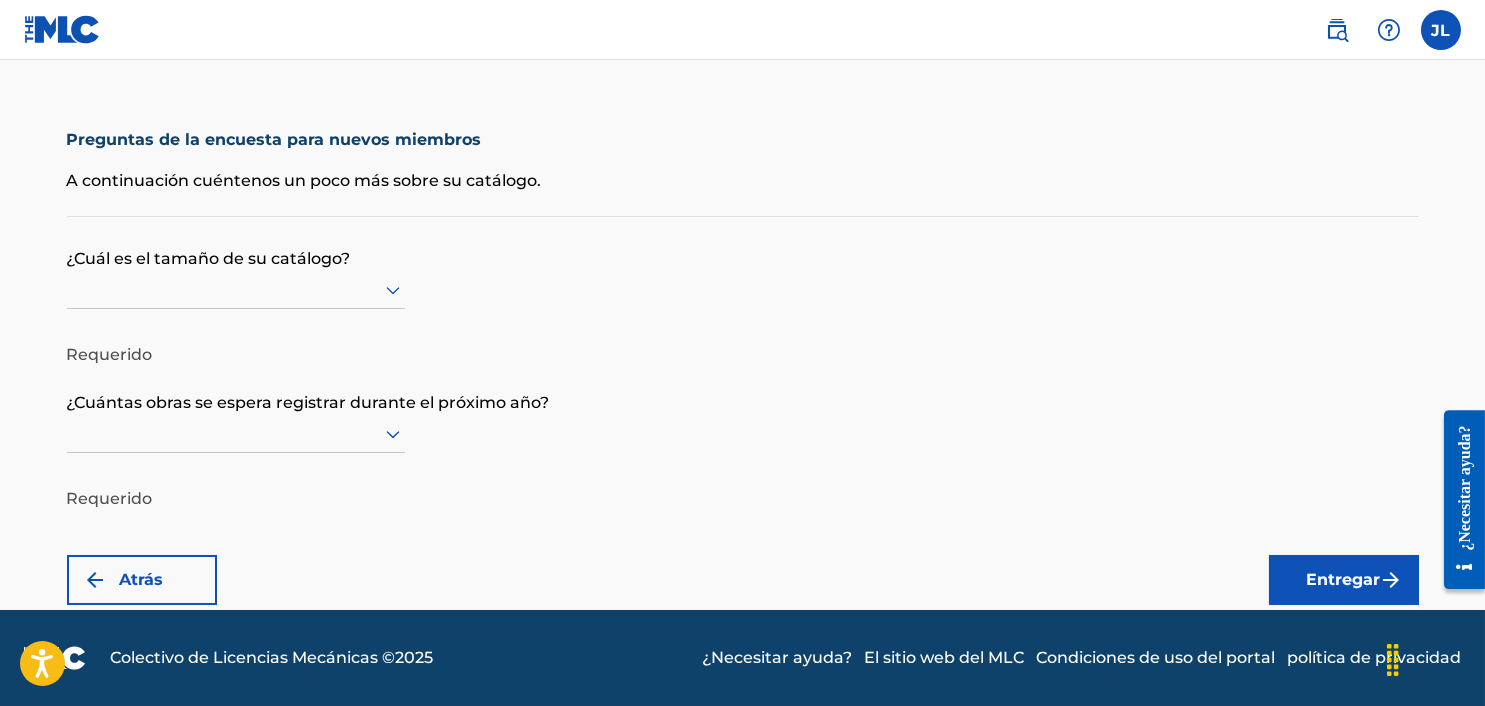 click on "¿Cuál es el tamaño de su catálogo?" at bounding box center (209, 258) 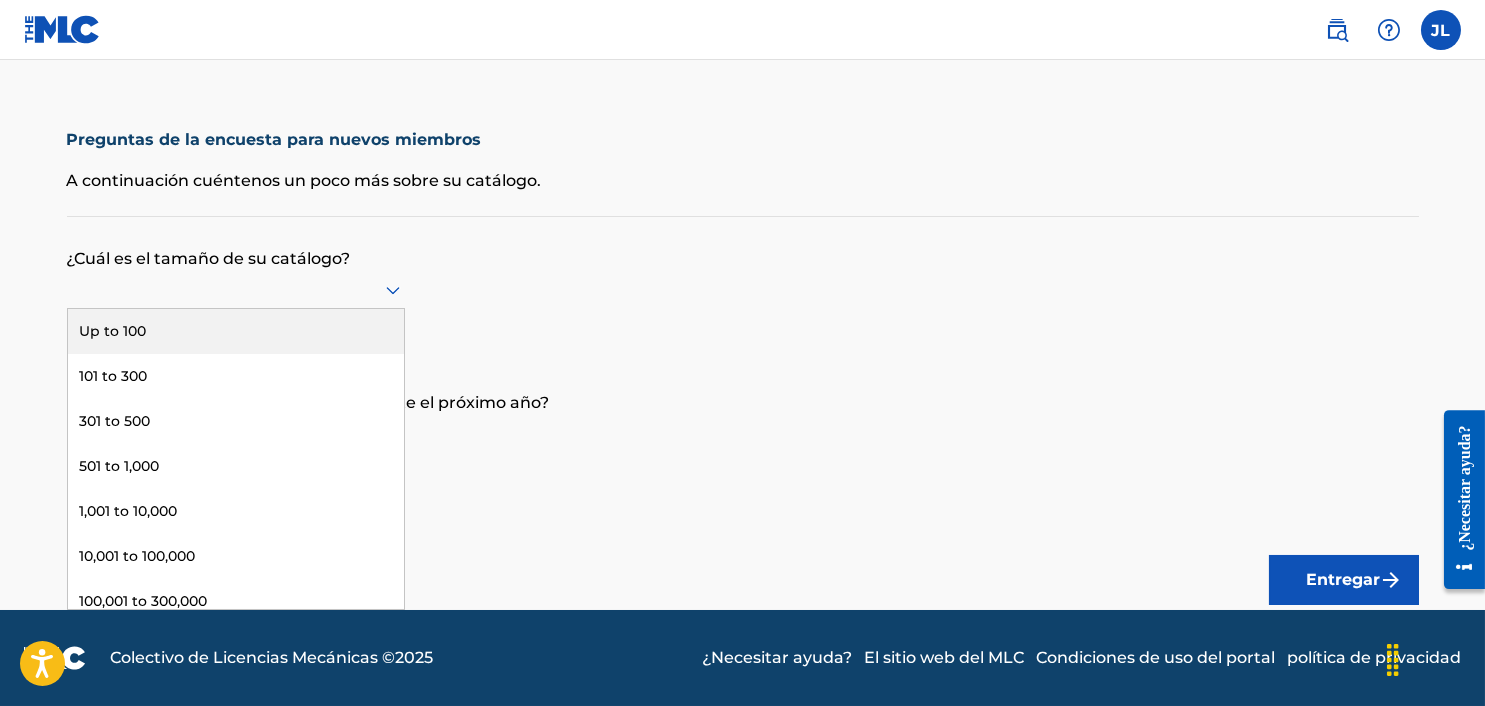 click at bounding box center (236, 289) 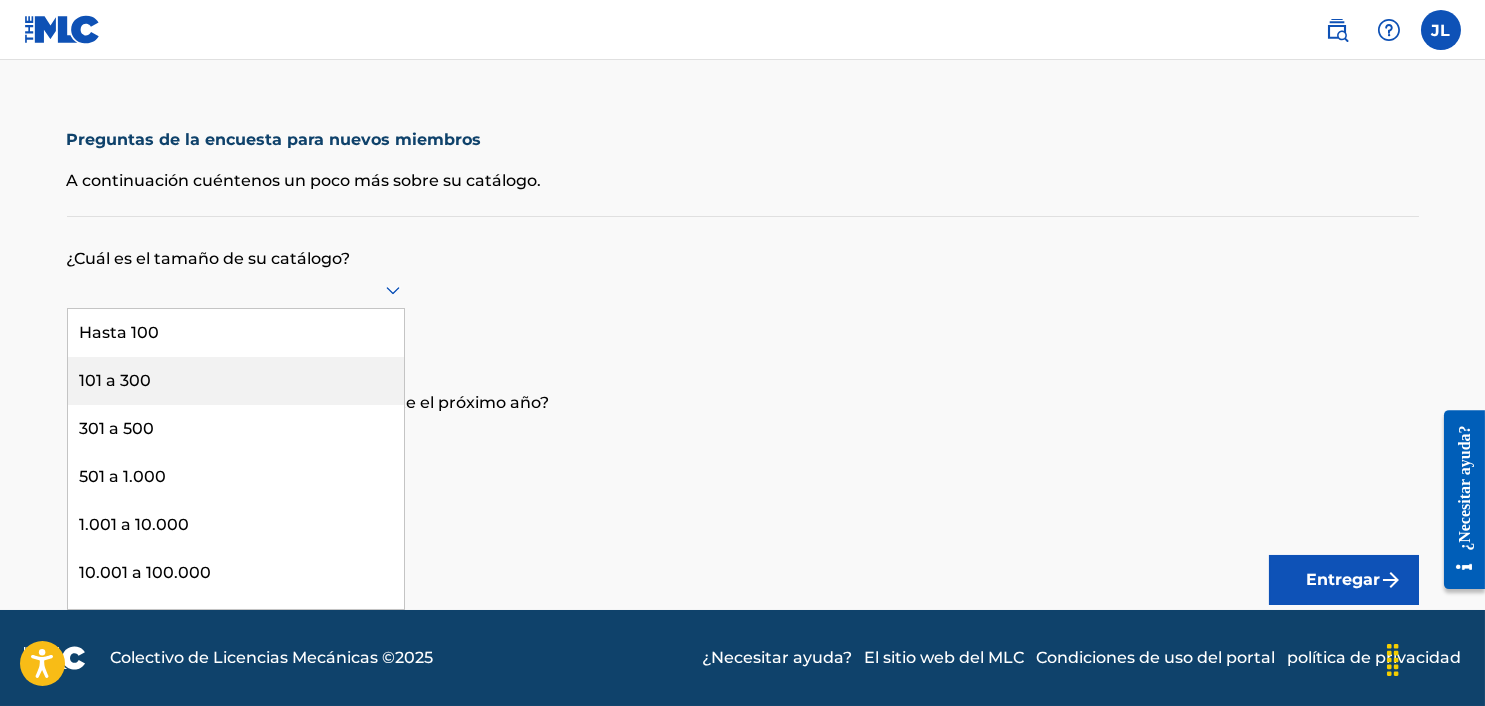 click on "101 a 300" at bounding box center (236, 381) 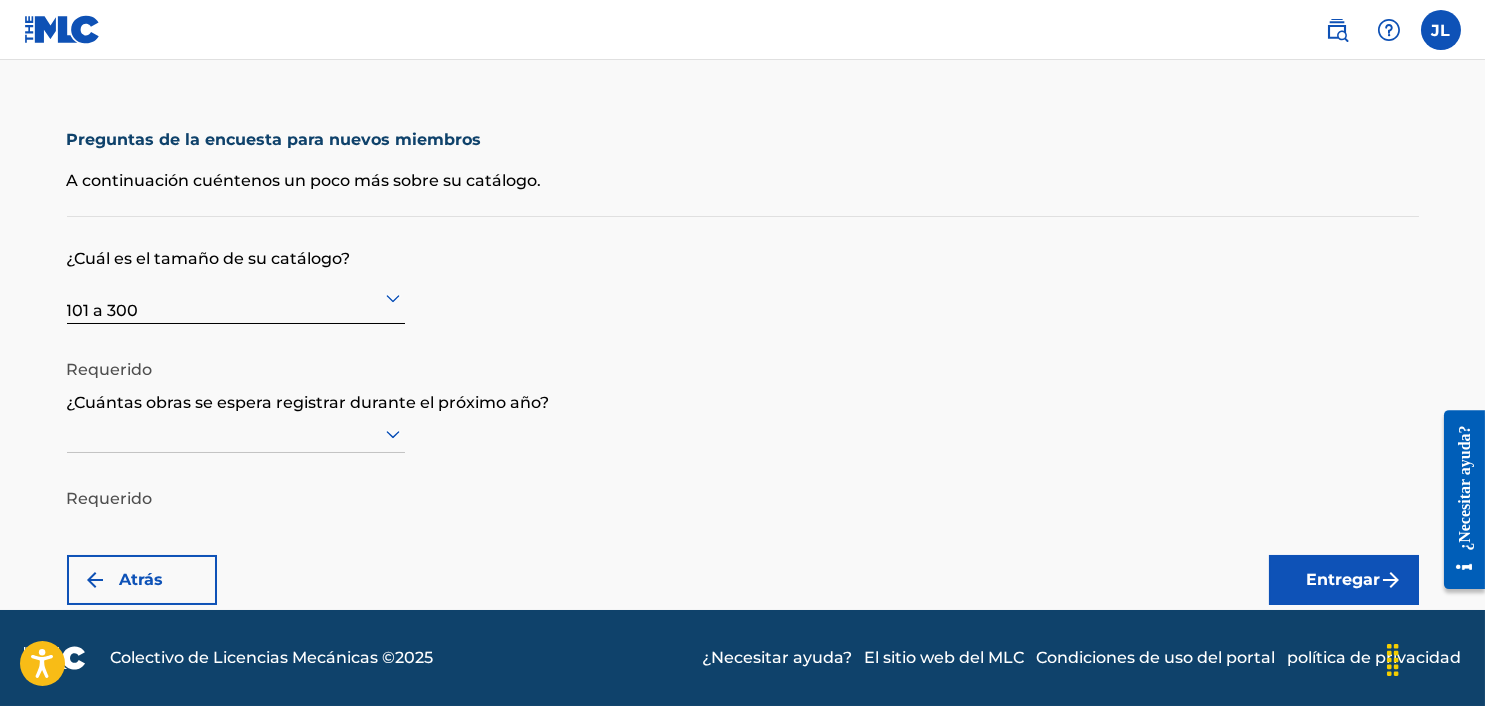 click on "101 a 300" at bounding box center [236, 297] 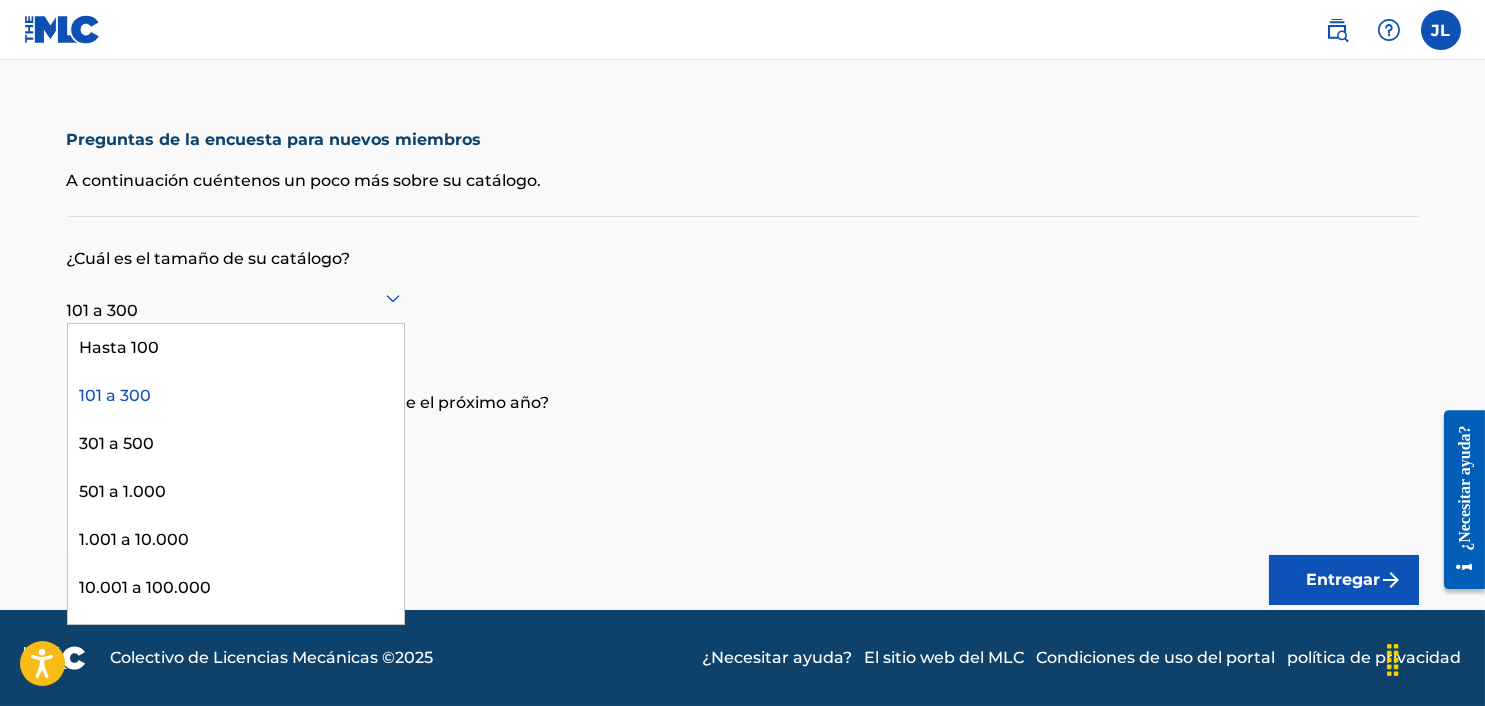 click on "101 a 300" at bounding box center [236, 396] 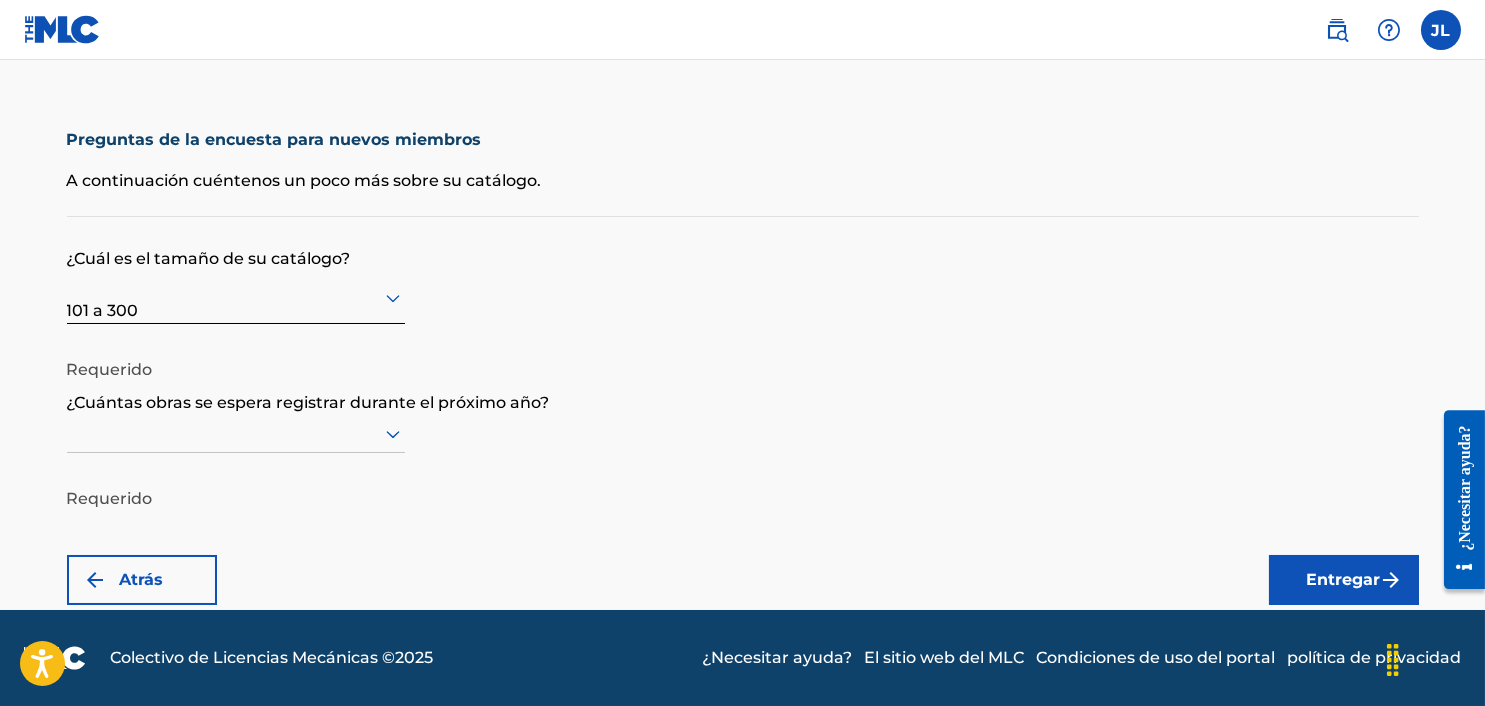 scroll, scrollTop: 0, scrollLeft: 0, axis: both 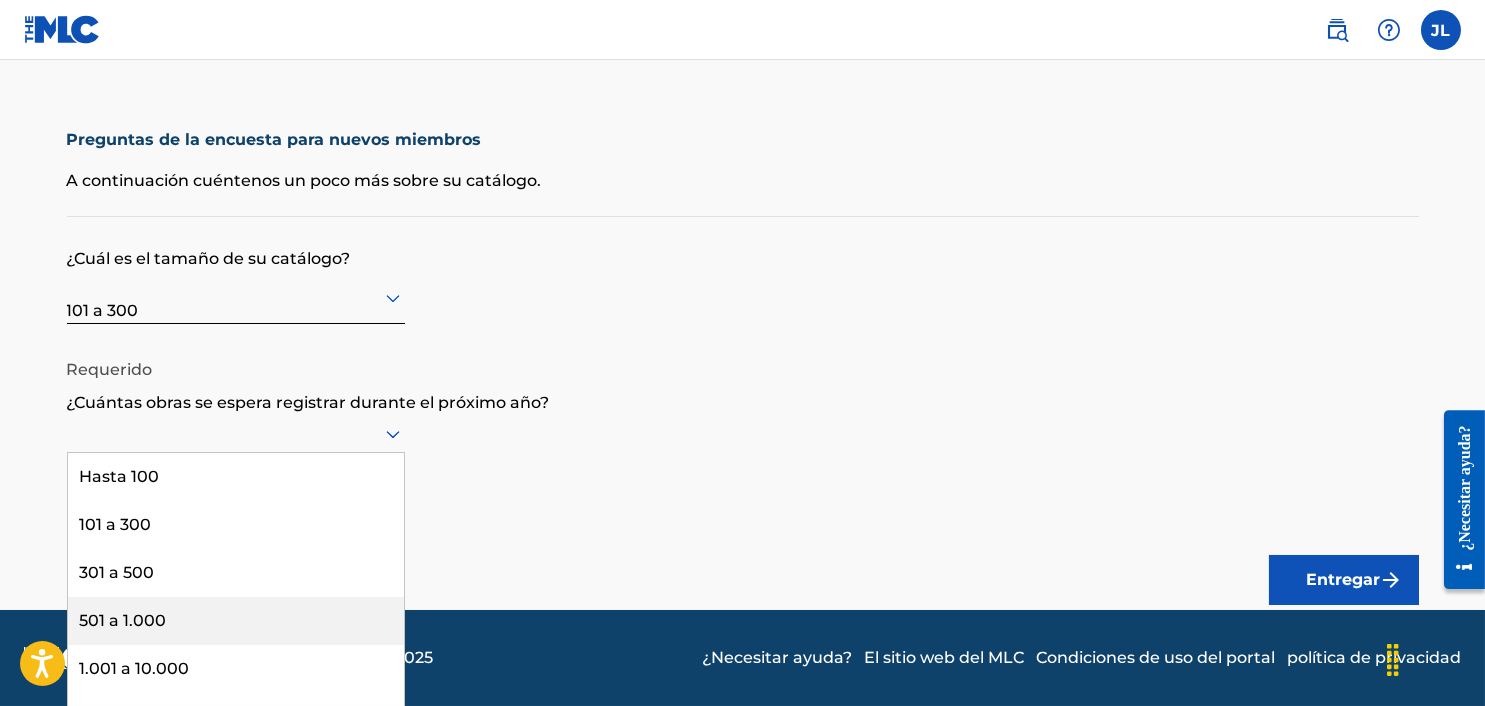 click on "501 a 1.000" at bounding box center (123, 620) 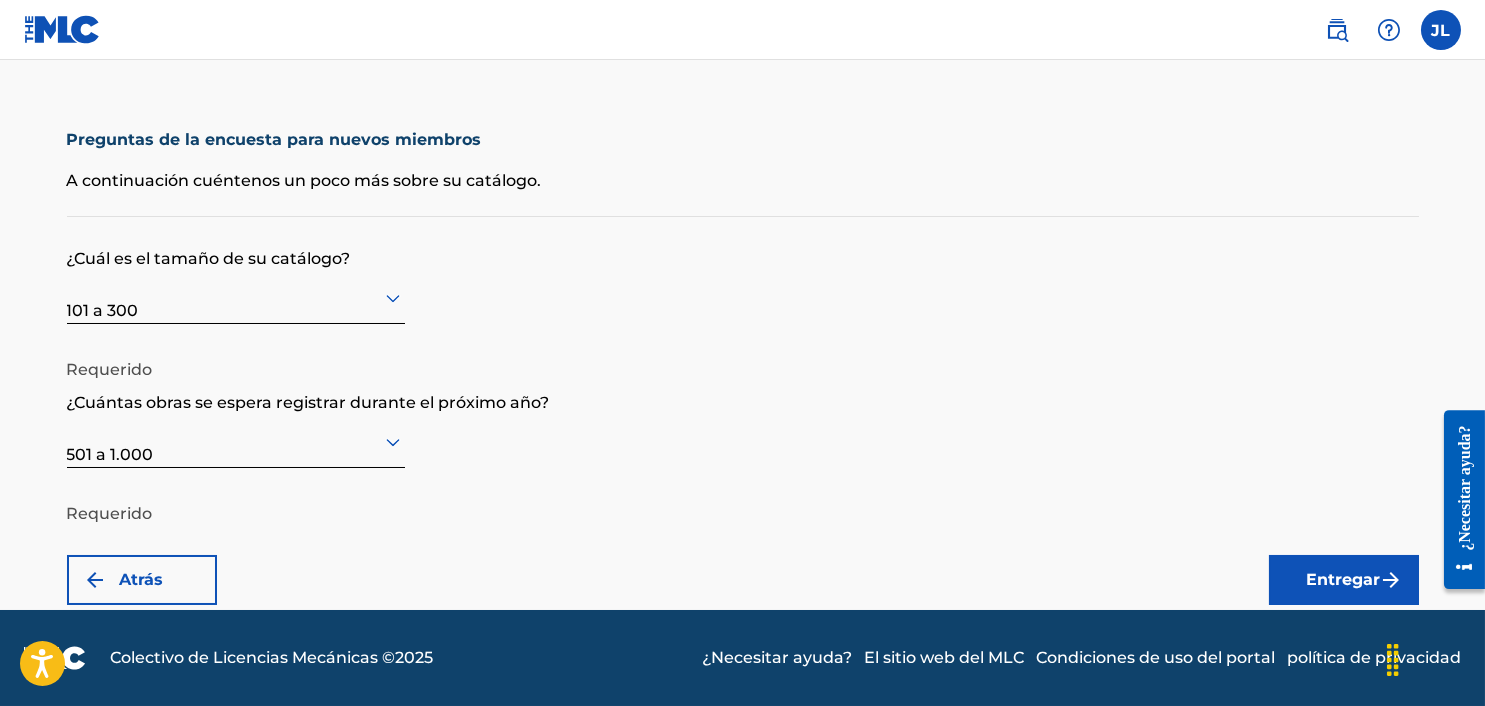 click on "Entregar" at bounding box center (1344, 579) 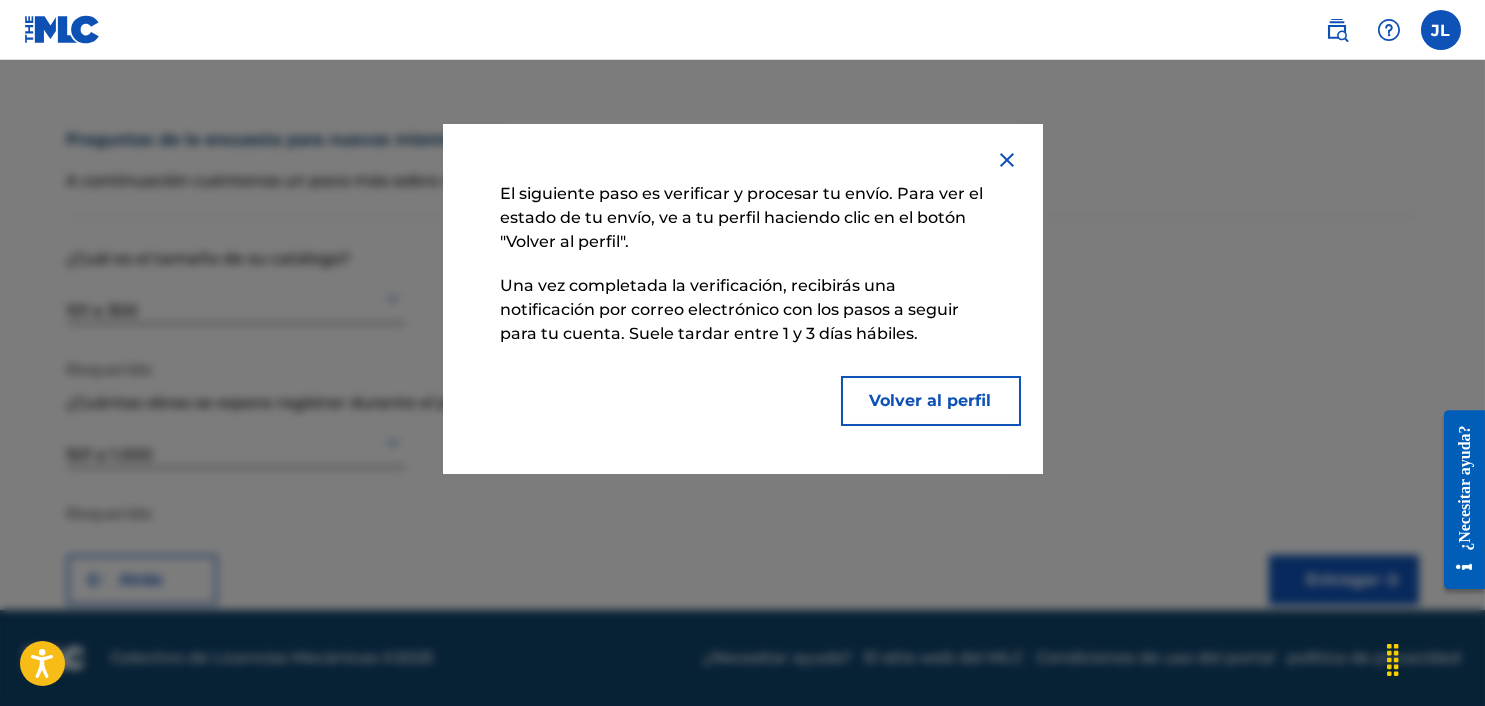 click on "Volver al perfil" at bounding box center [931, 400] 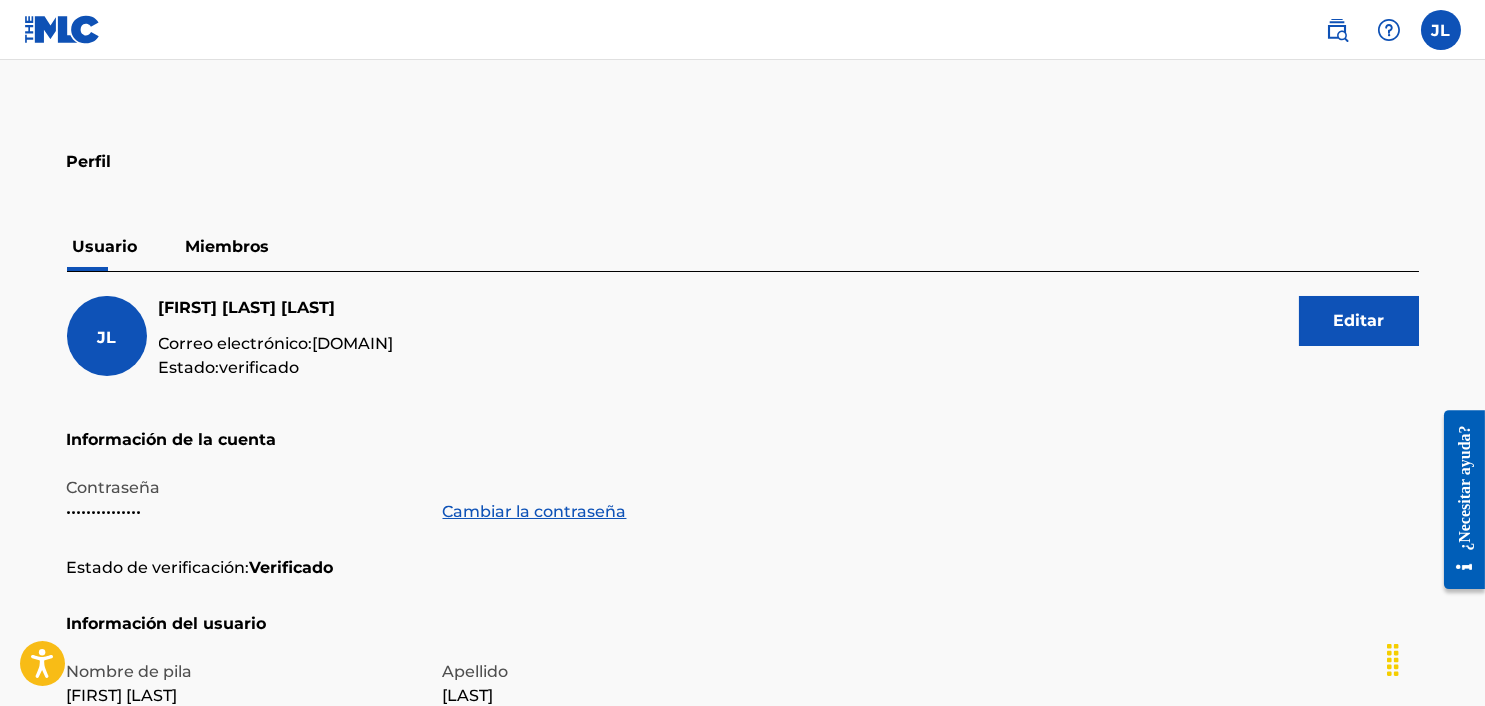 scroll, scrollTop: 0, scrollLeft: 0, axis: both 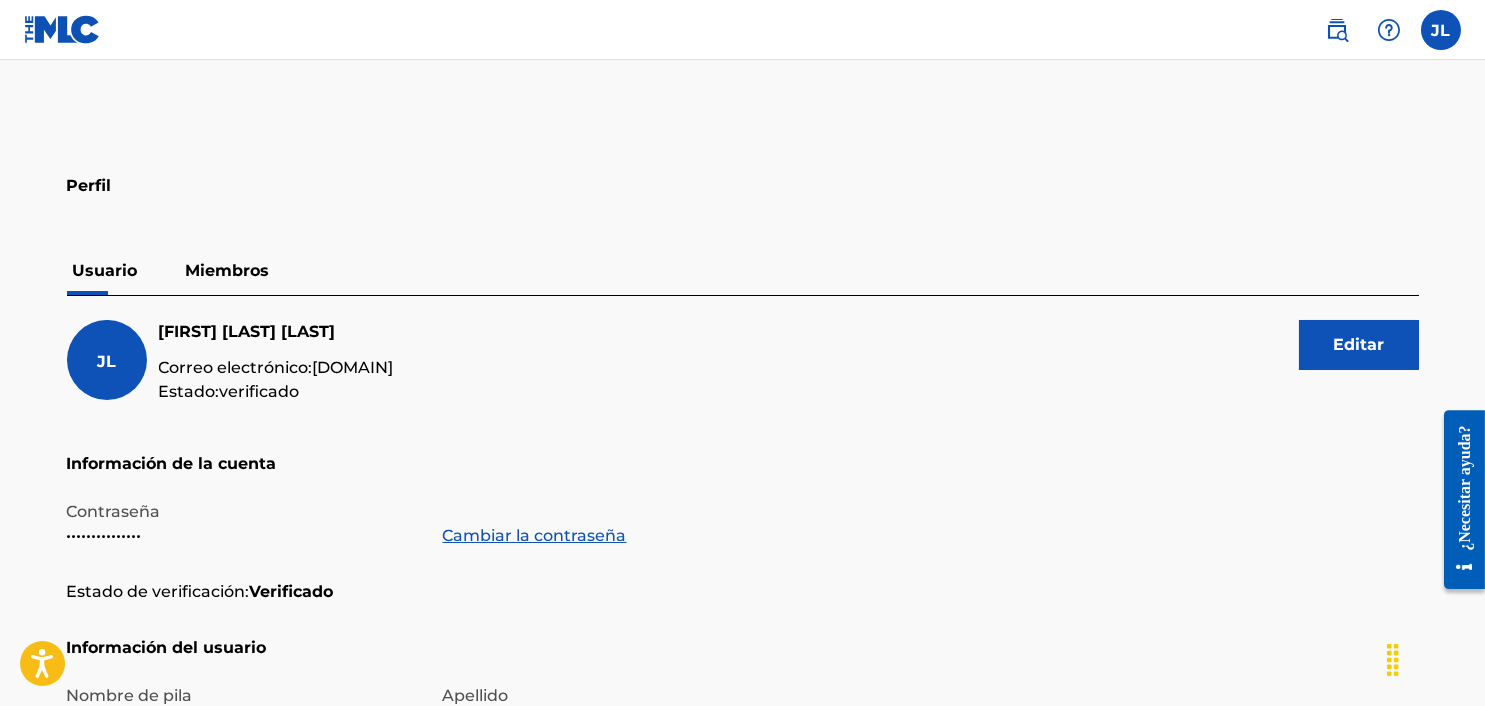 click at bounding box center (62, 29) 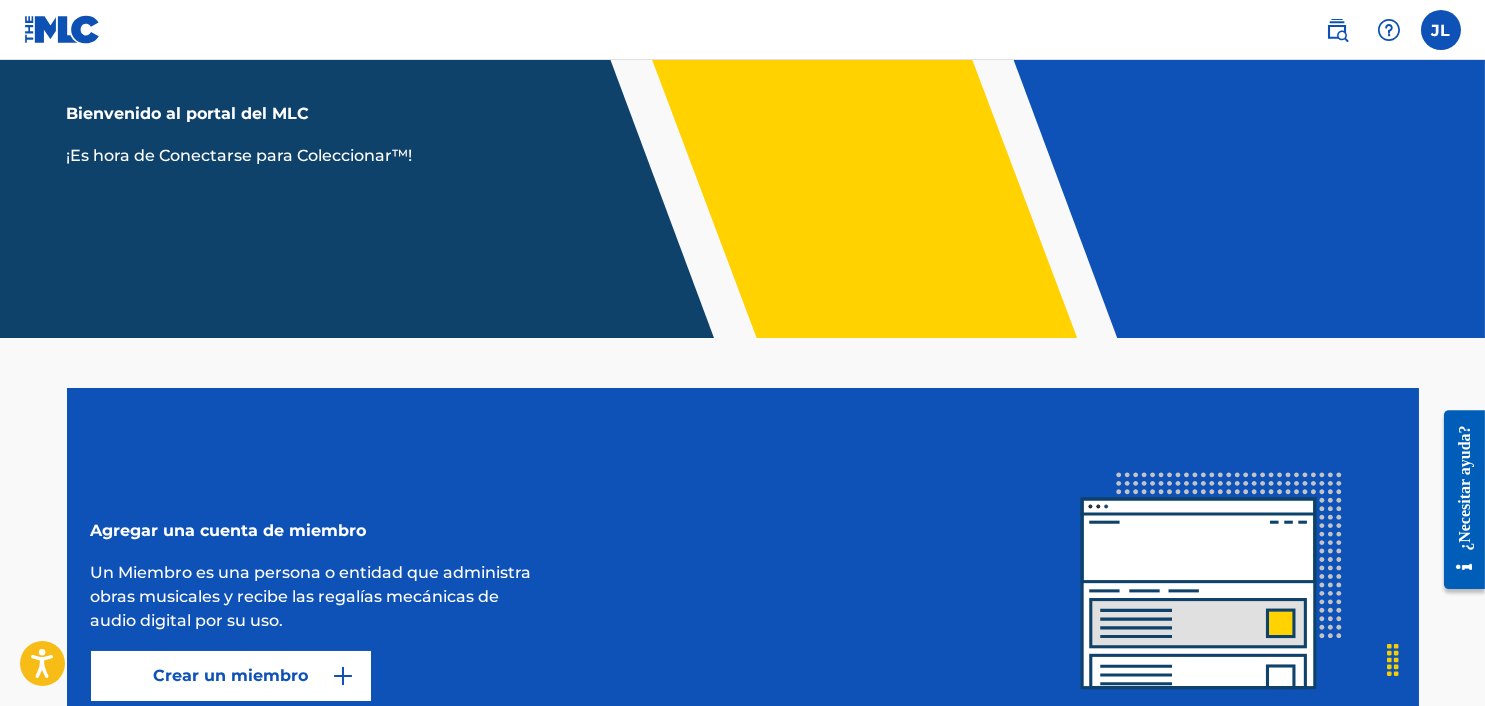 scroll, scrollTop: 0, scrollLeft: 0, axis: both 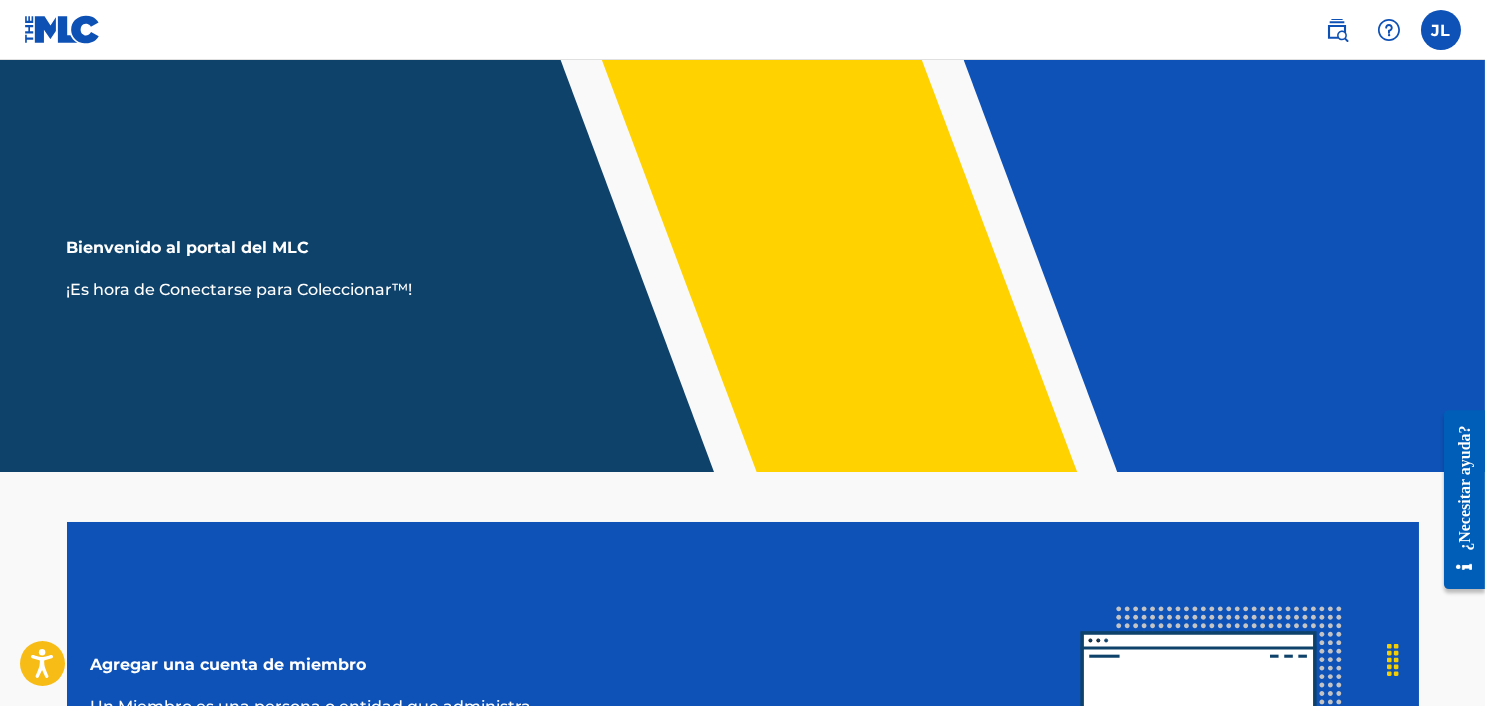 click at bounding box center [1441, 30] 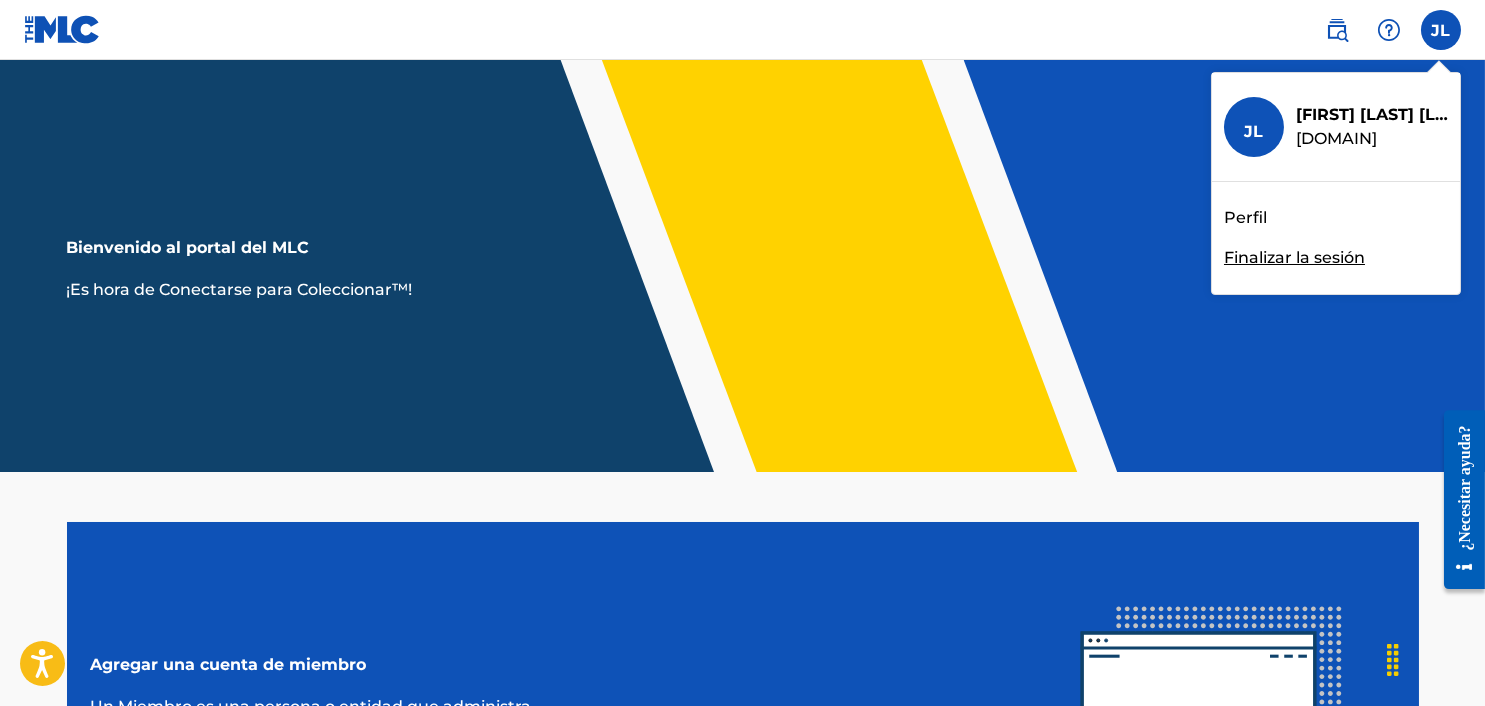 click on "JL [FIRST] [LAST] [DOMAIN] [ACTION]" at bounding box center [1441, 30] 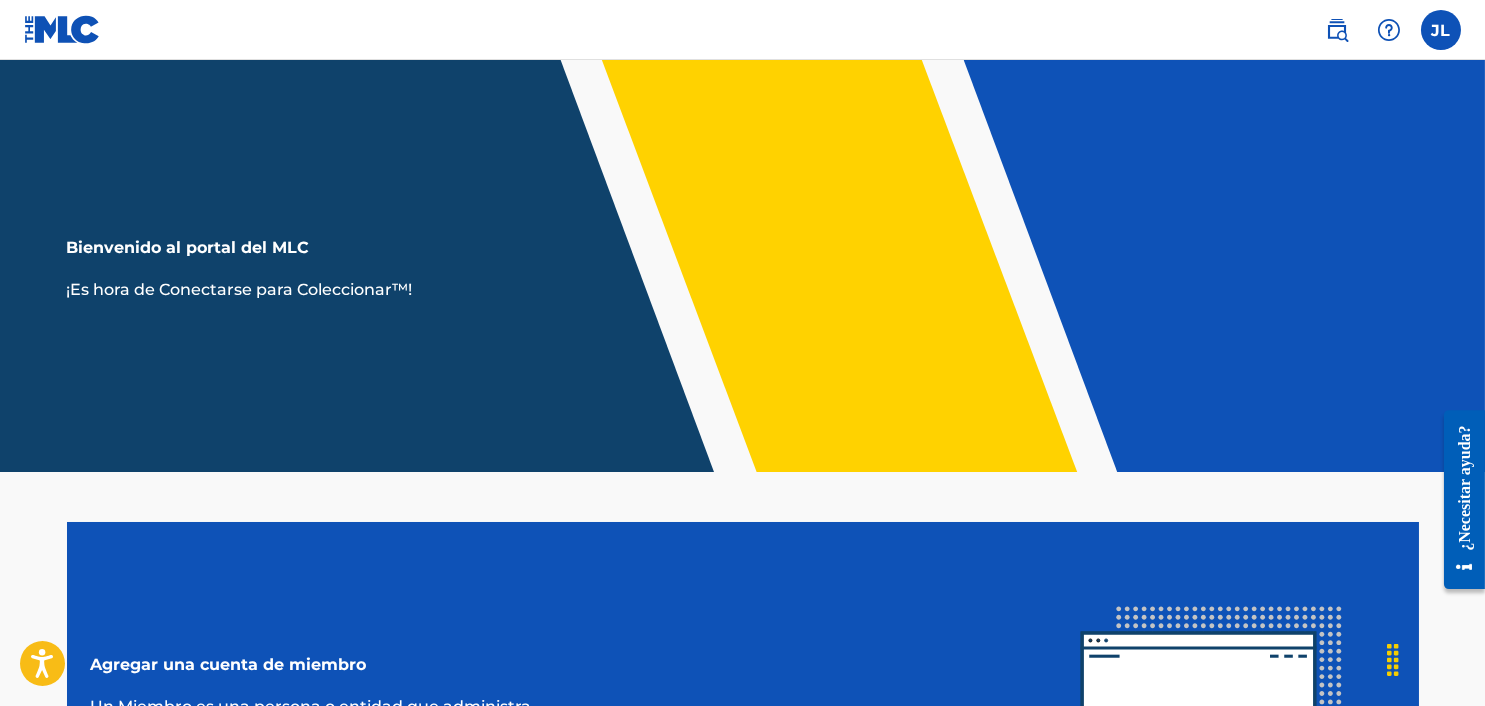 click at bounding box center (1337, 30) 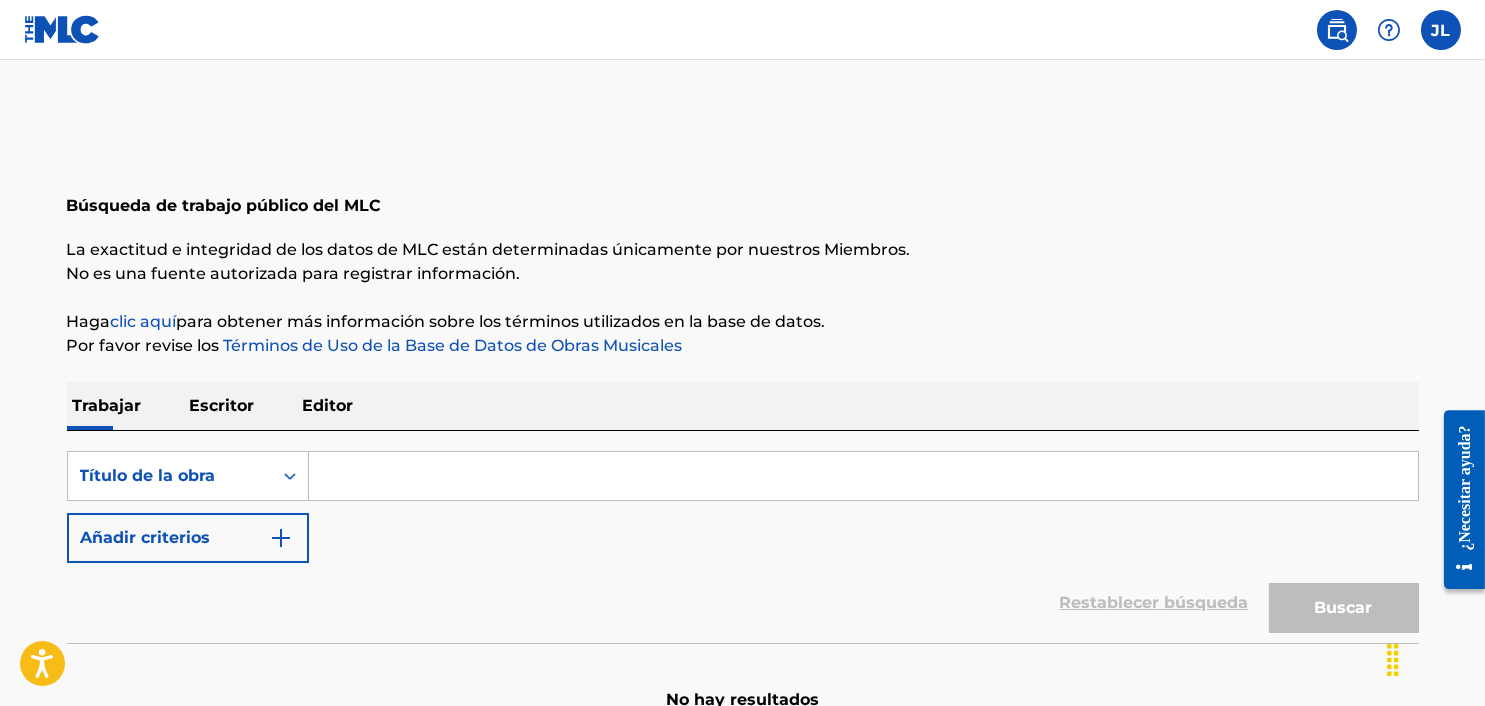 click at bounding box center [863, 476] 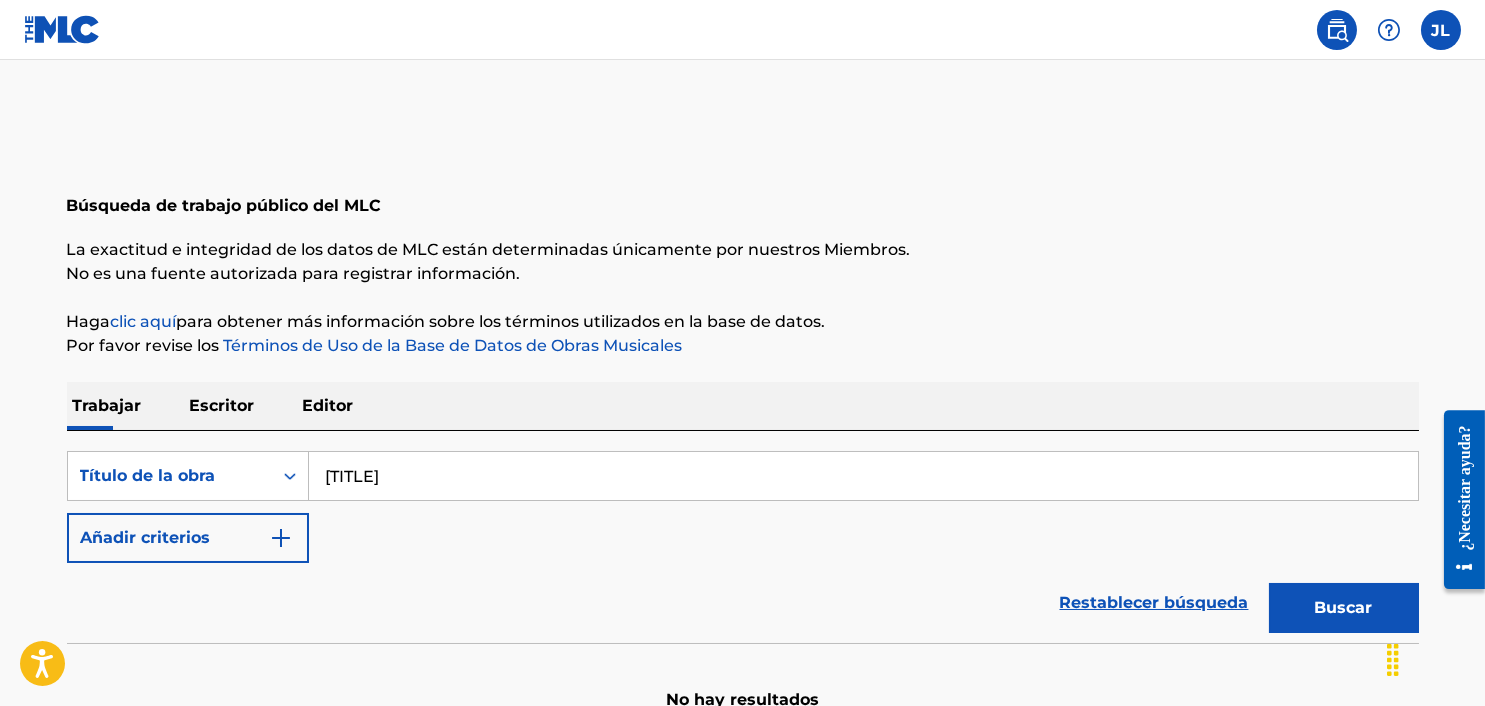 type on "[TITLE]" 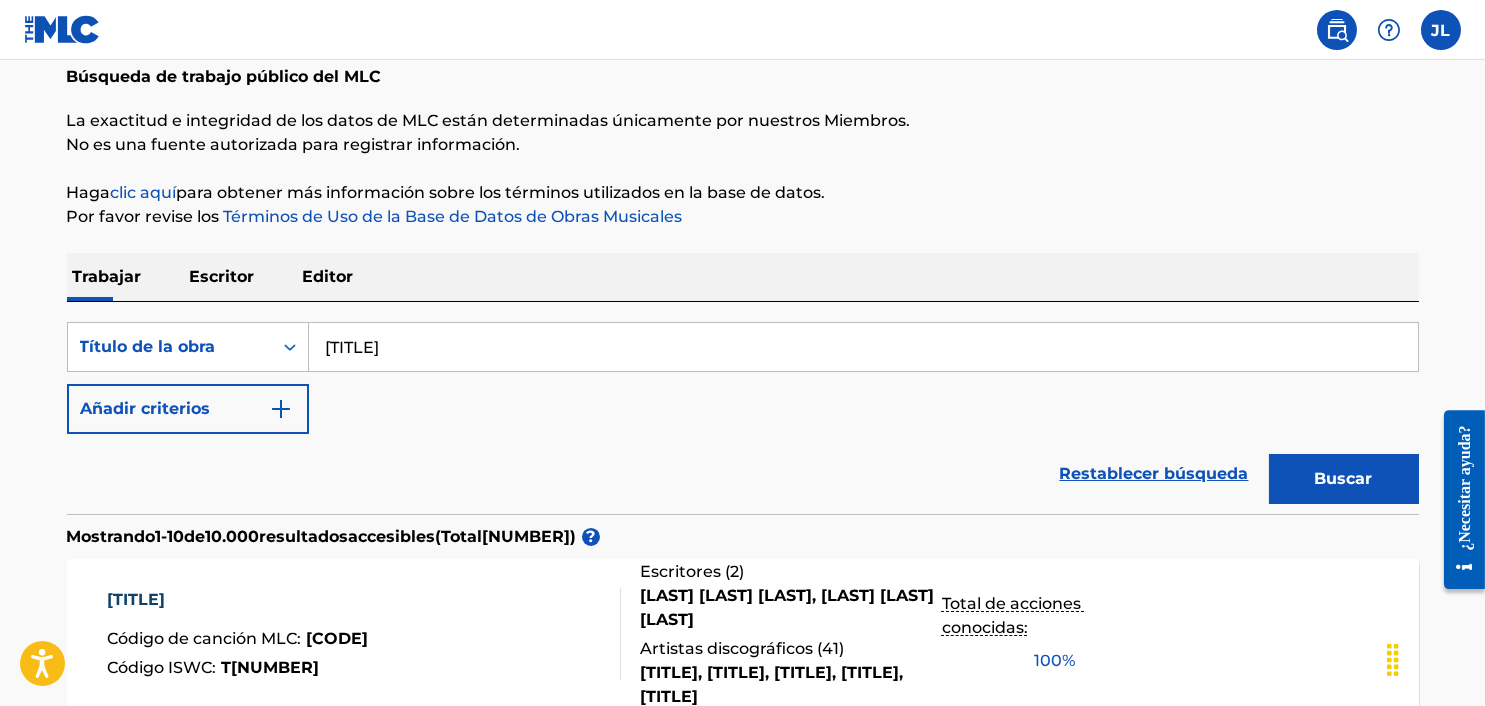 scroll, scrollTop: 118, scrollLeft: 0, axis: vertical 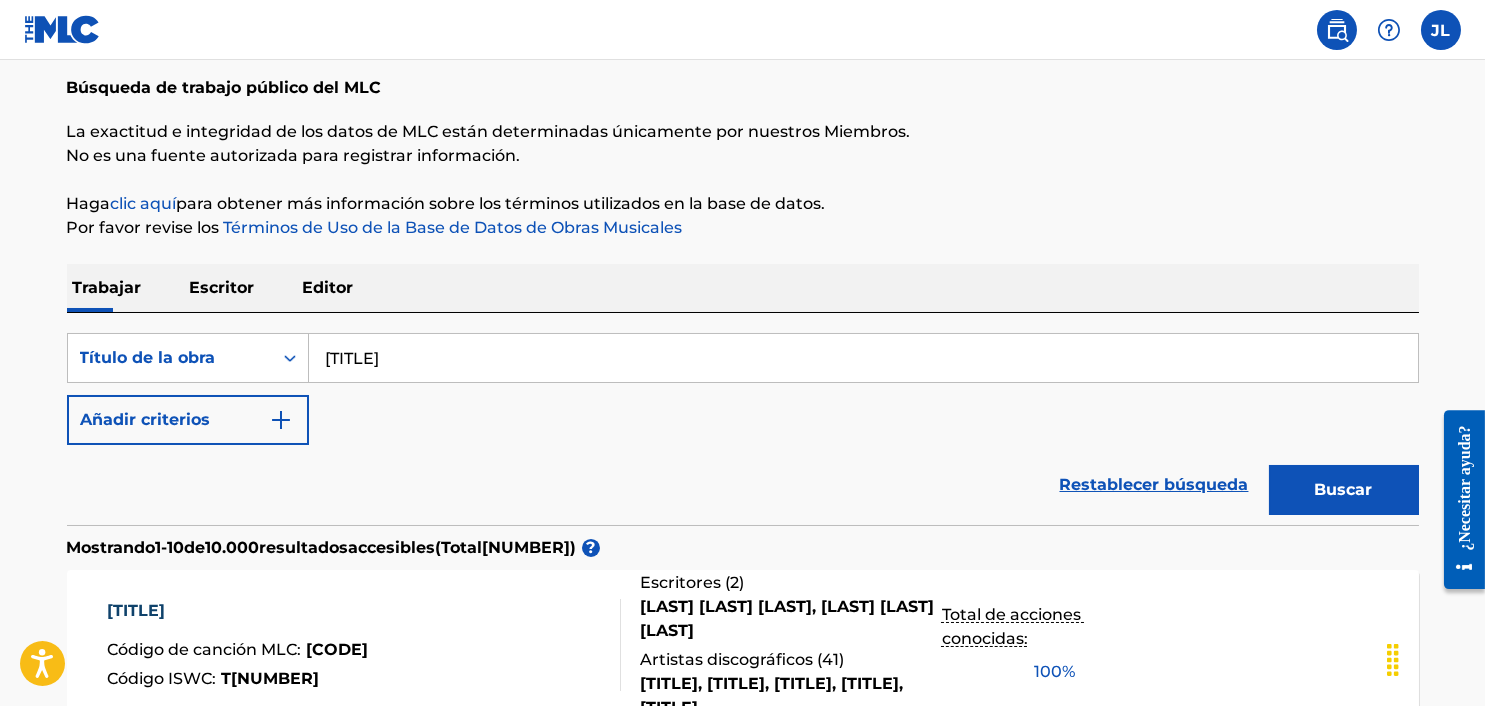 click on "Añadir criterios" at bounding box center [188, 420] 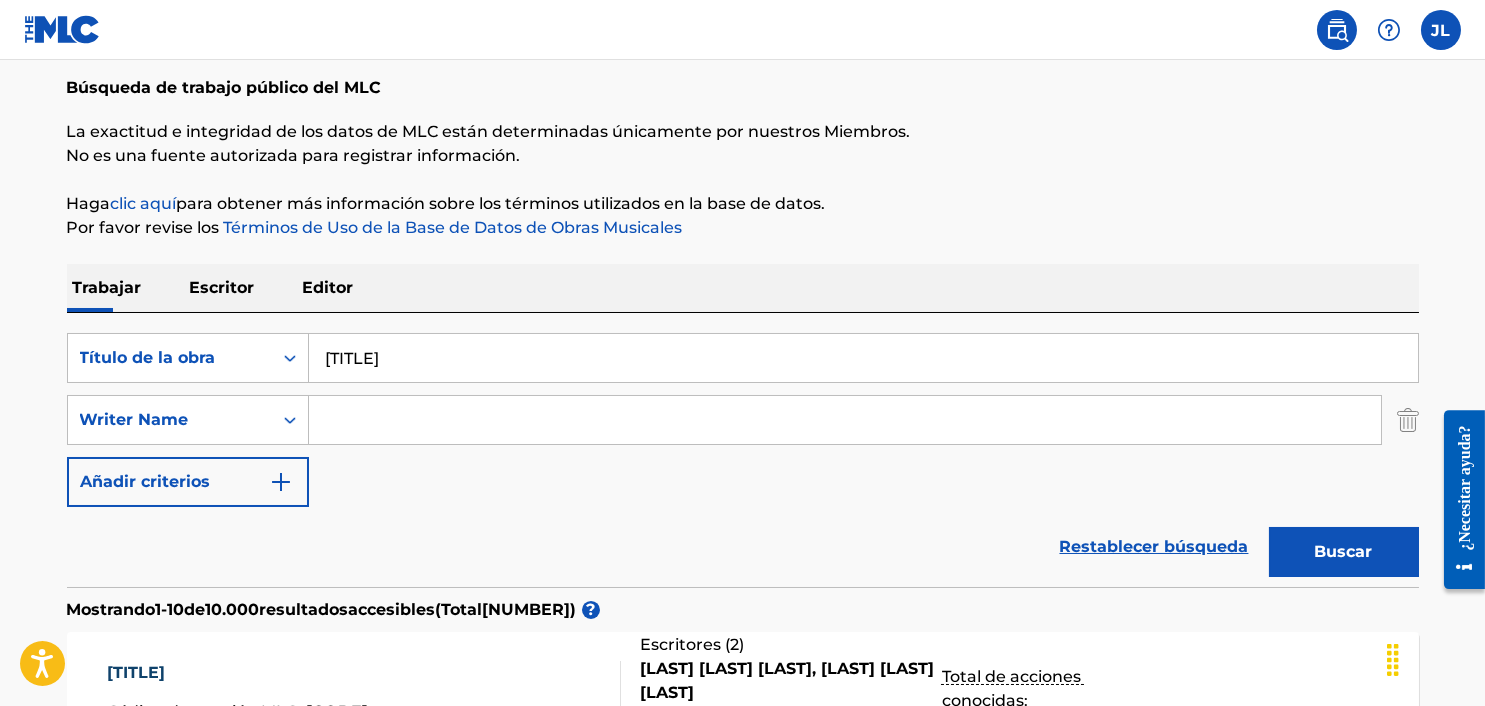 click at bounding box center [845, 420] 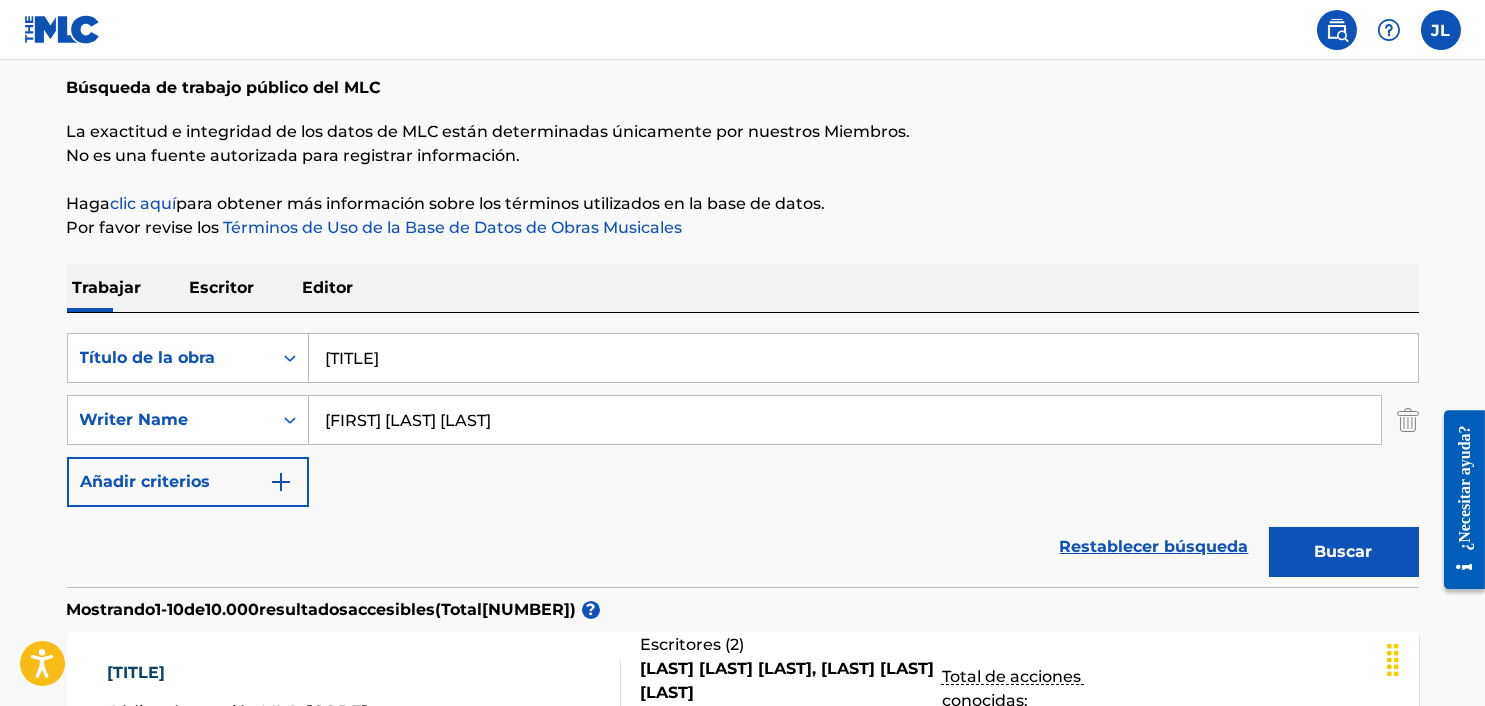 type on "[FIRST] [LAST] [LAST]" 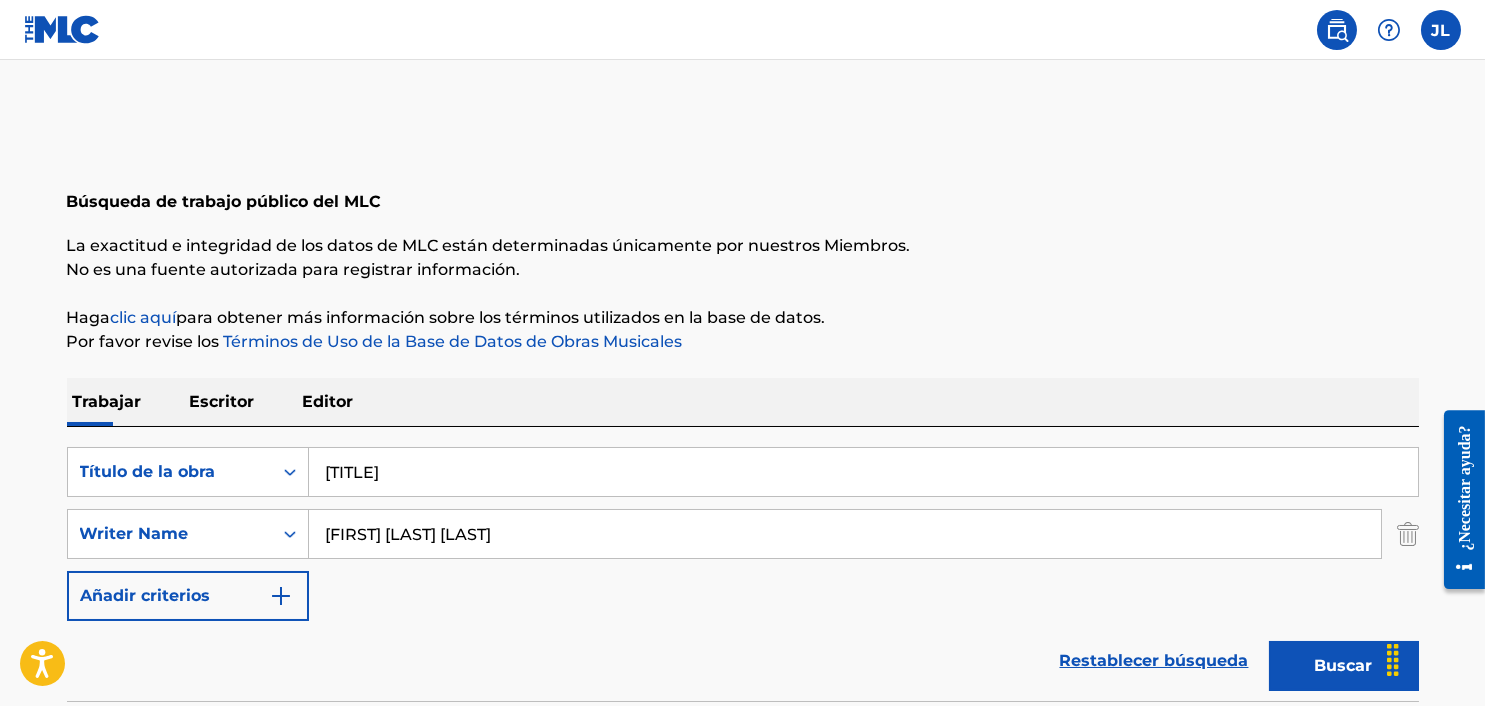scroll, scrollTop: 0, scrollLeft: 0, axis: both 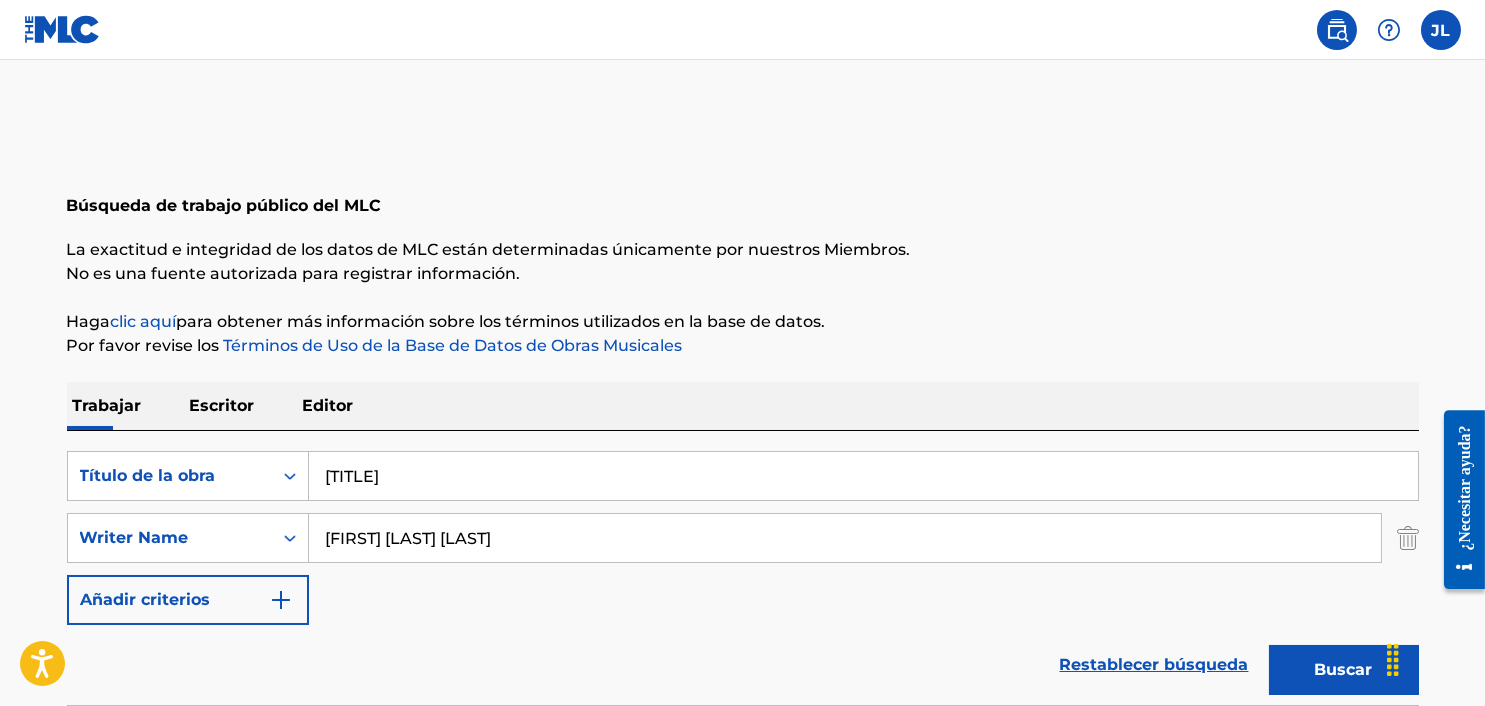click on "JL [FIRST] [LAST] [DOMAIN] [ACTION]" at bounding box center (742, 30) 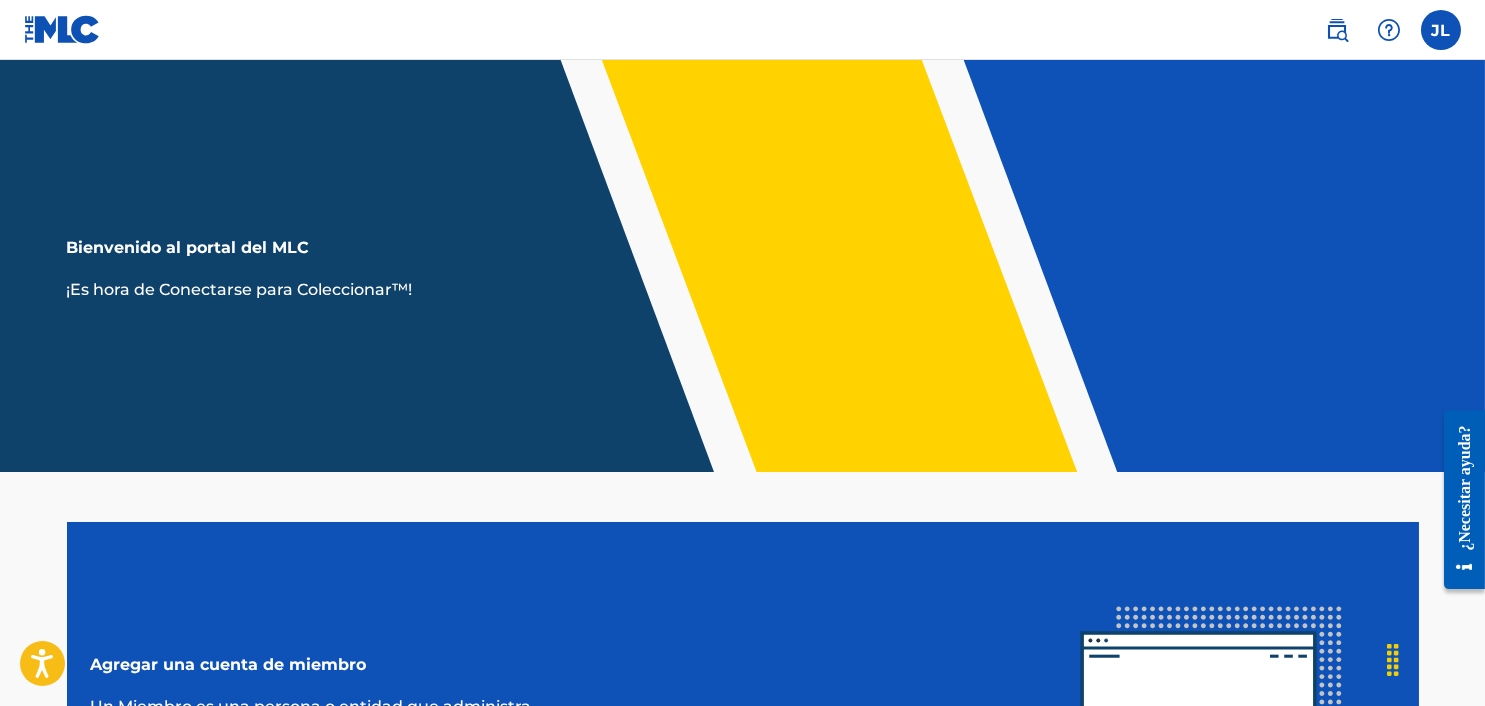 click at bounding box center [1441, 30] 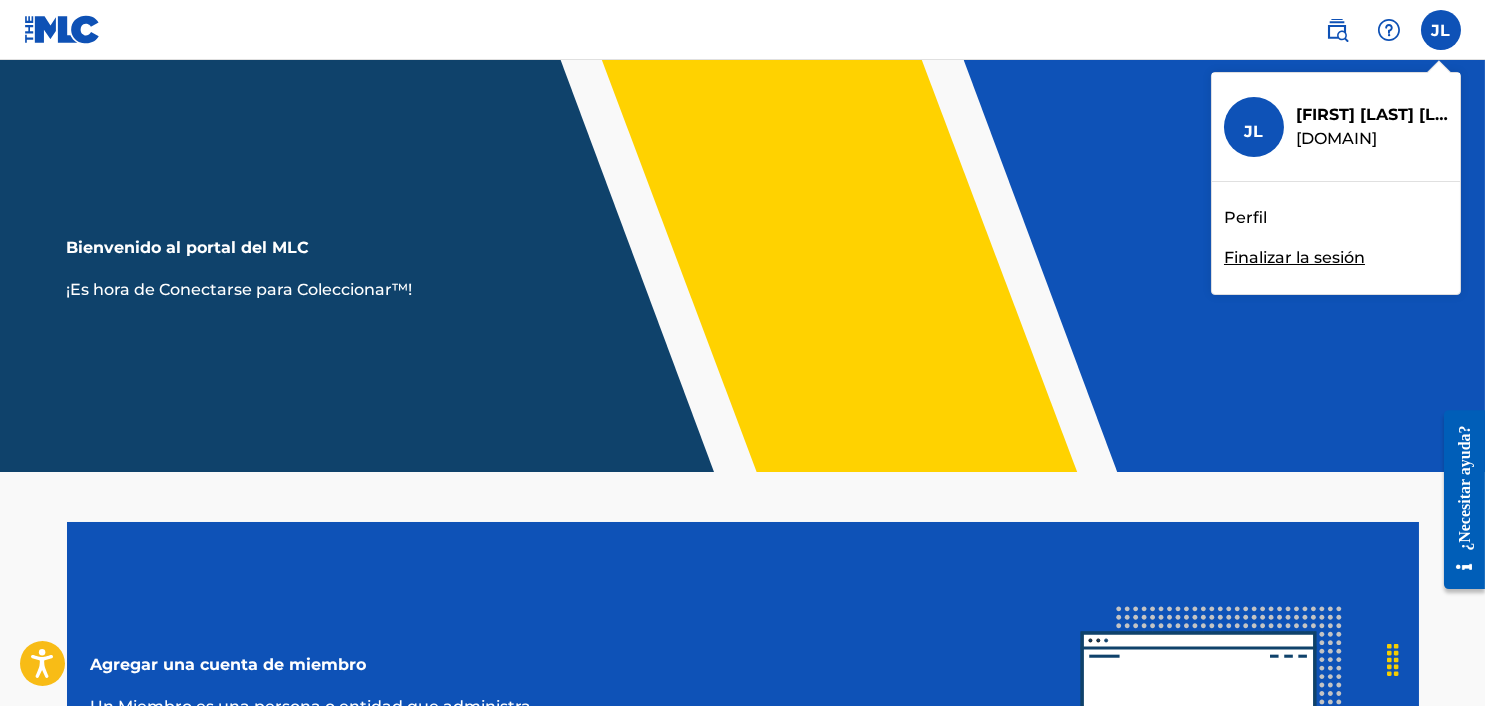 click on "JL [FIRST] [LAST] [DOMAIN] [ACTION]" at bounding box center (1441, 30) 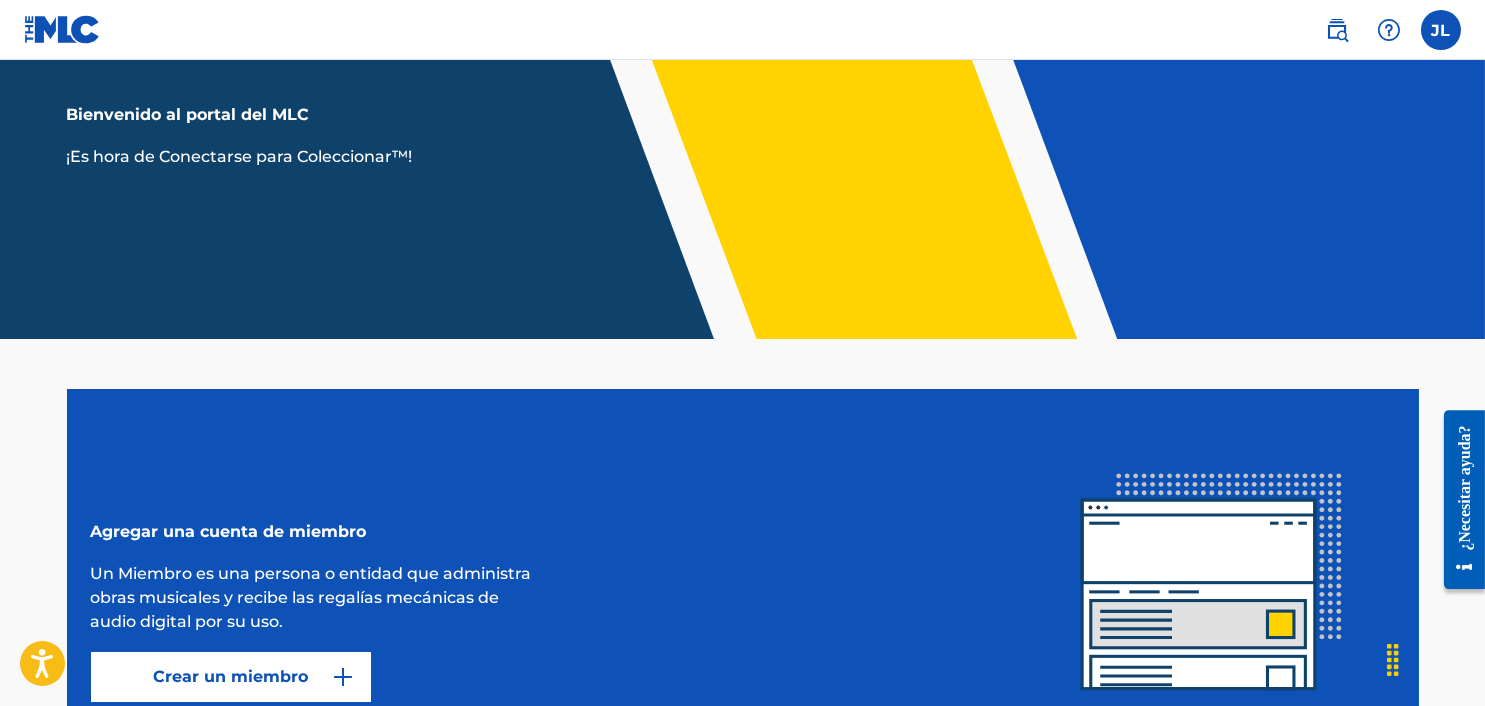 scroll, scrollTop: 0, scrollLeft: 0, axis: both 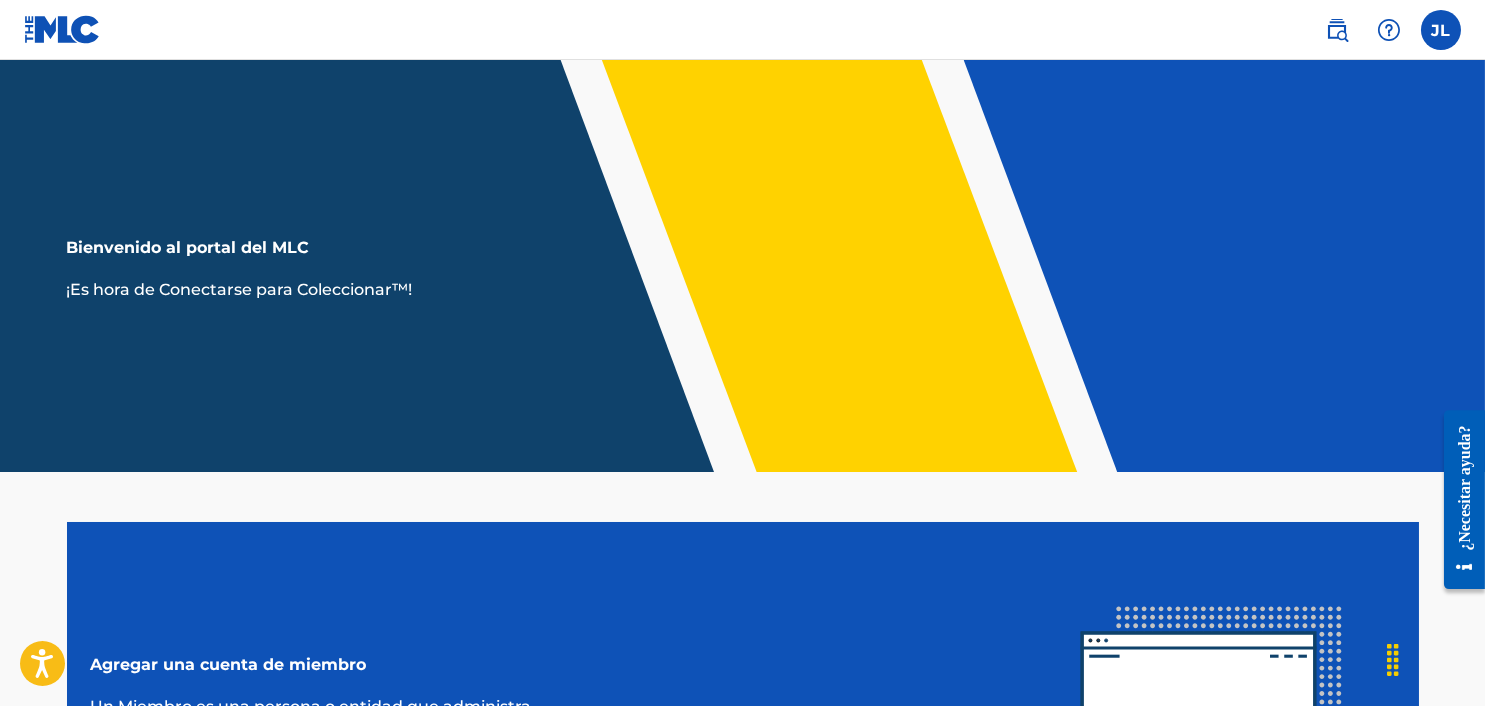 click at bounding box center (1337, 30) 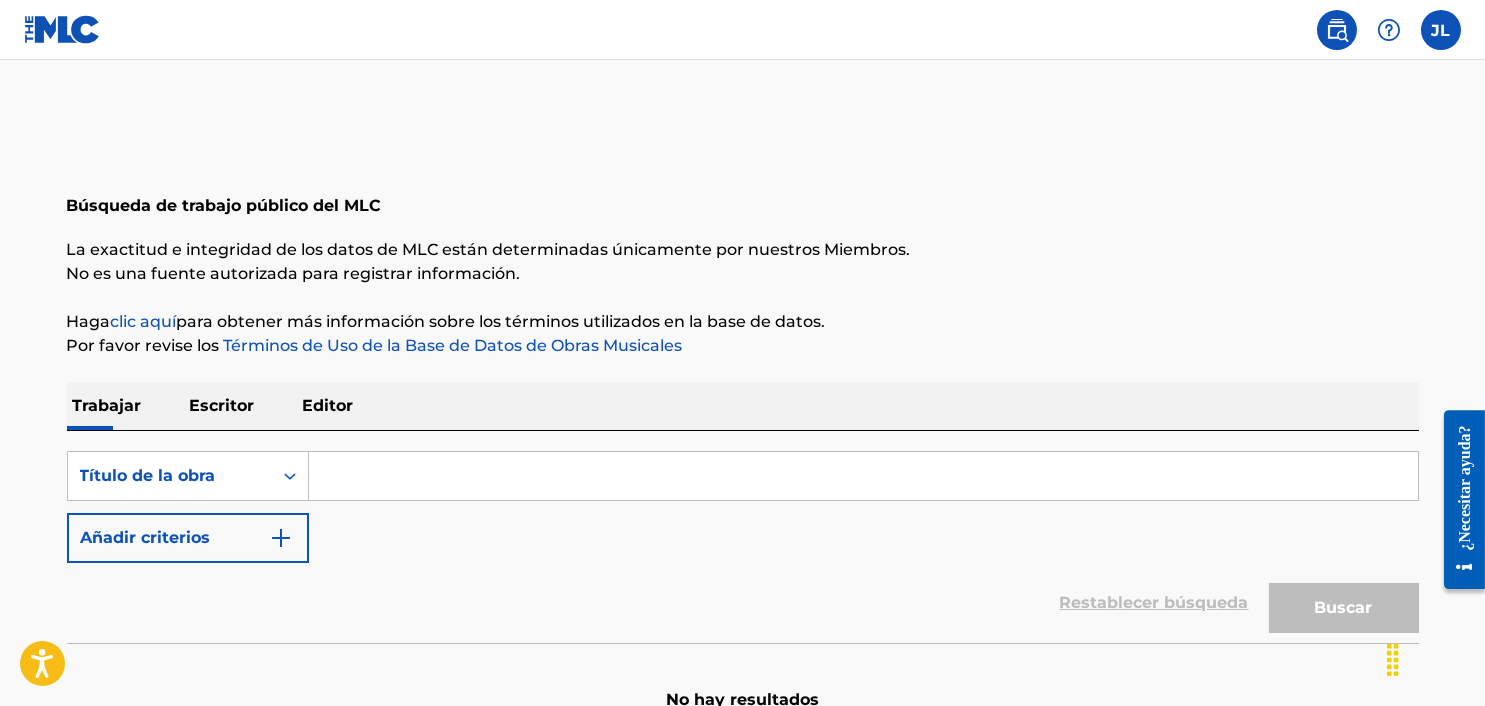 click on "Escritor" at bounding box center (222, 405) 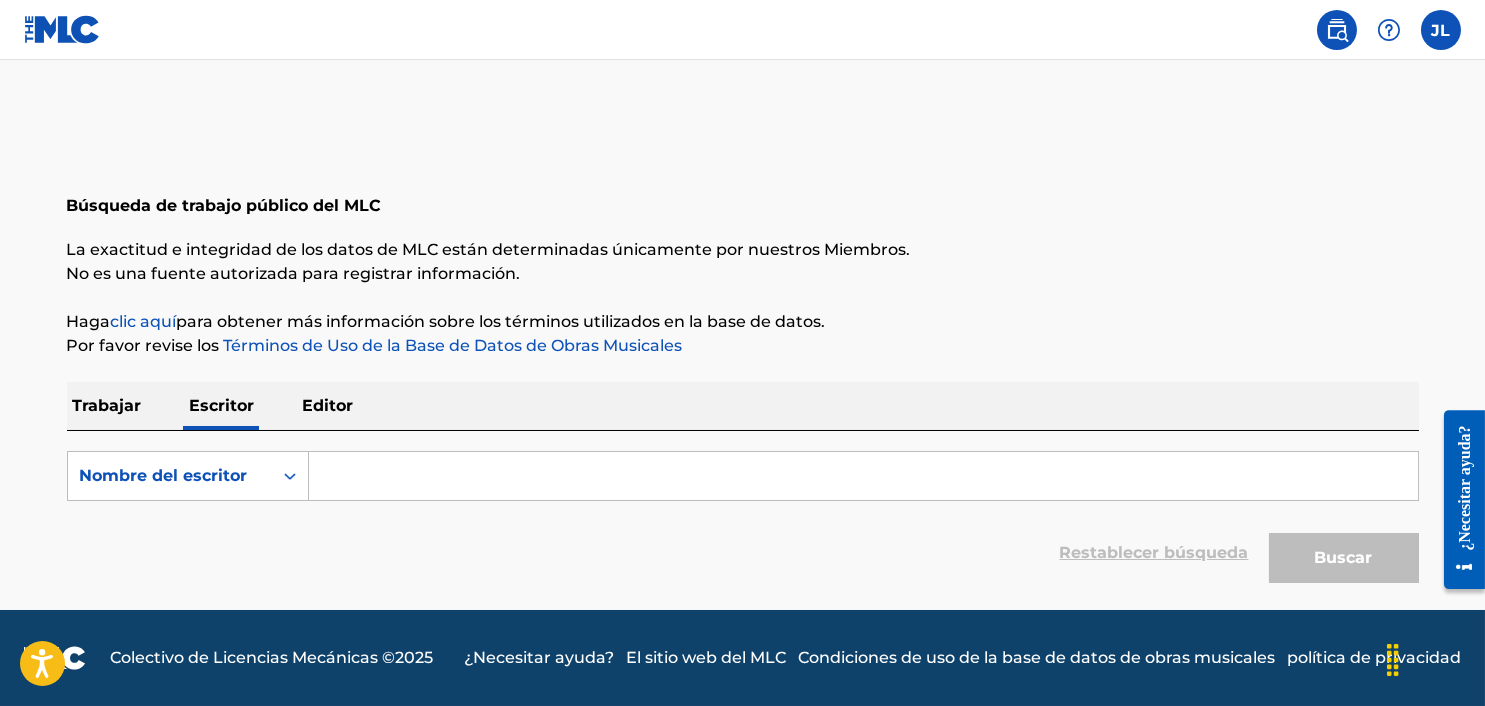 click at bounding box center (863, 476) 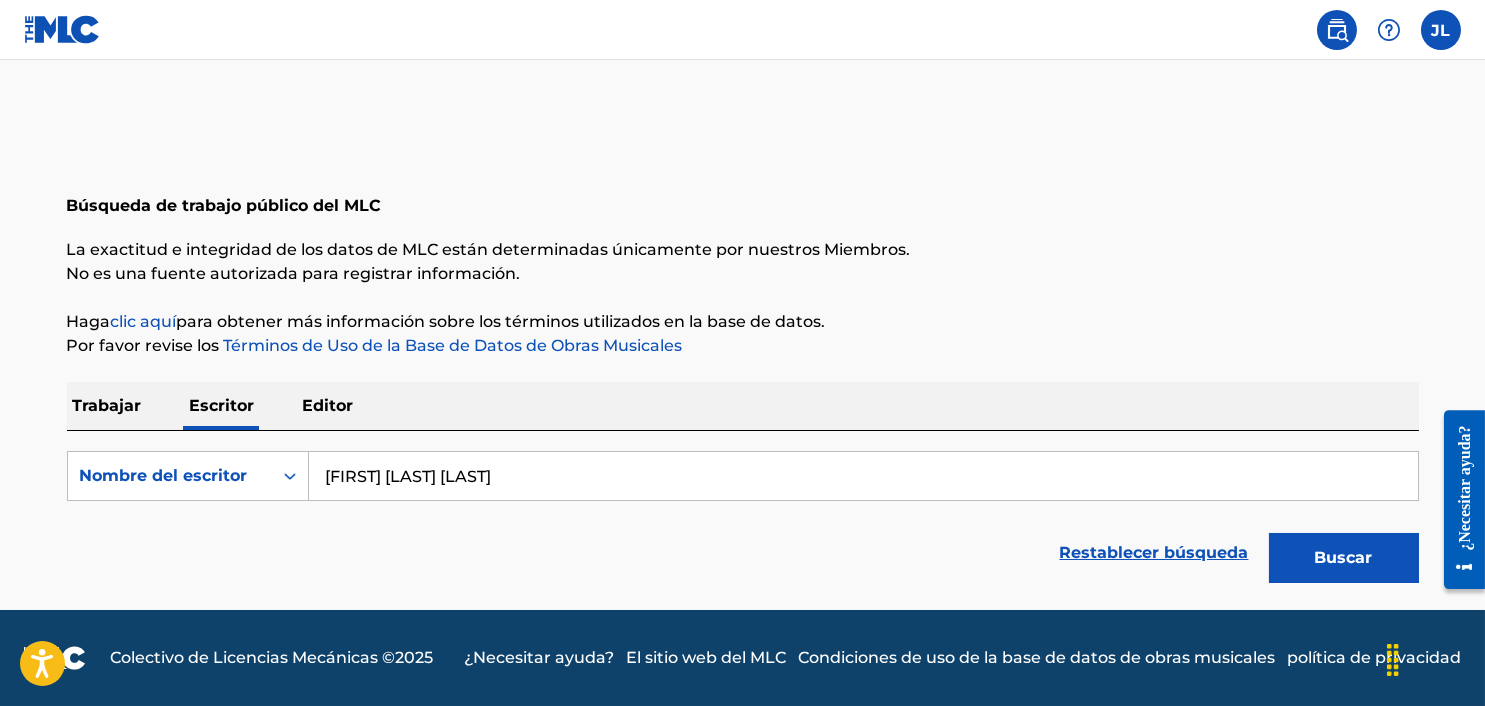 type on "[FIRST] [LAST] [LAST]" 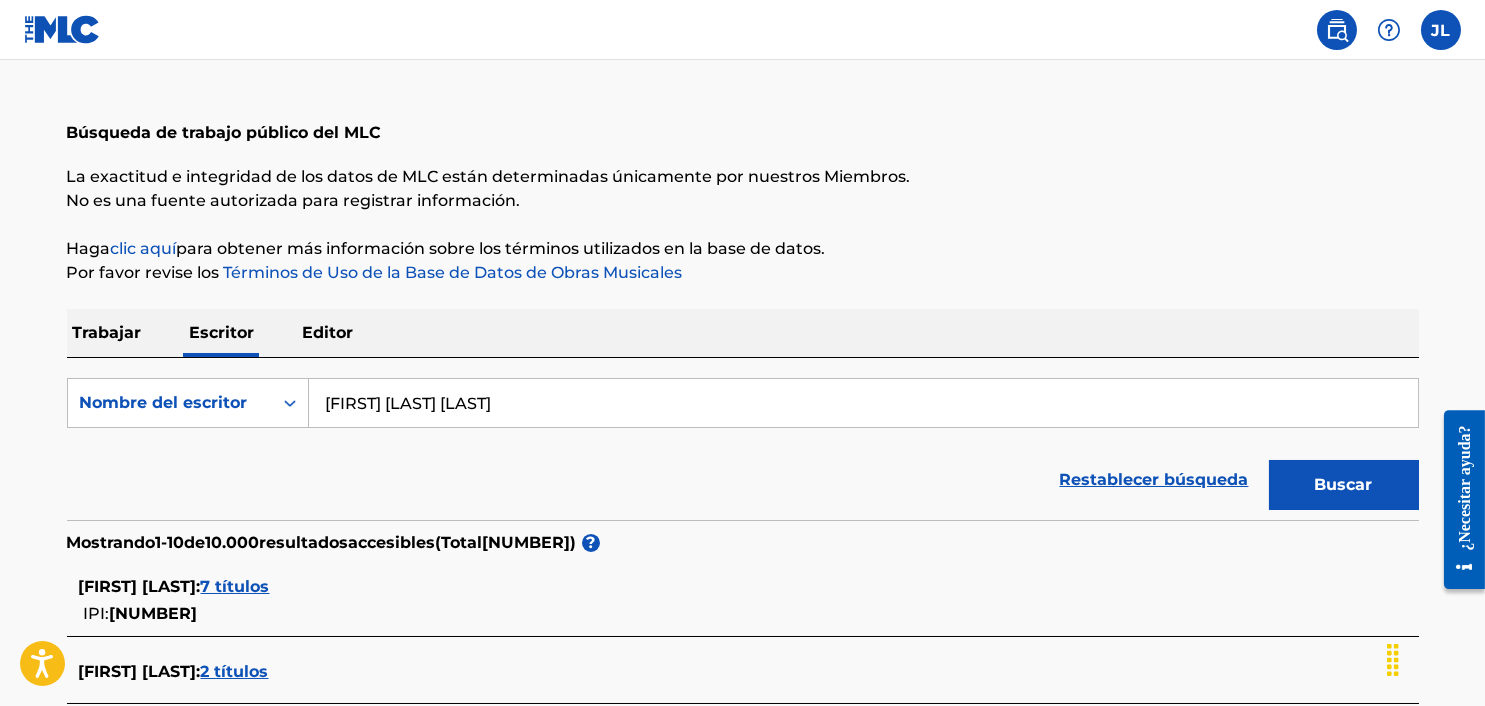 scroll, scrollTop: 0, scrollLeft: 0, axis: both 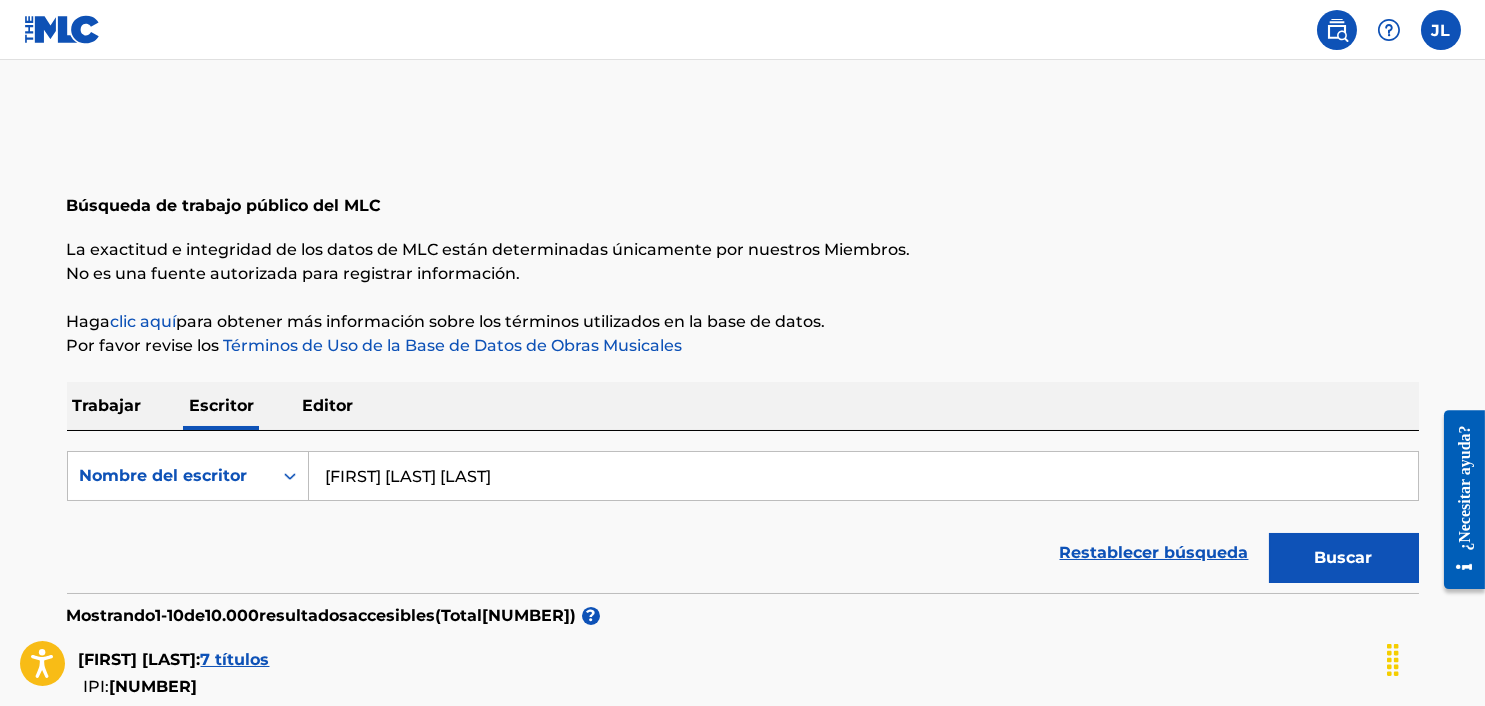click on "Trabajar" at bounding box center [107, 405] 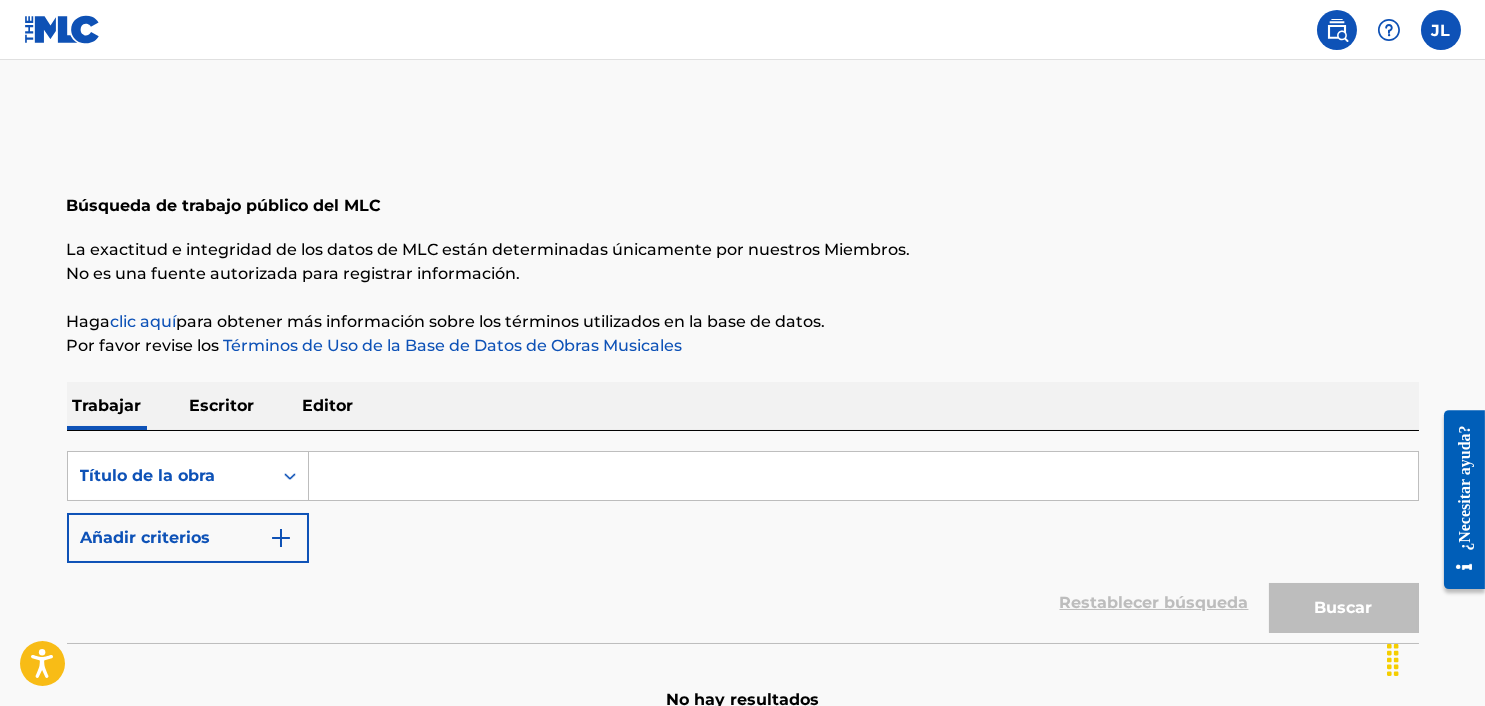 click on "Añadir criterios" at bounding box center (188, 538) 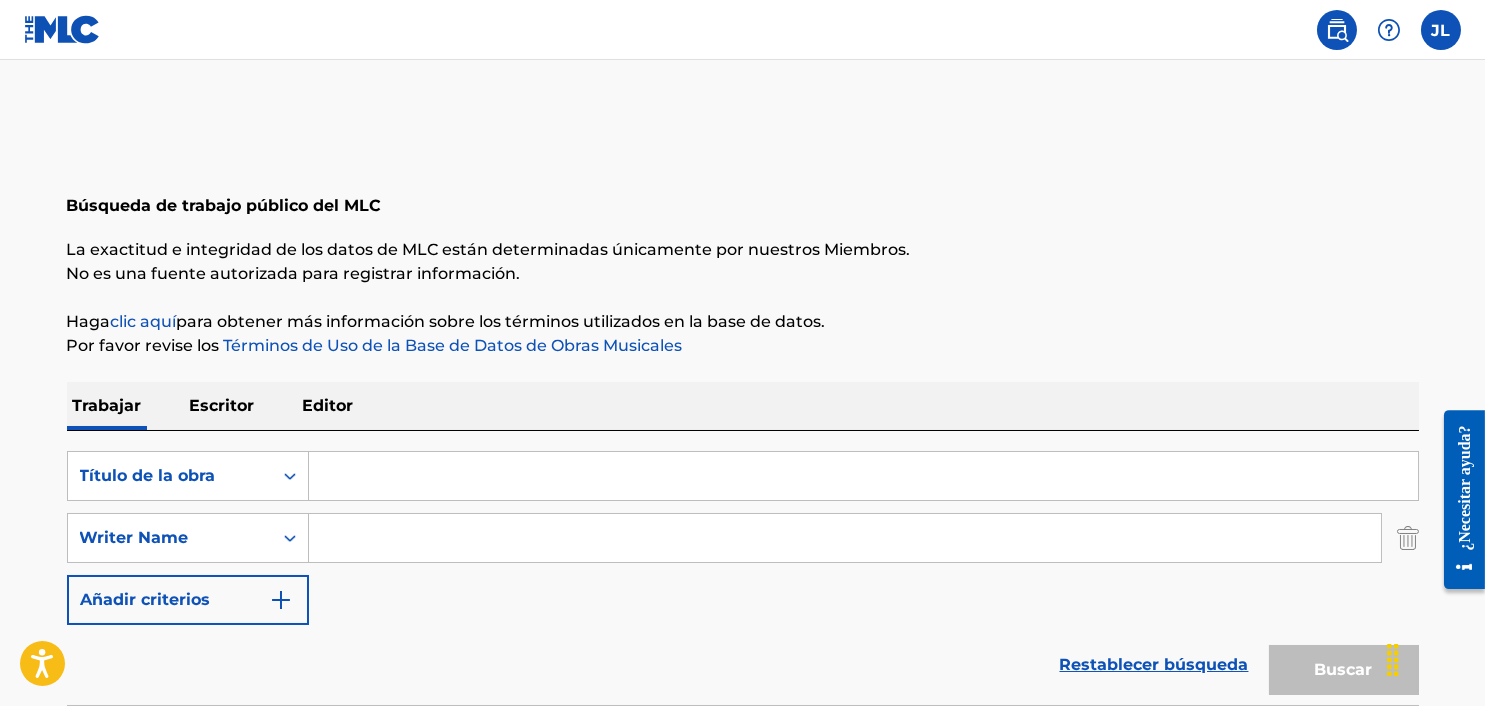 click at bounding box center [863, 476] 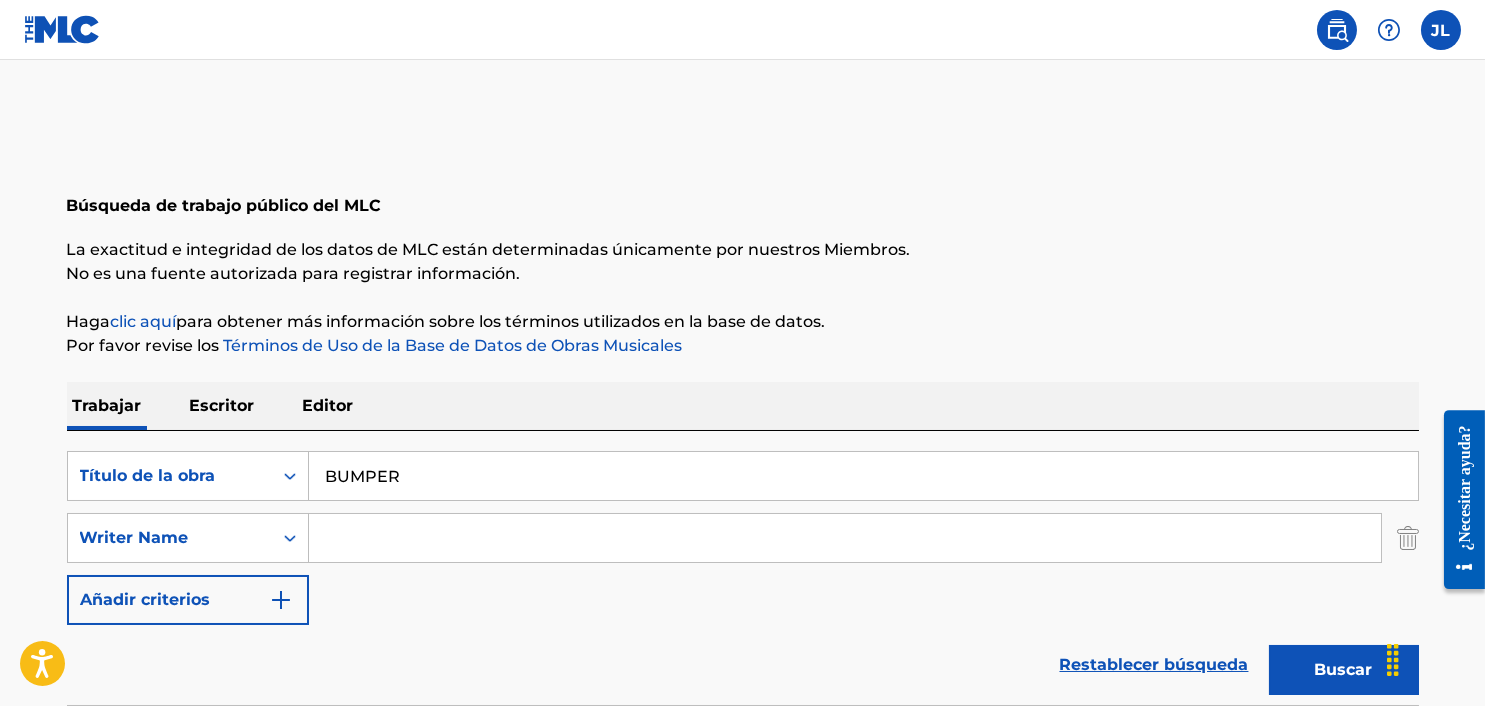 type on "BUMPER" 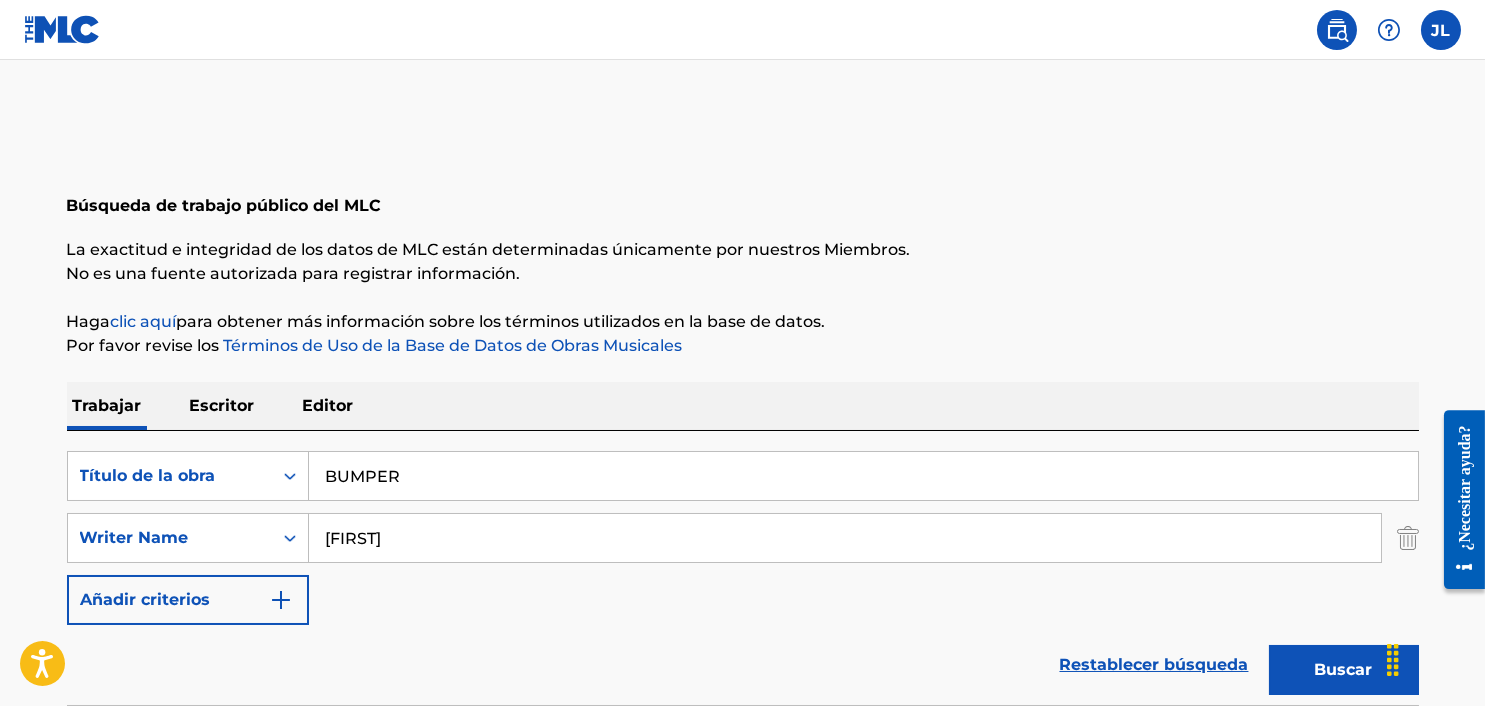 type on "[FIRST]" 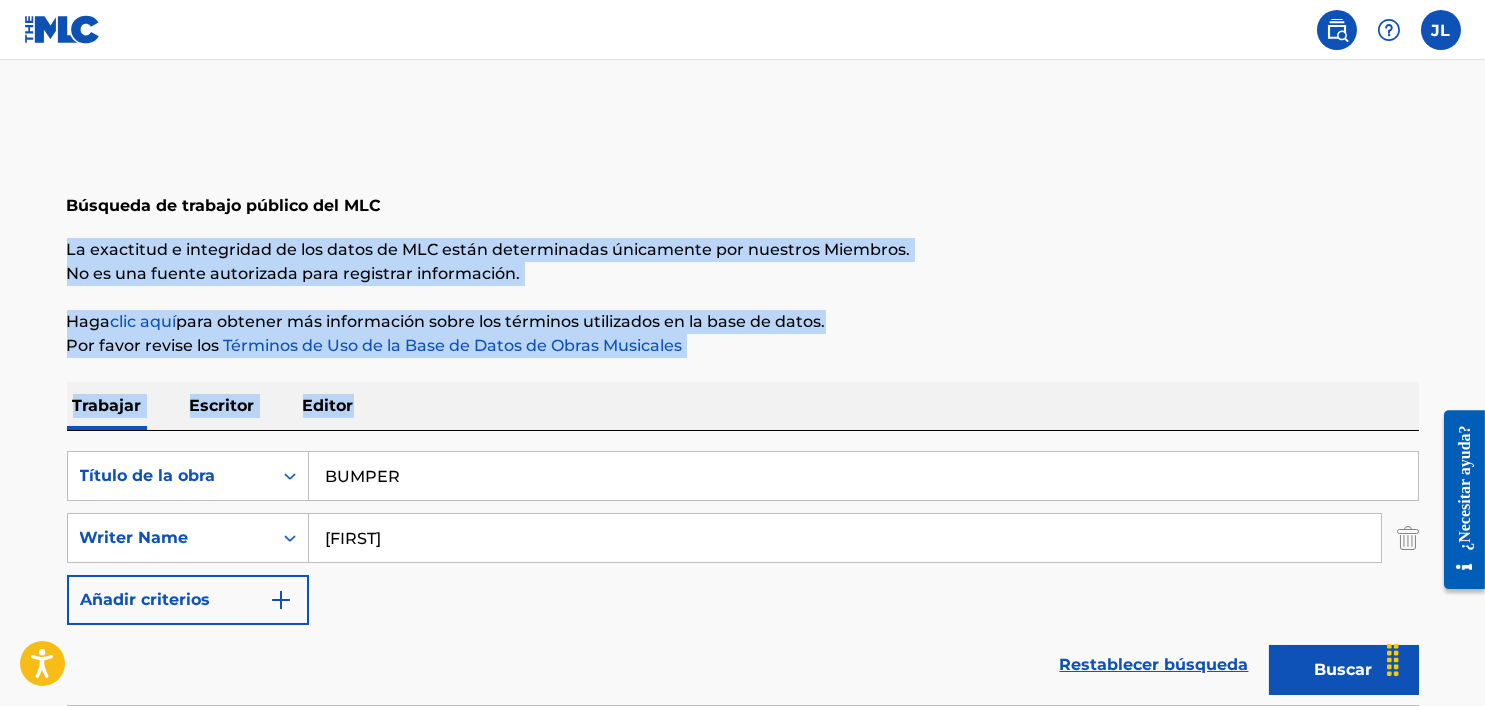 drag, startPoint x: 1483, startPoint y: 151, endPoint x: 1490, endPoint y: 363, distance: 212.11554 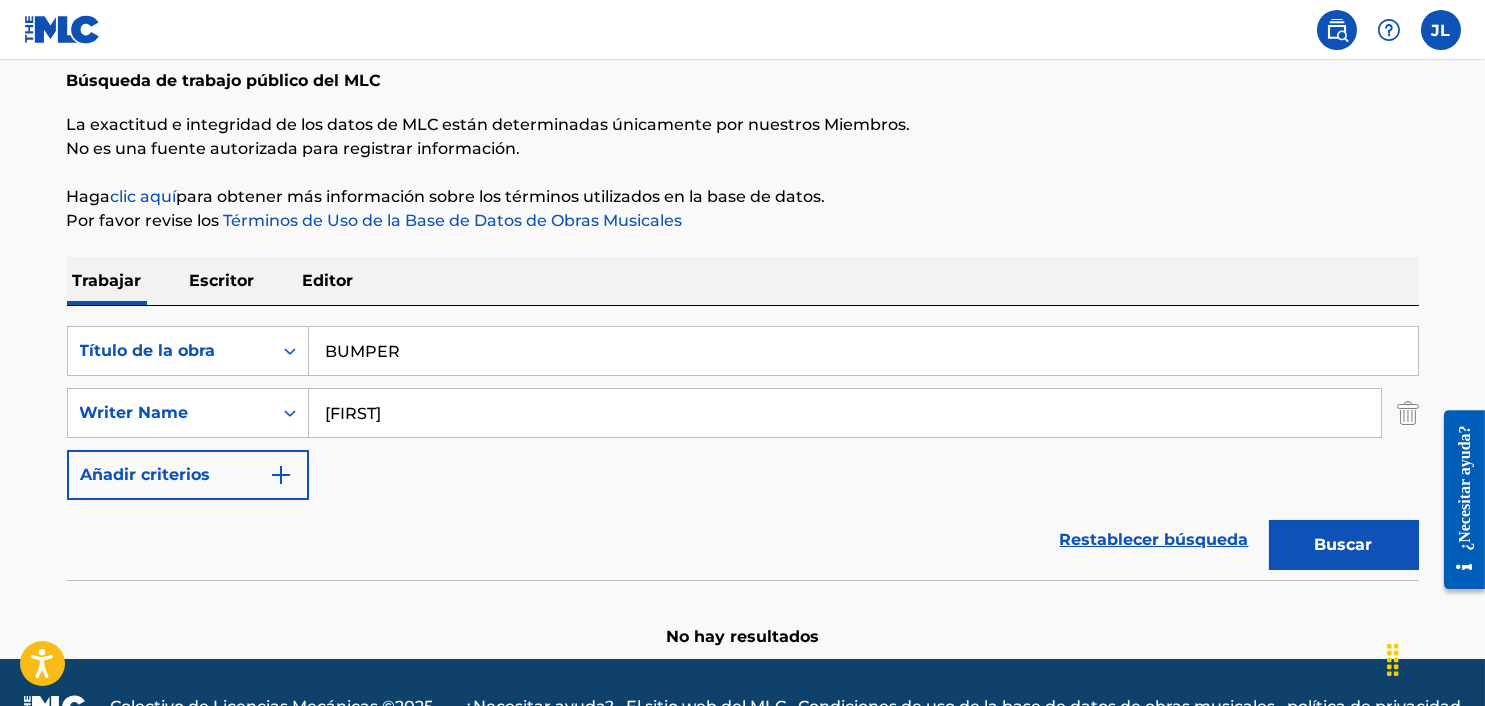 scroll, scrollTop: 0, scrollLeft: 0, axis: both 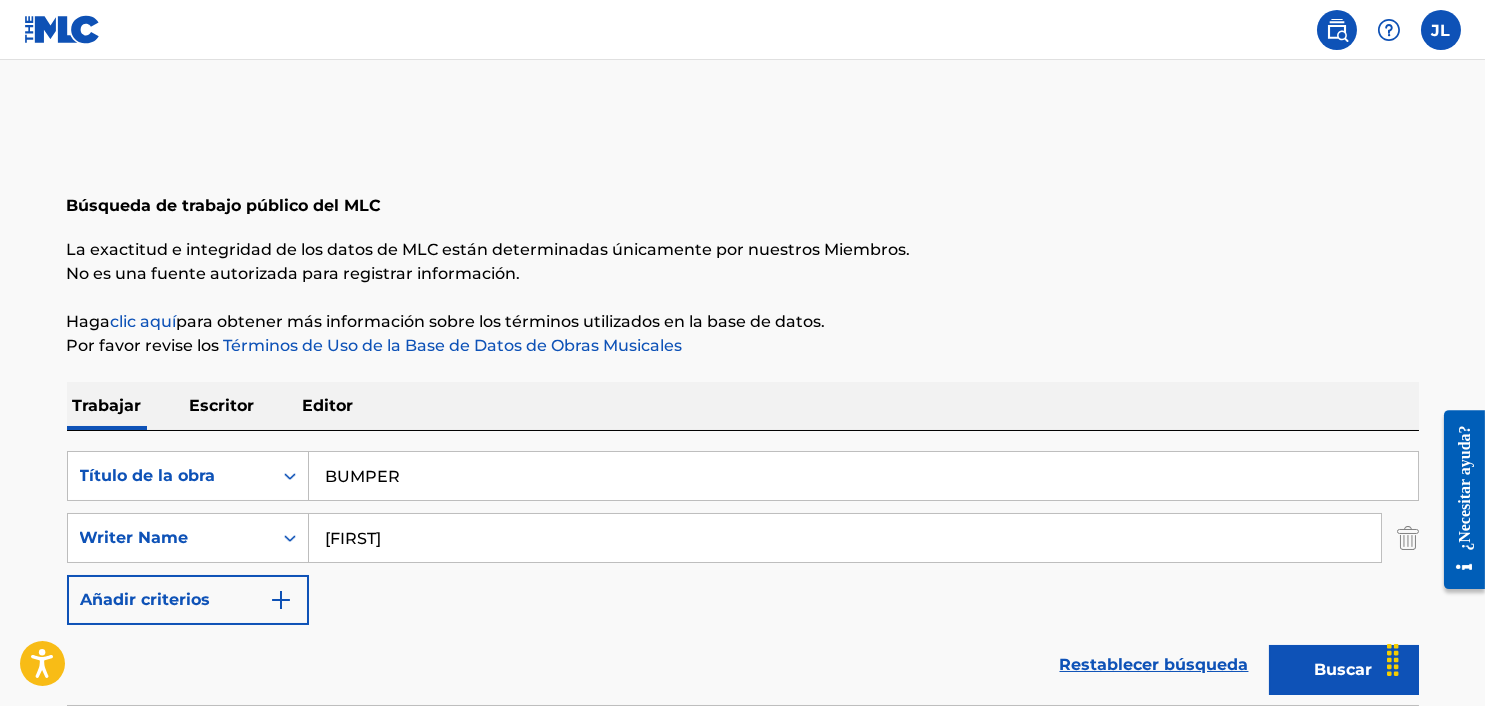 click at bounding box center [1363, 30] 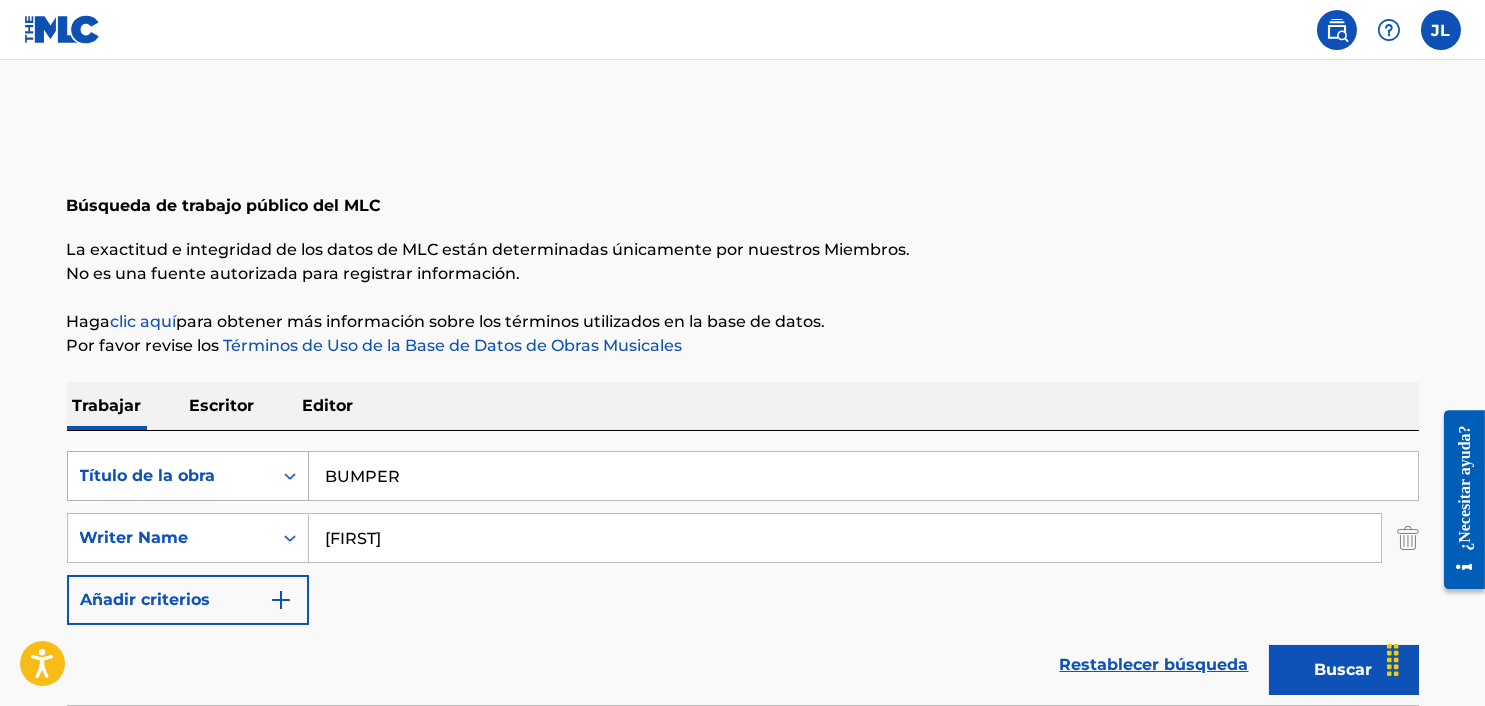 drag, startPoint x: 431, startPoint y: 464, endPoint x: 116, endPoint y: 493, distance: 316.3321 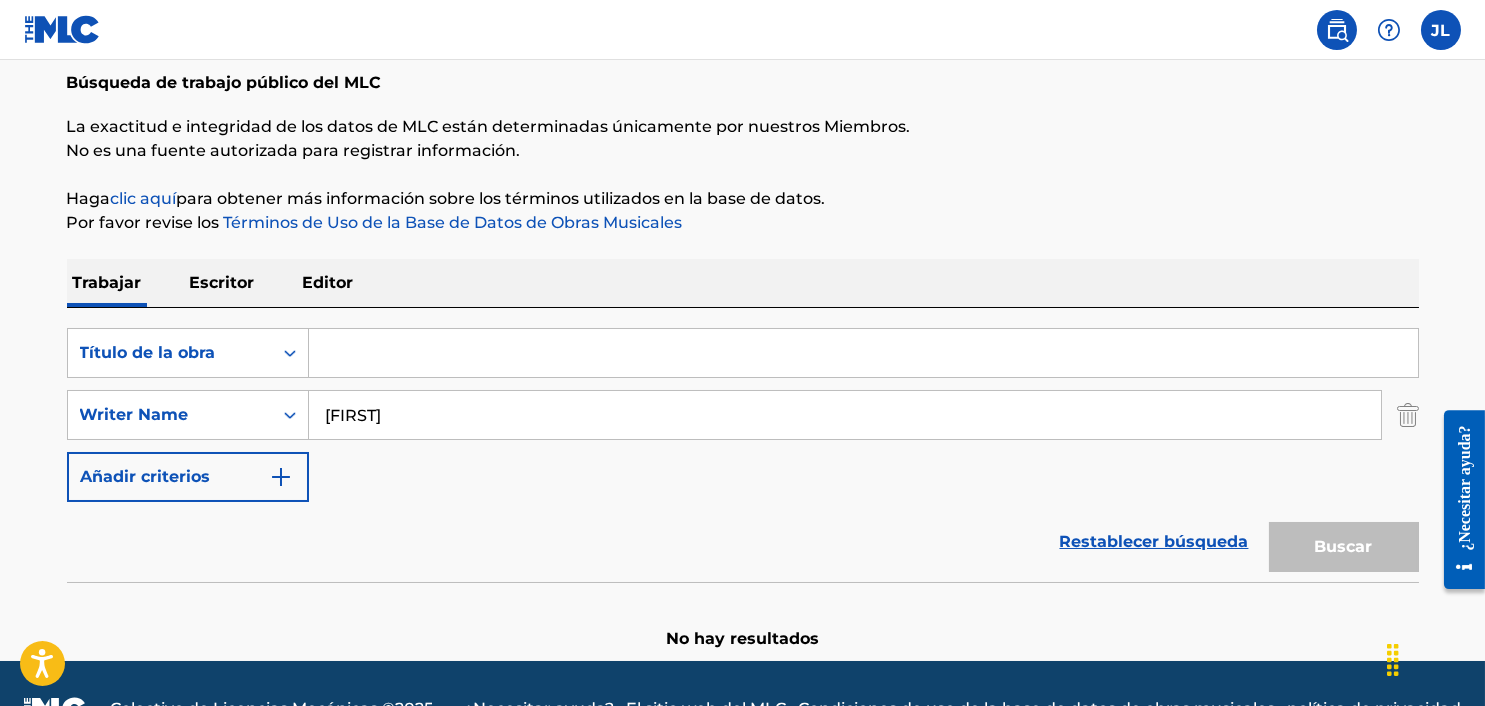 scroll, scrollTop: 173, scrollLeft: 0, axis: vertical 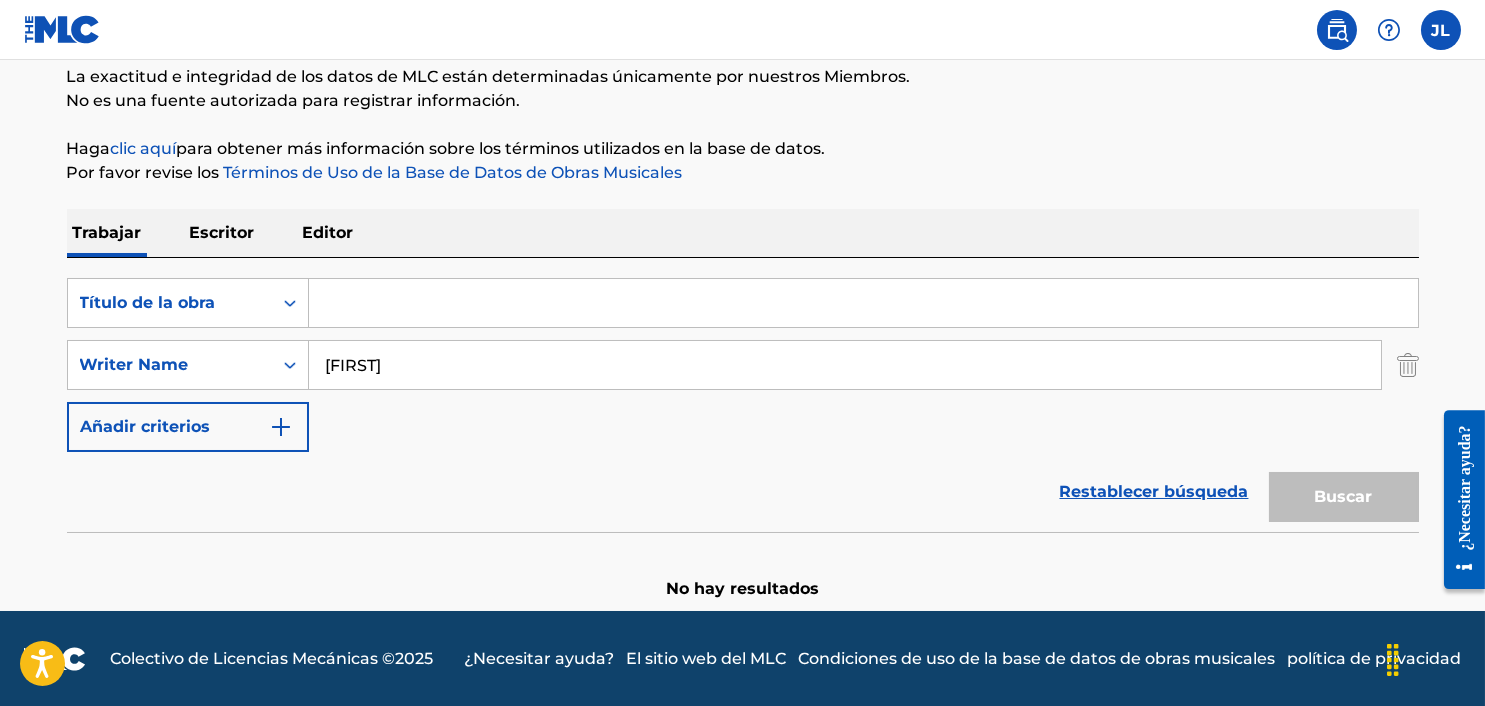 type 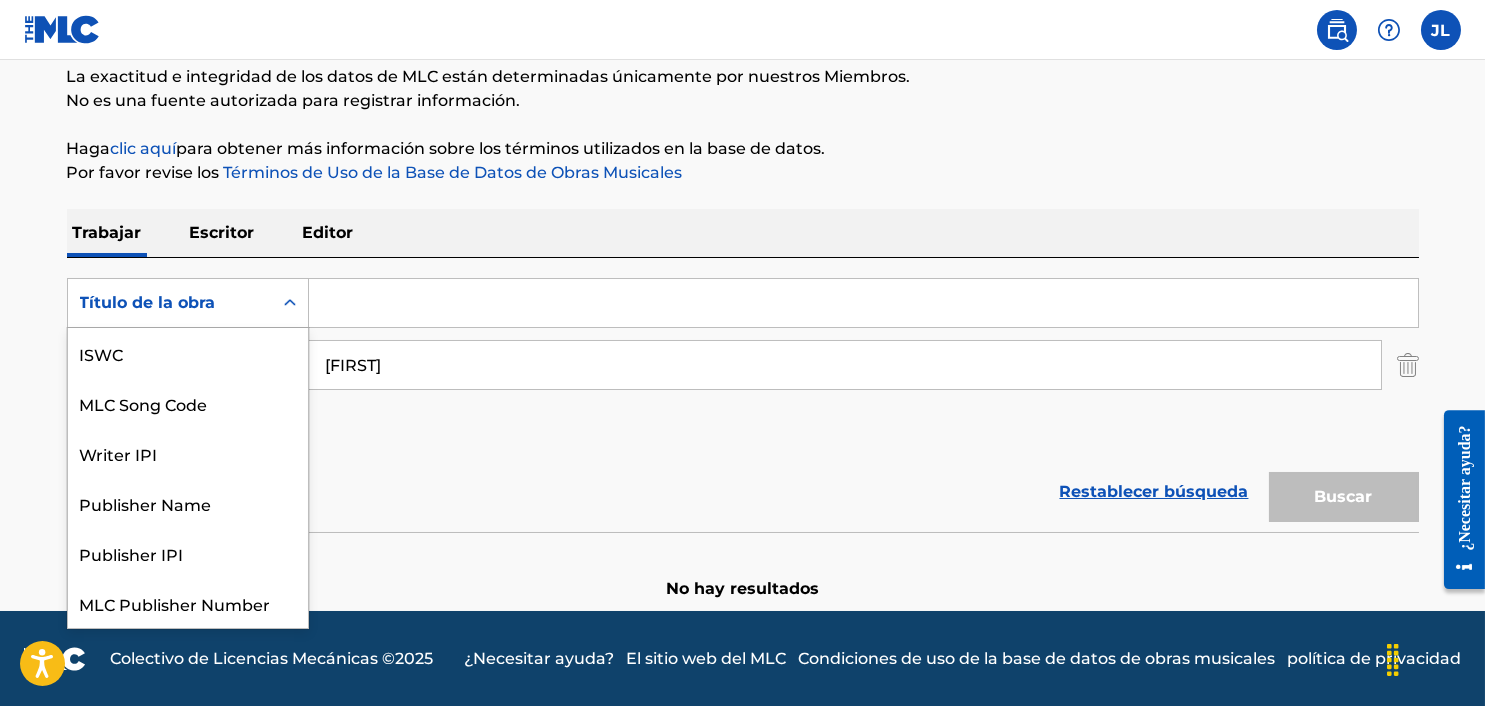 click on "Título de la obra" at bounding box center (170, 303) 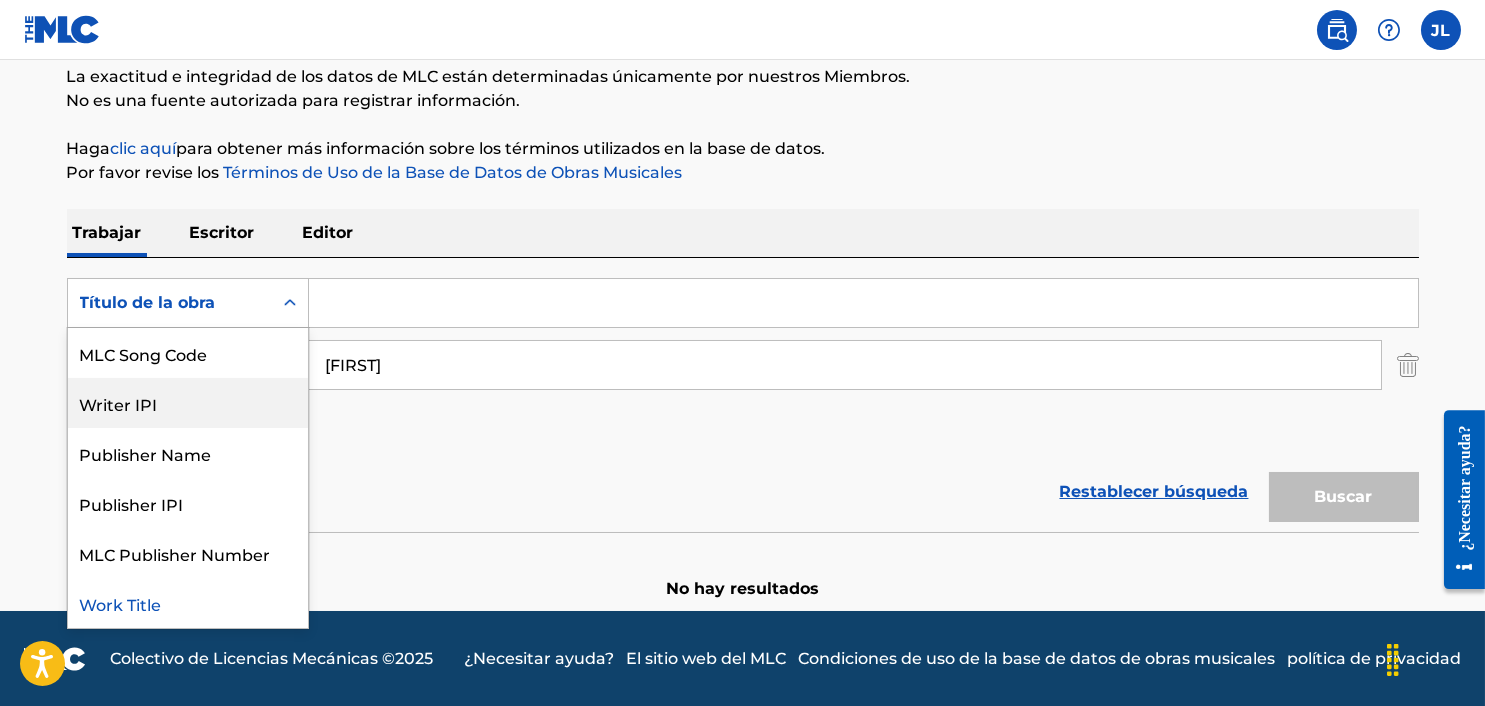 click on "Writer IPI" at bounding box center (188, 403) 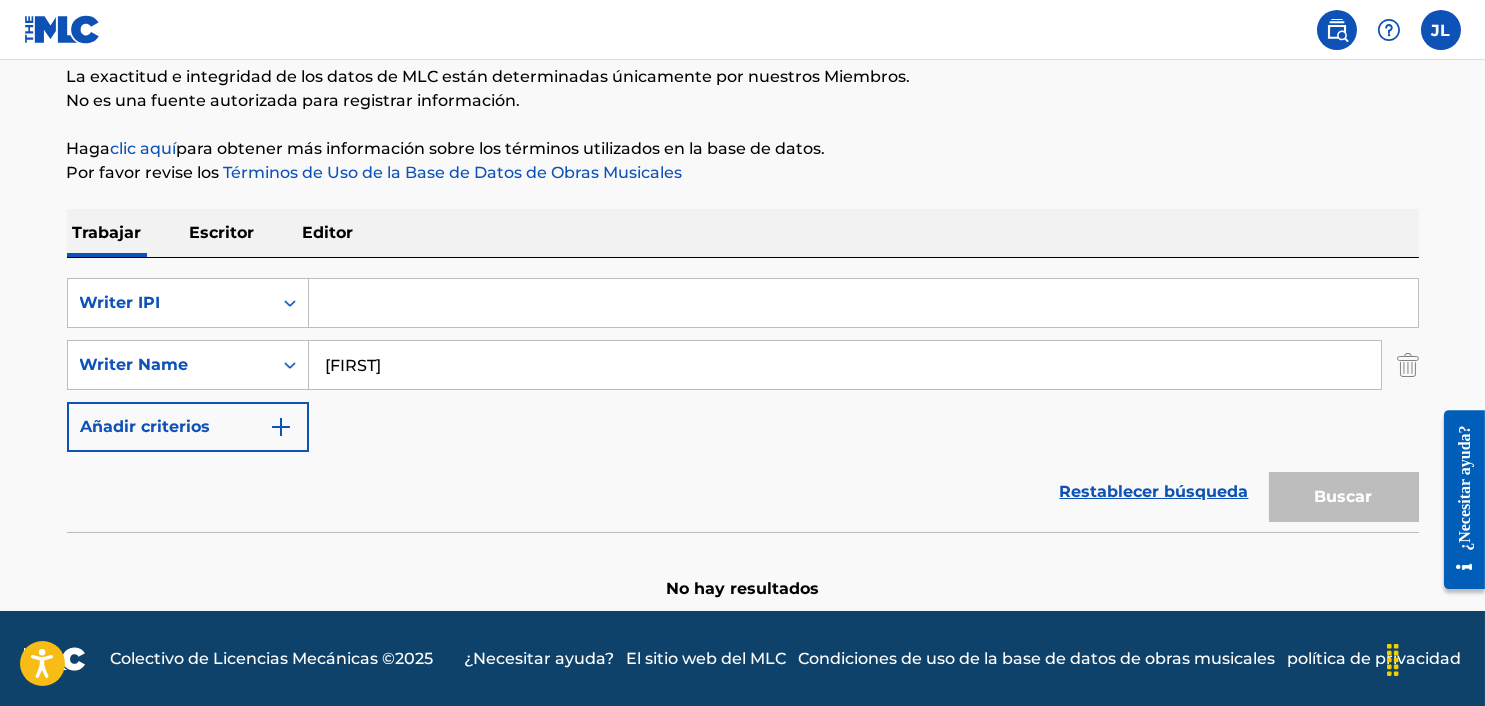 click on "SearchWithCriteria[ID] [TITLE] [ID] [TITLE] [FIRST]" at bounding box center (743, 365) 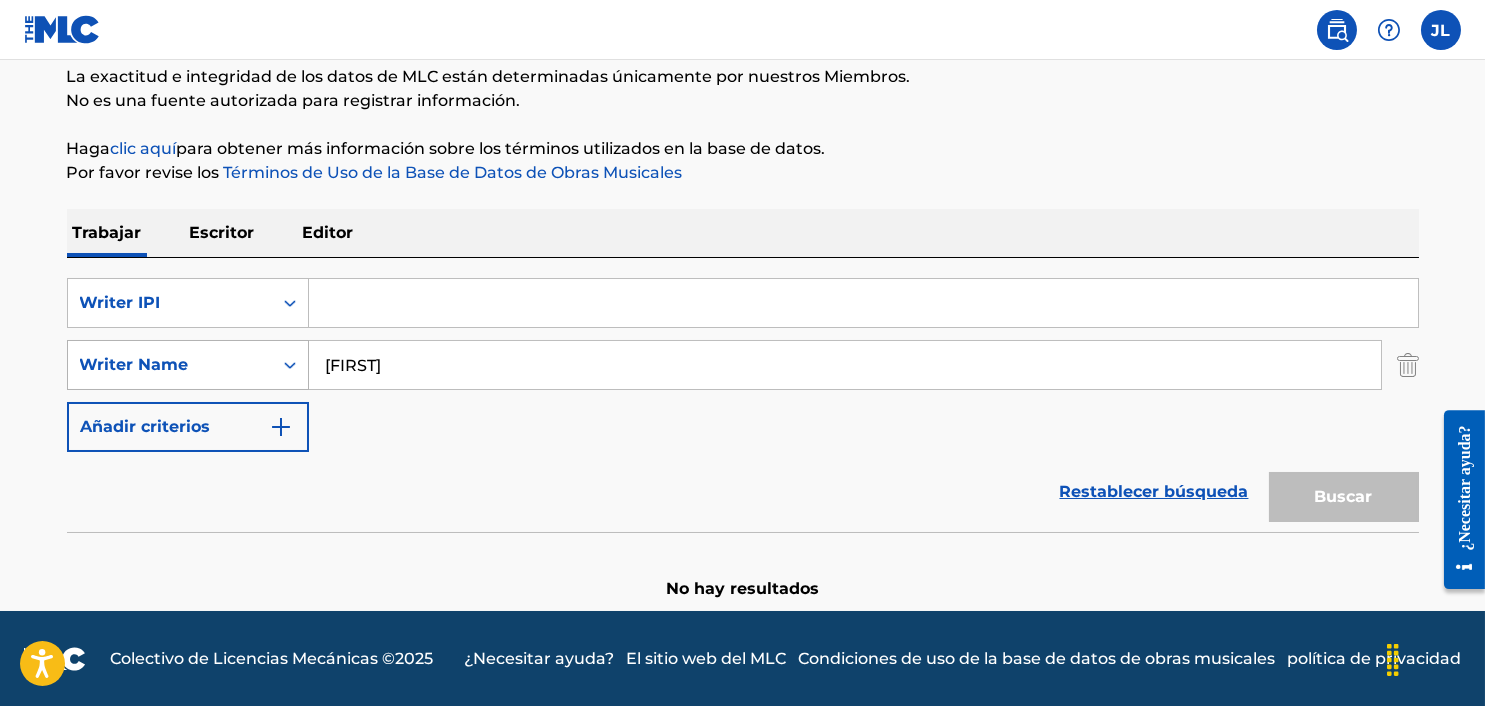 drag, startPoint x: 409, startPoint y: 353, endPoint x: 82, endPoint y: 374, distance: 327.6736 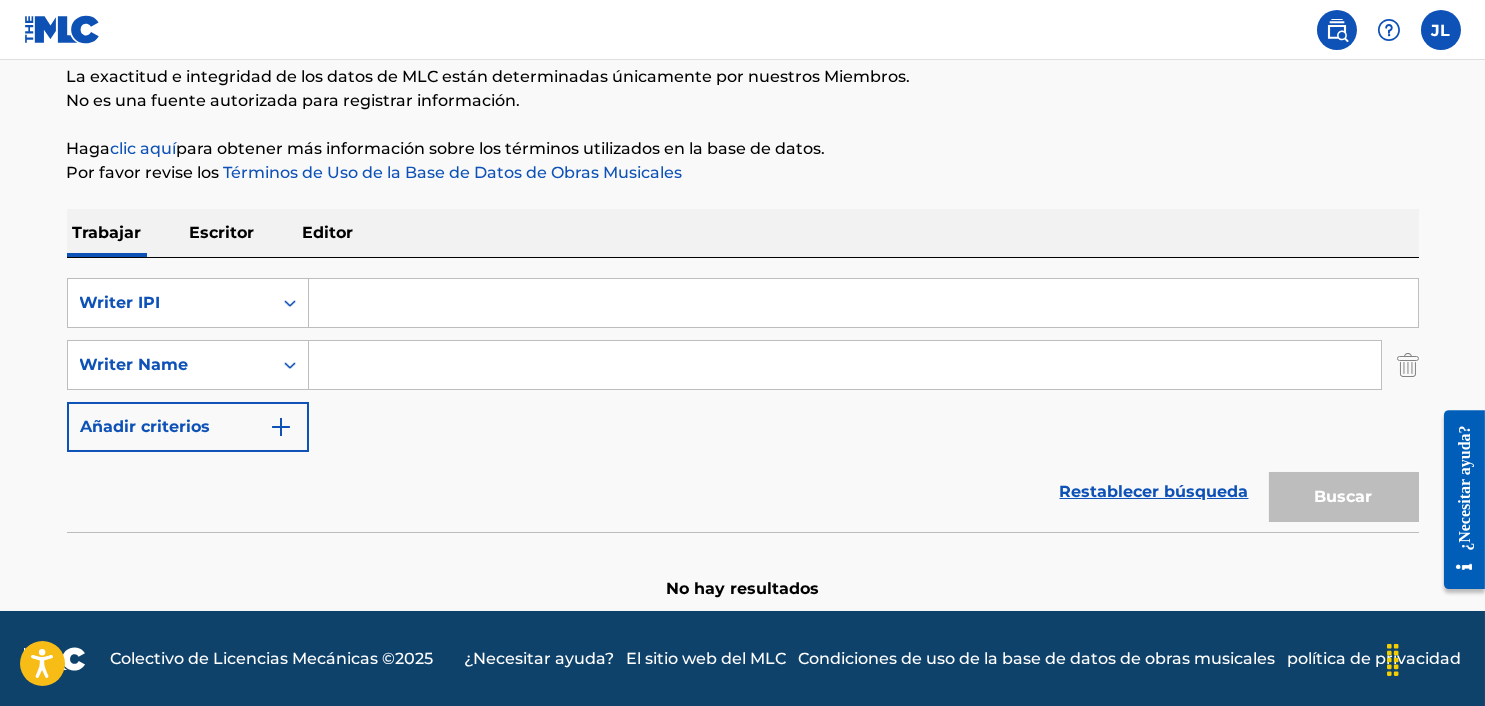 type 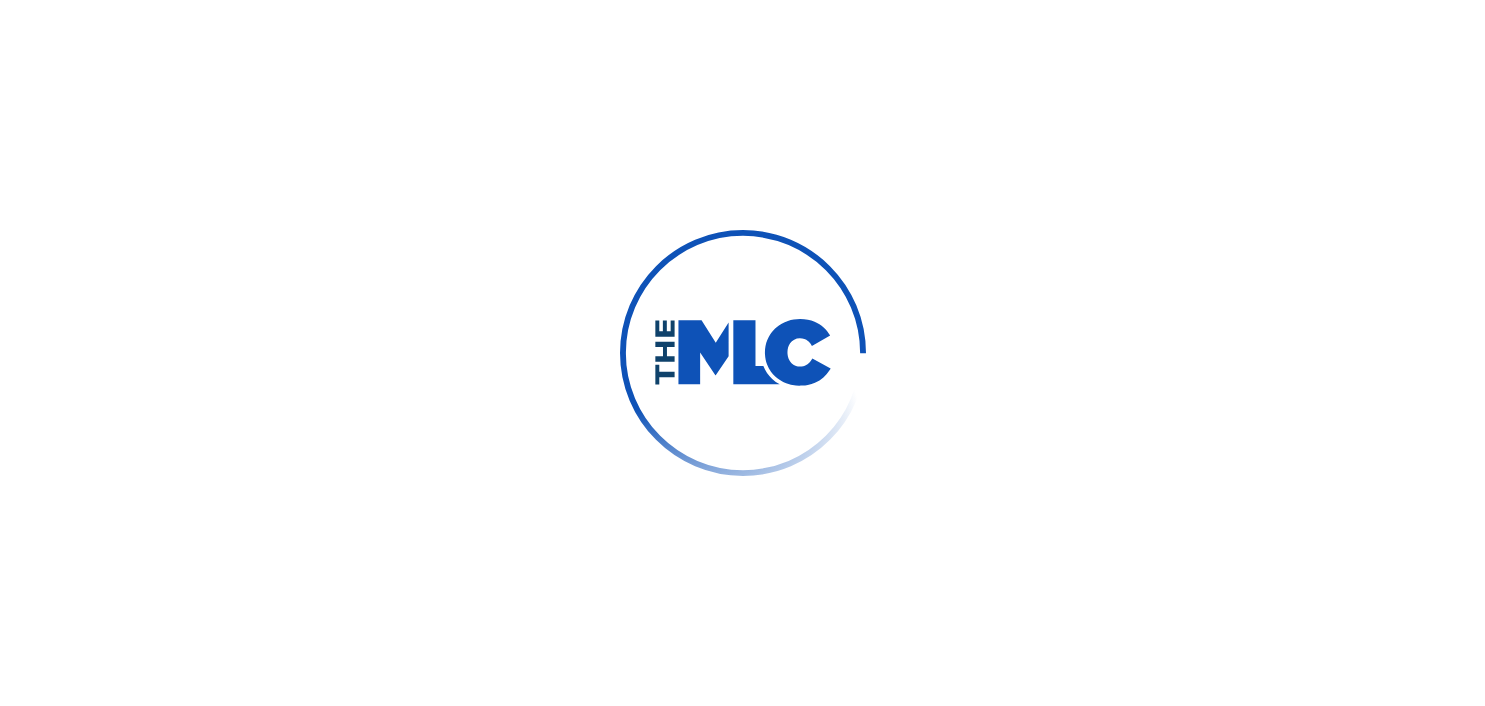 scroll, scrollTop: 0, scrollLeft: 0, axis: both 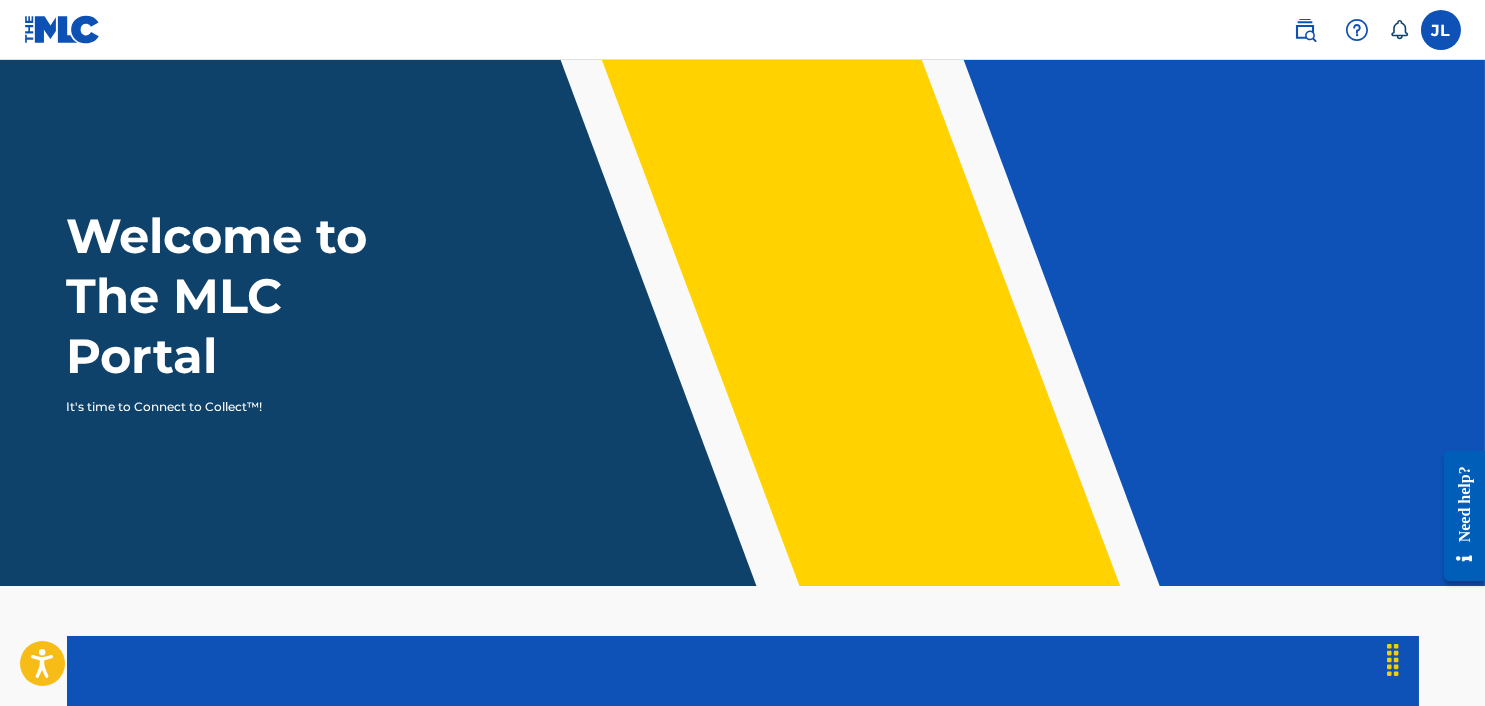 click at bounding box center (1441, 30) 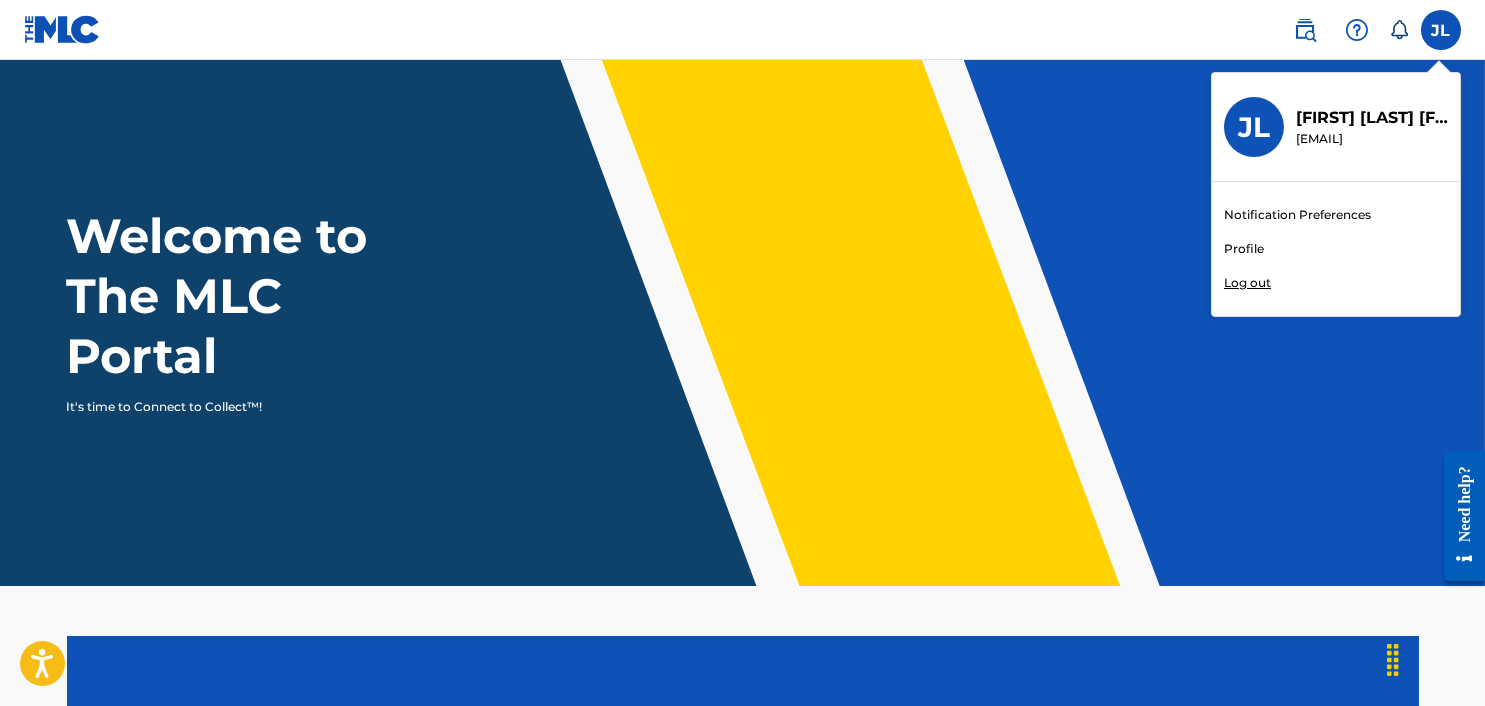 click on "Profile" at bounding box center (1244, 249) 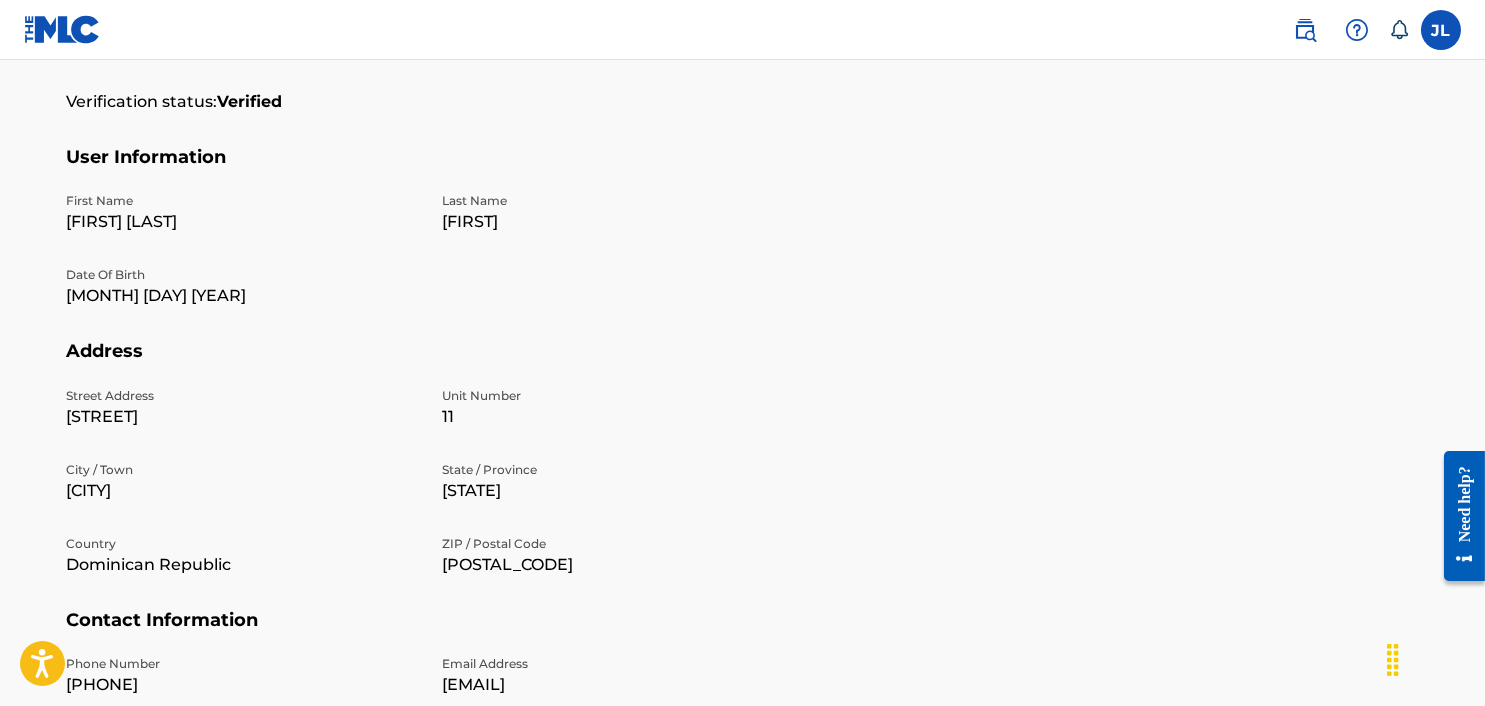 scroll, scrollTop: 478, scrollLeft: 0, axis: vertical 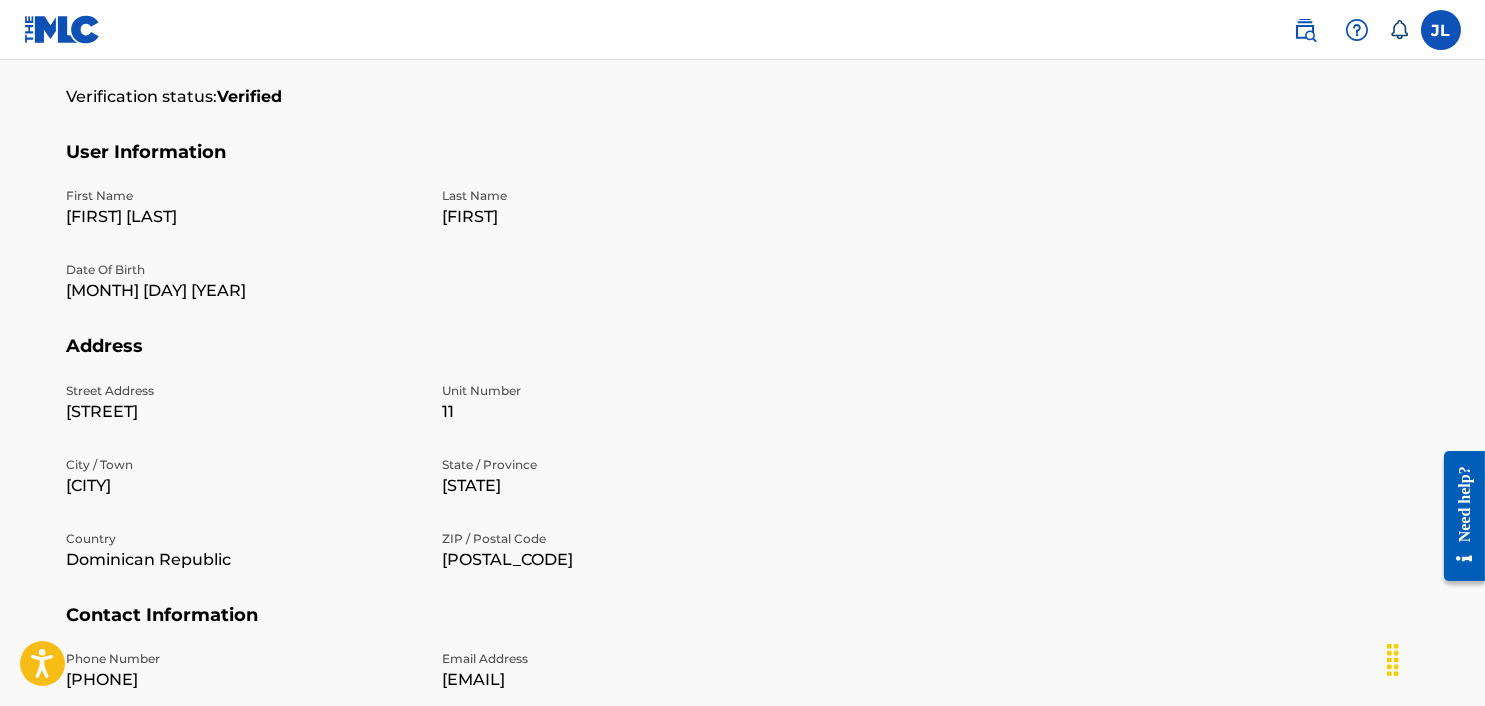 drag, startPoint x: 180, startPoint y: 412, endPoint x: 56, endPoint y: 423, distance: 124.486946 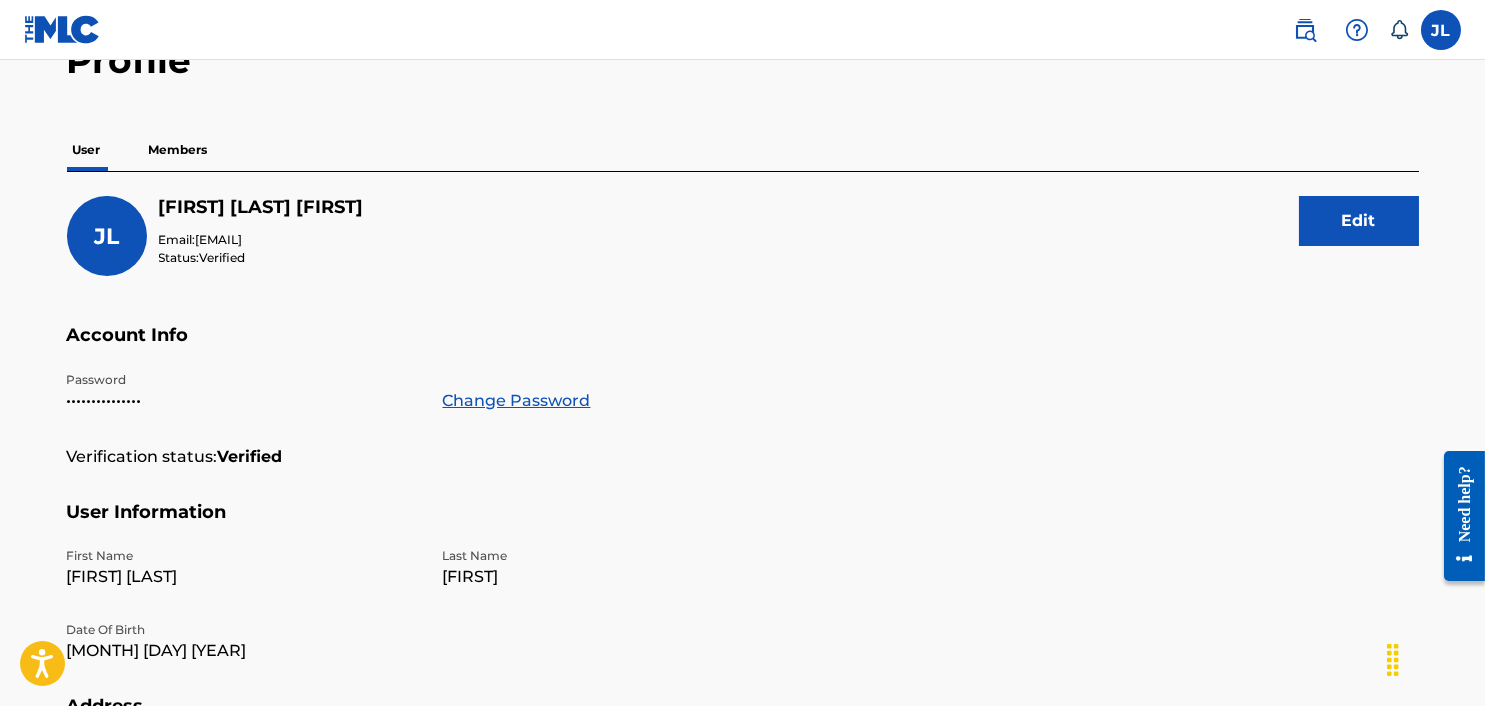 scroll, scrollTop: 66, scrollLeft: 0, axis: vertical 